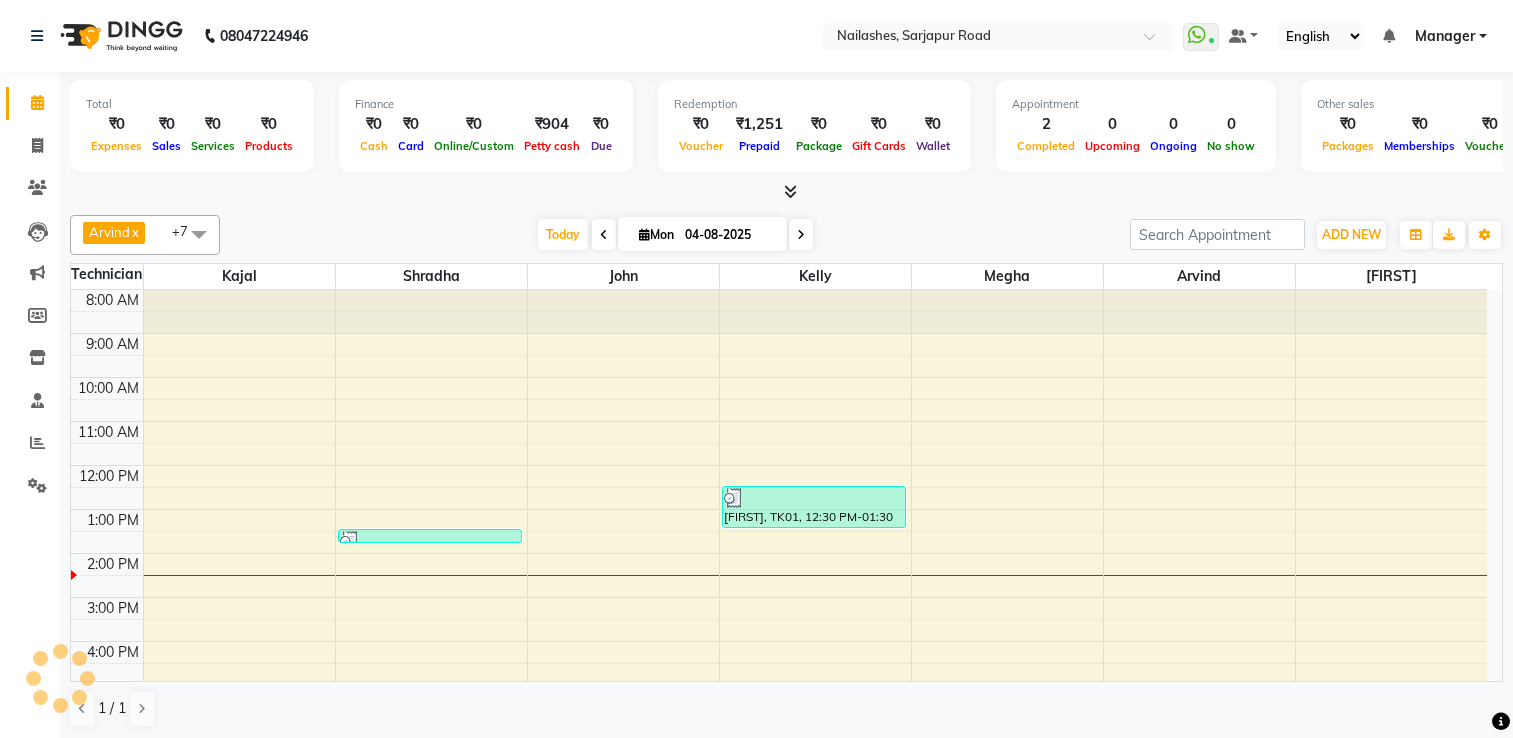 scroll, scrollTop: 0, scrollLeft: 0, axis: both 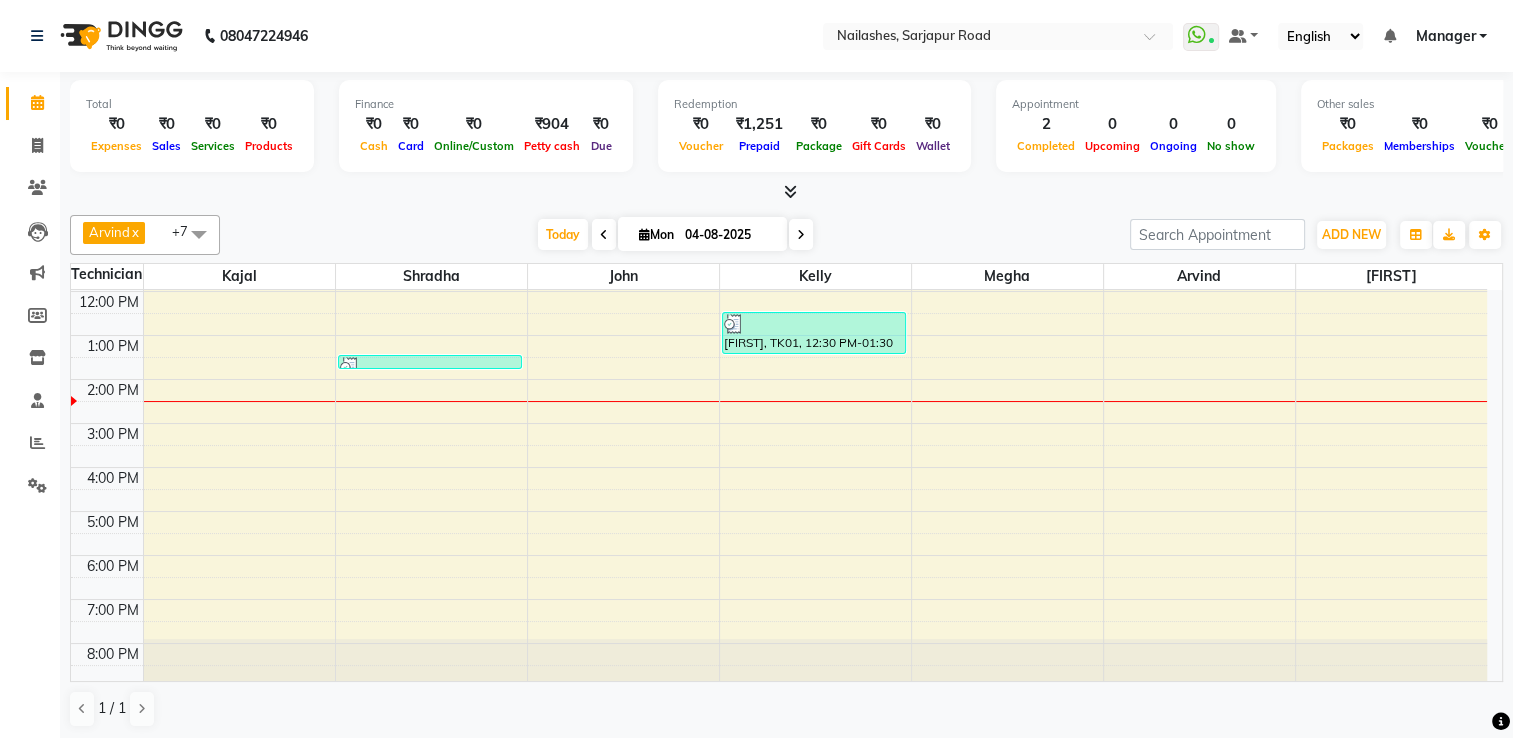 click at bounding box center [790, 191] 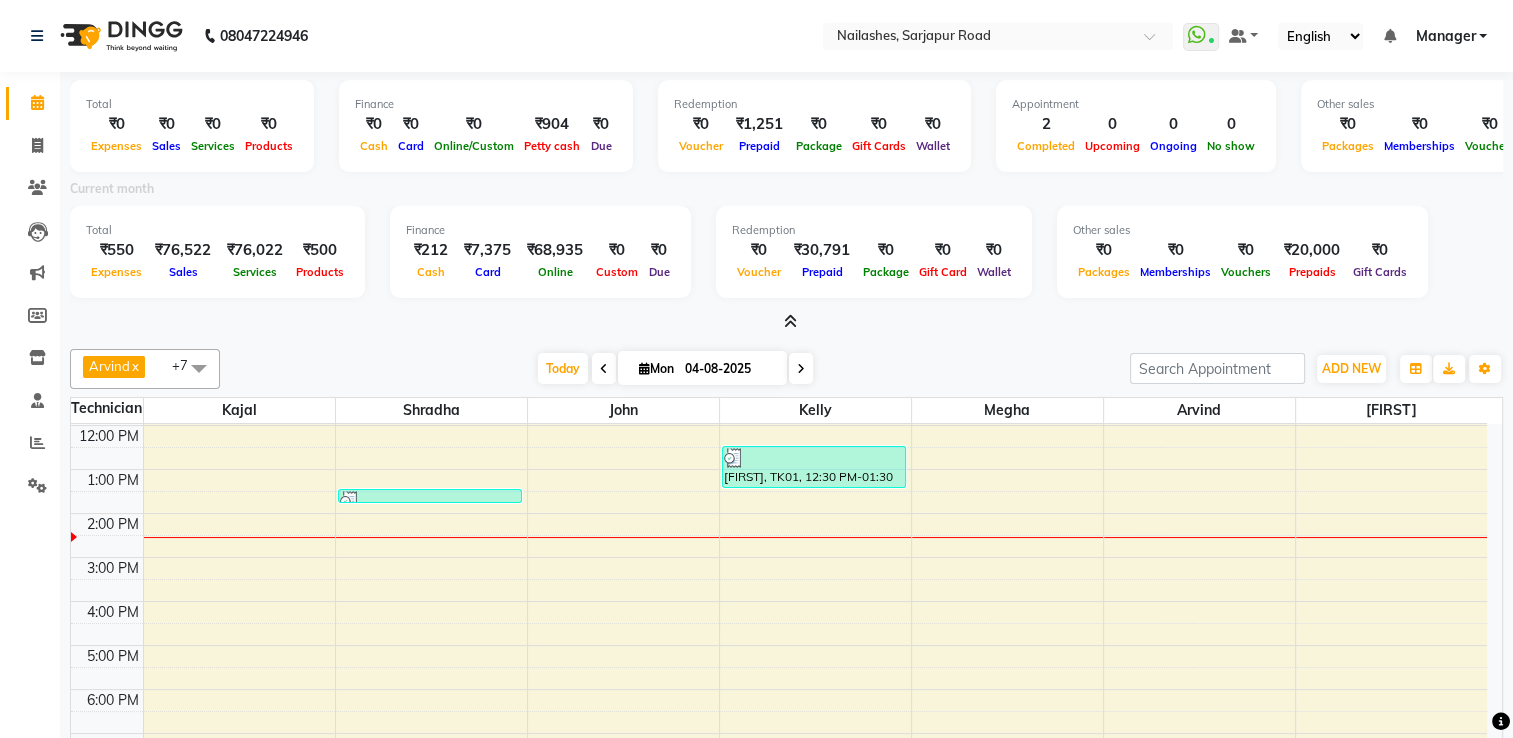 click at bounding box center [786, 322] 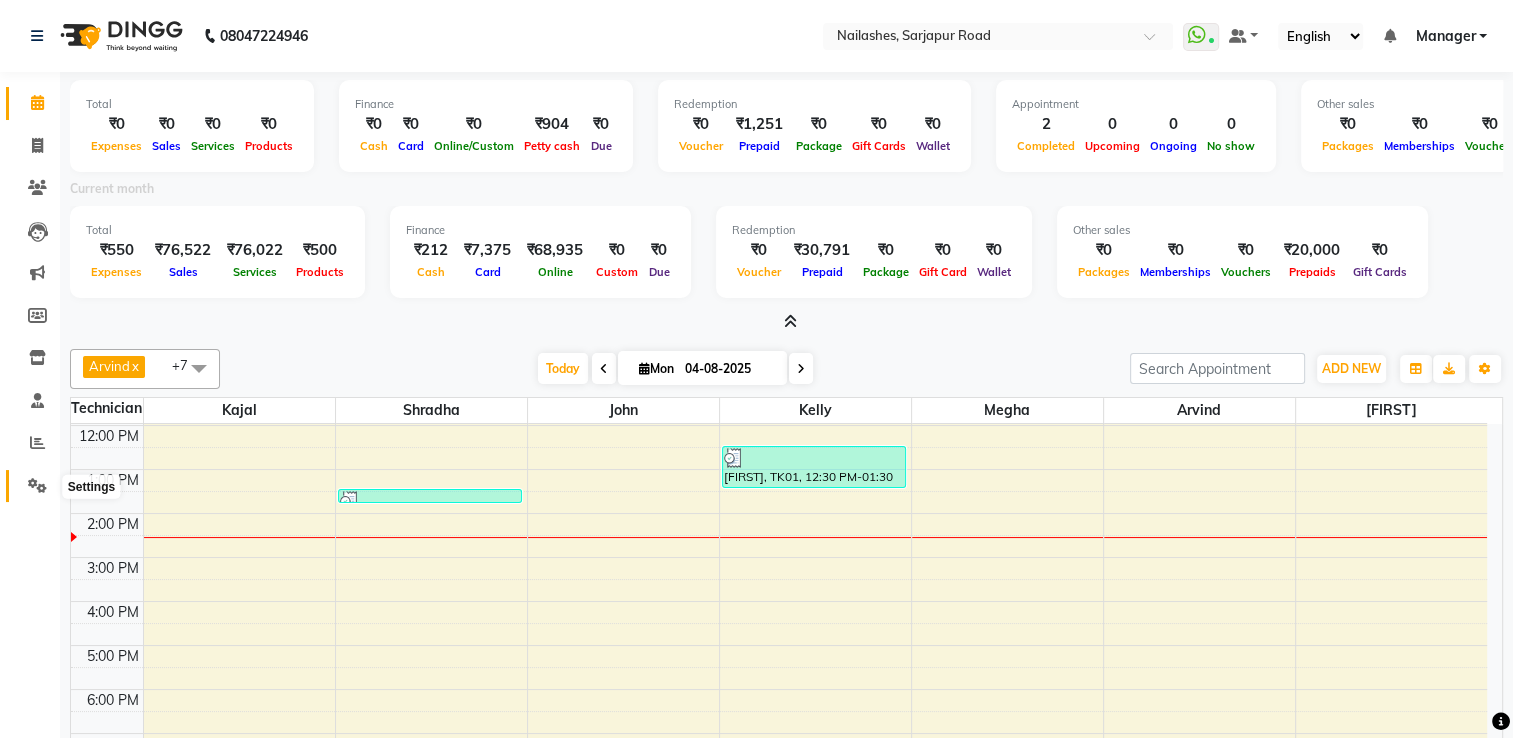 click 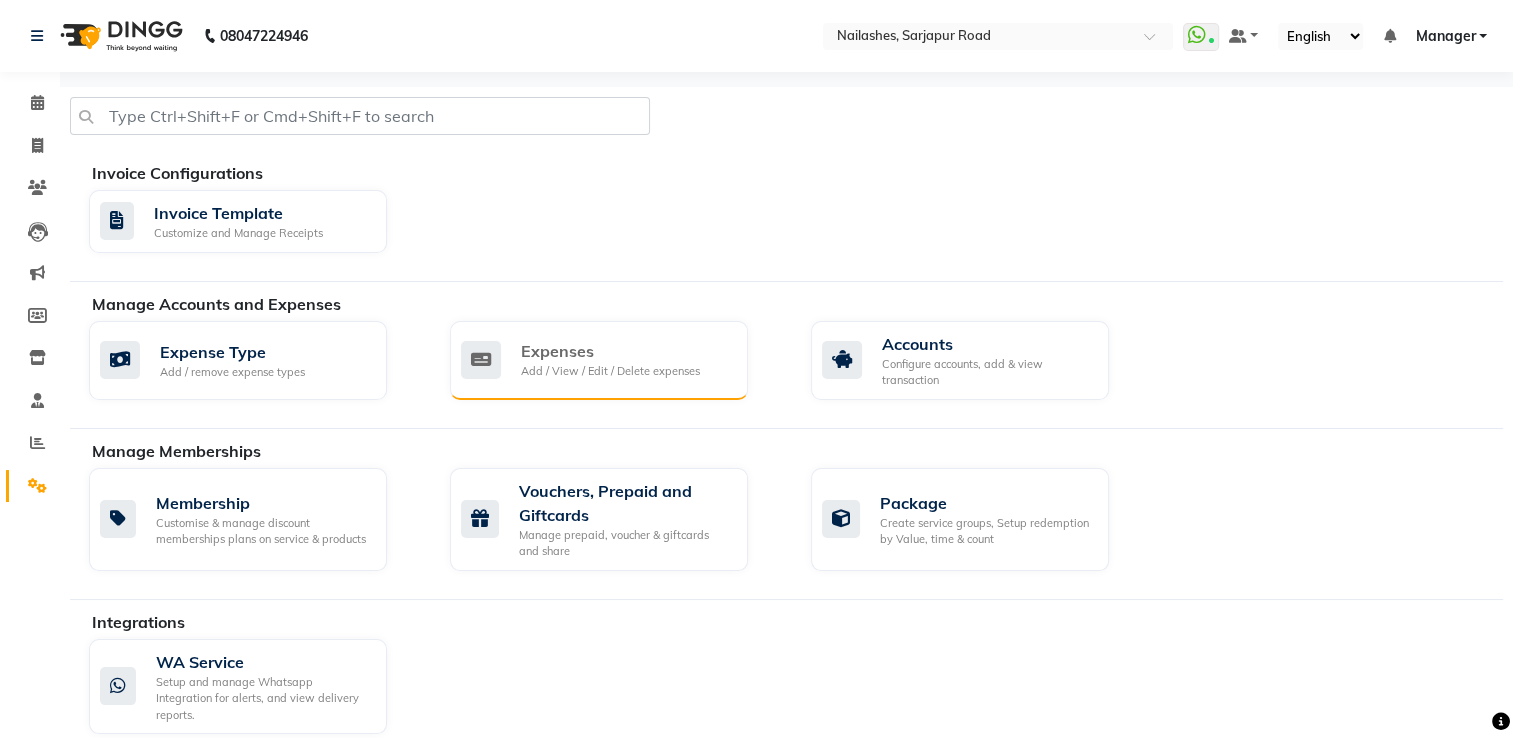 click 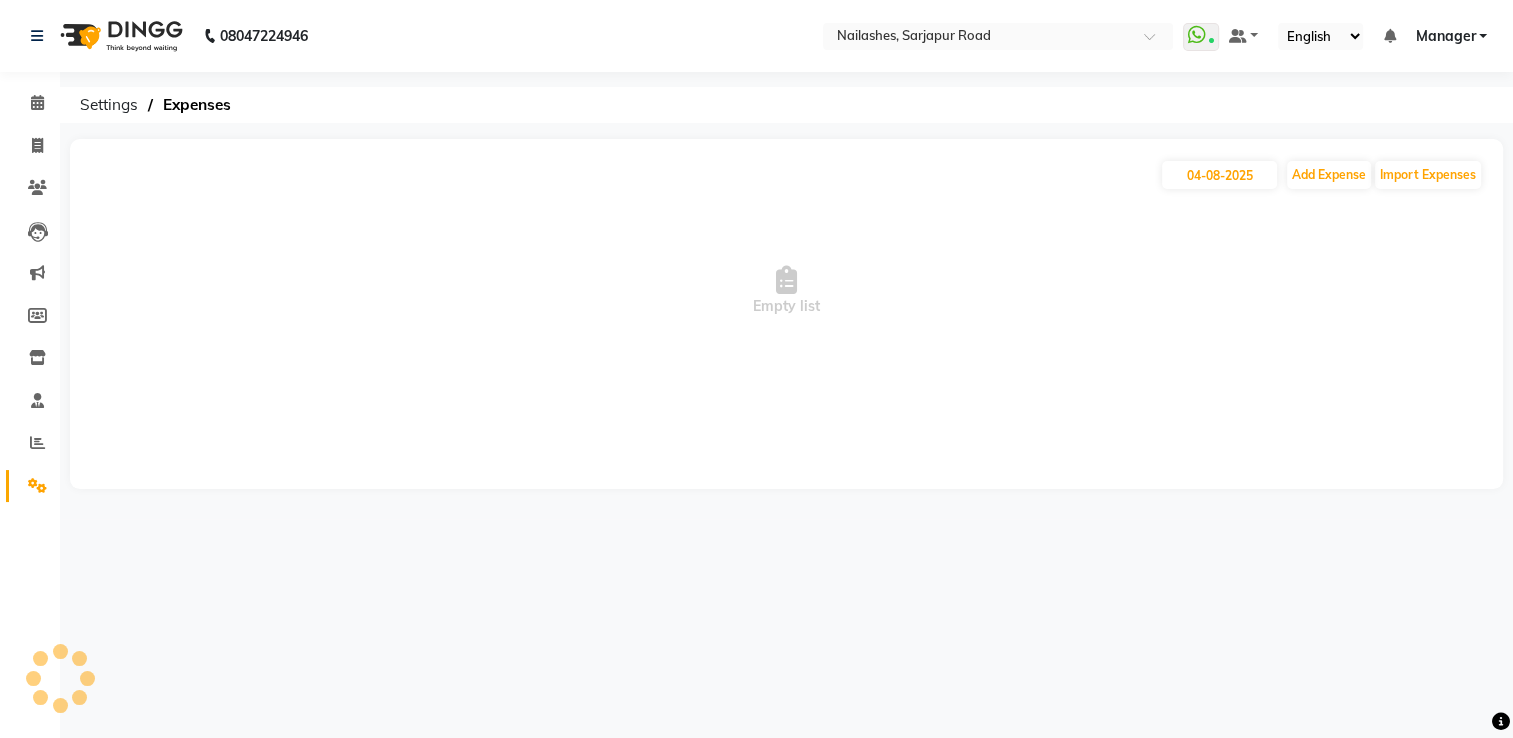 scroll, scrollTop: 0, scrollLeft: 0, axis: both 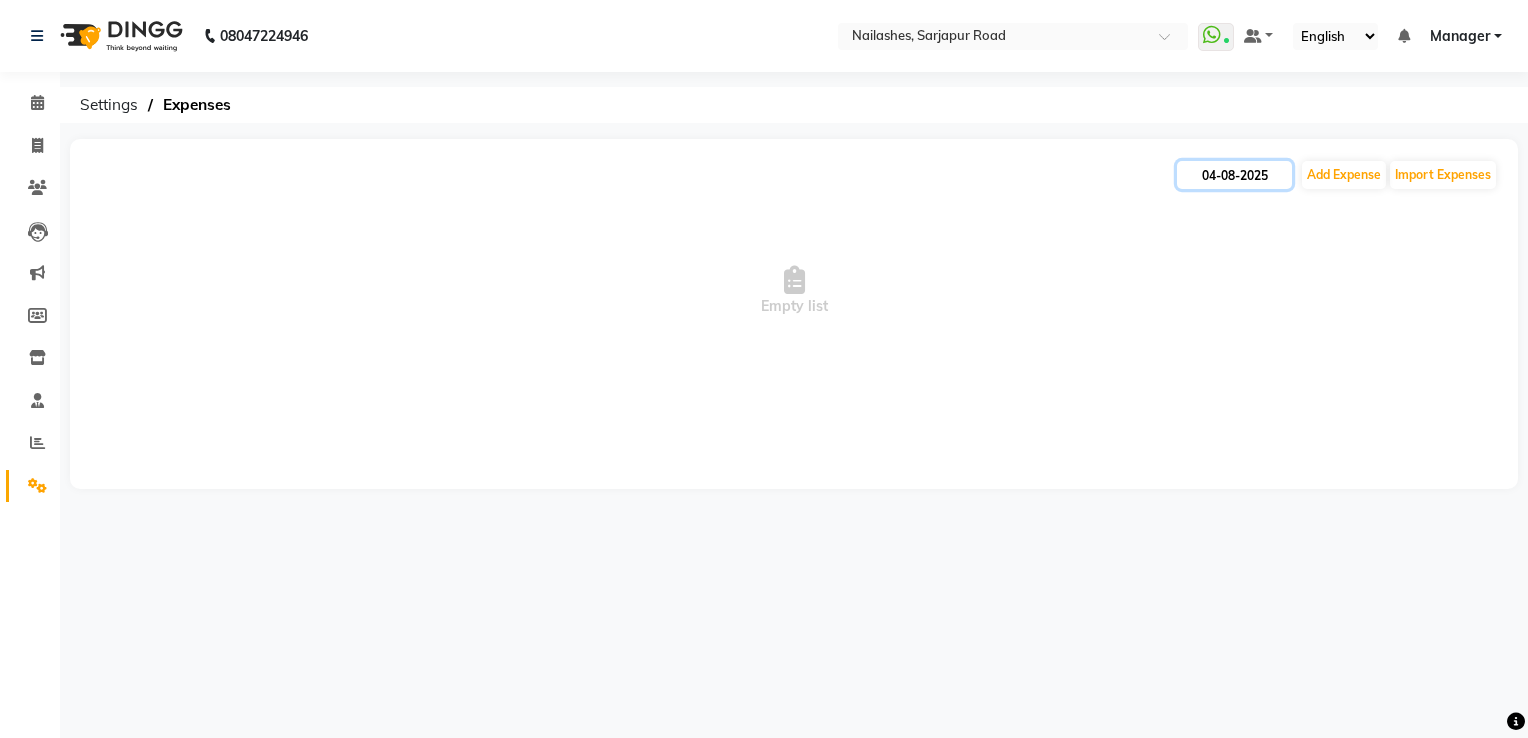 click on "04-08-2025" 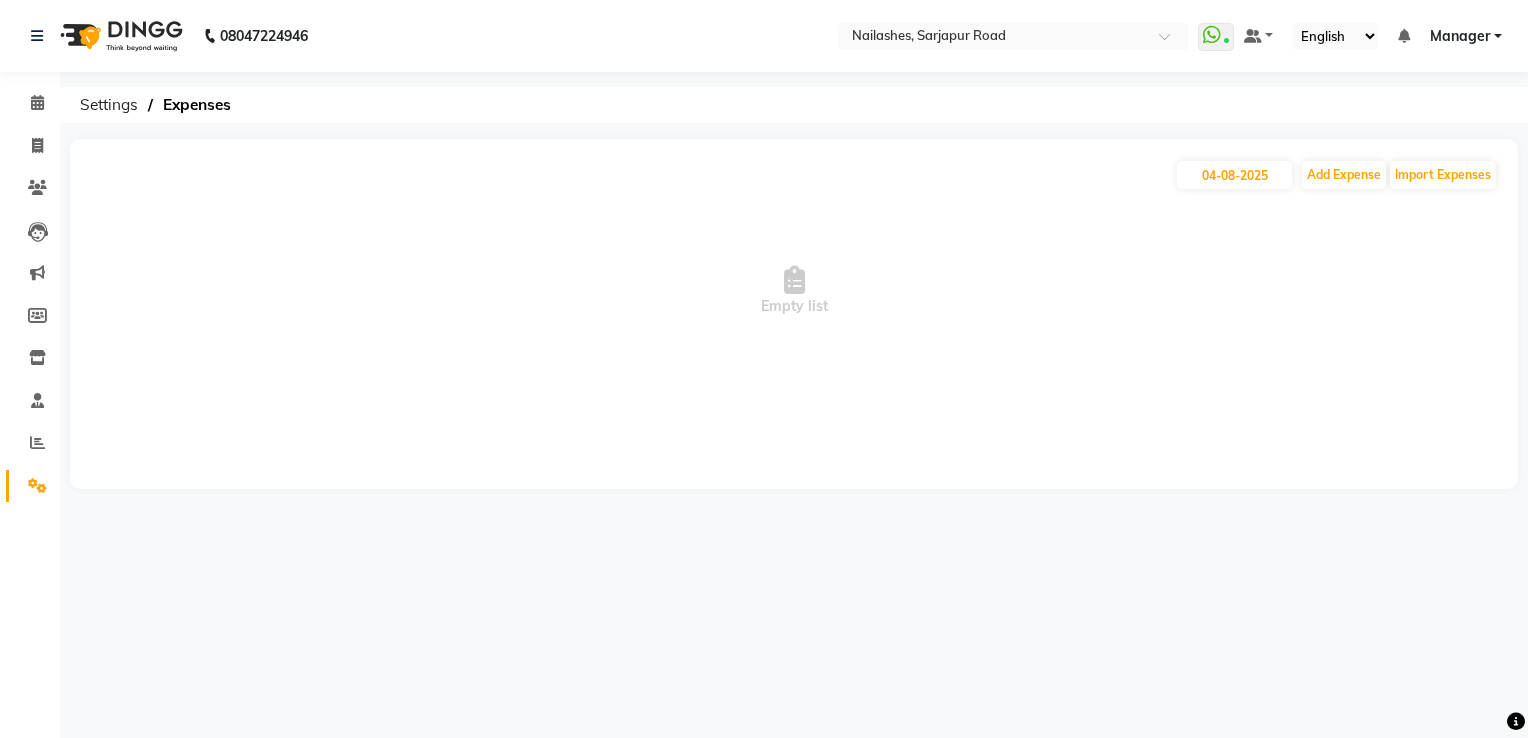 select on "8" 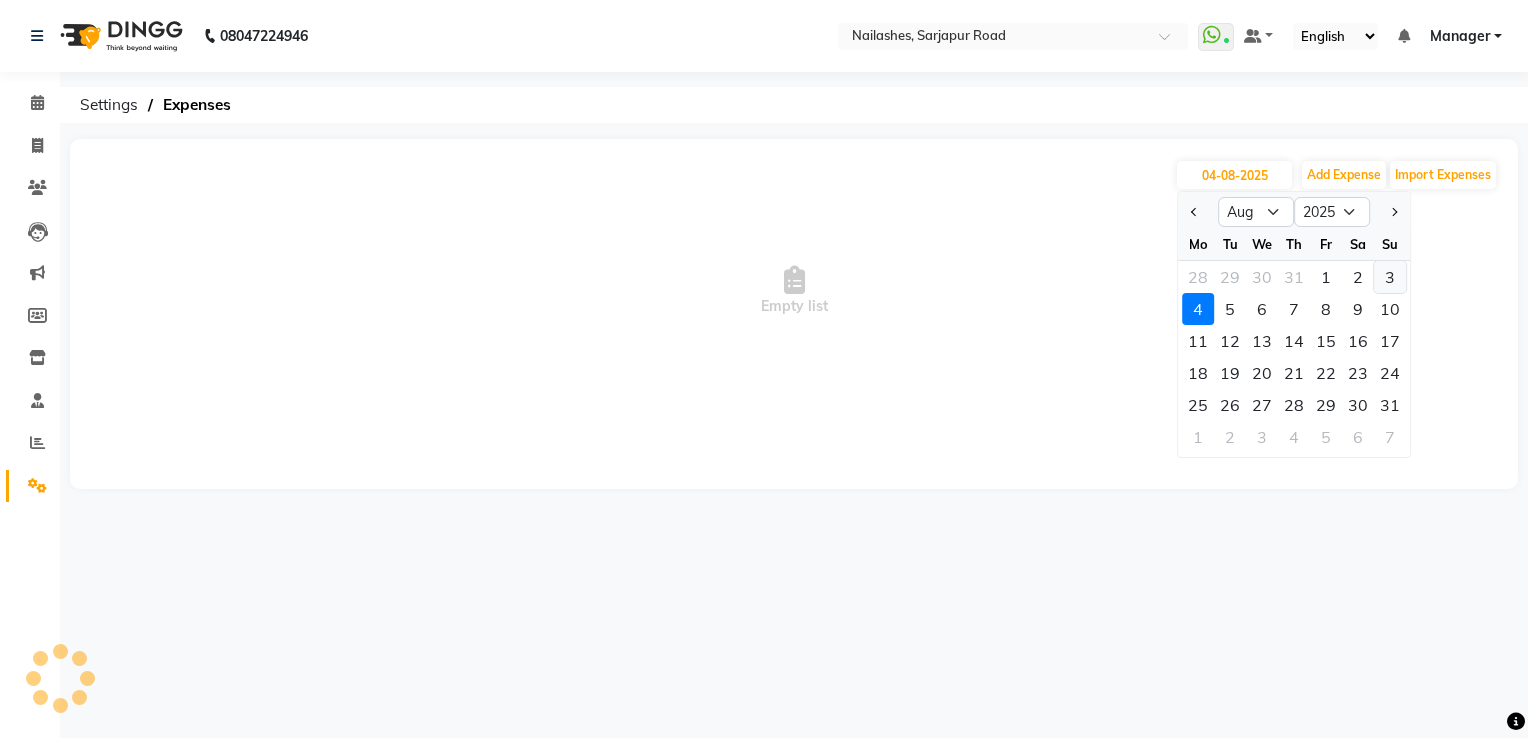 click on "3" 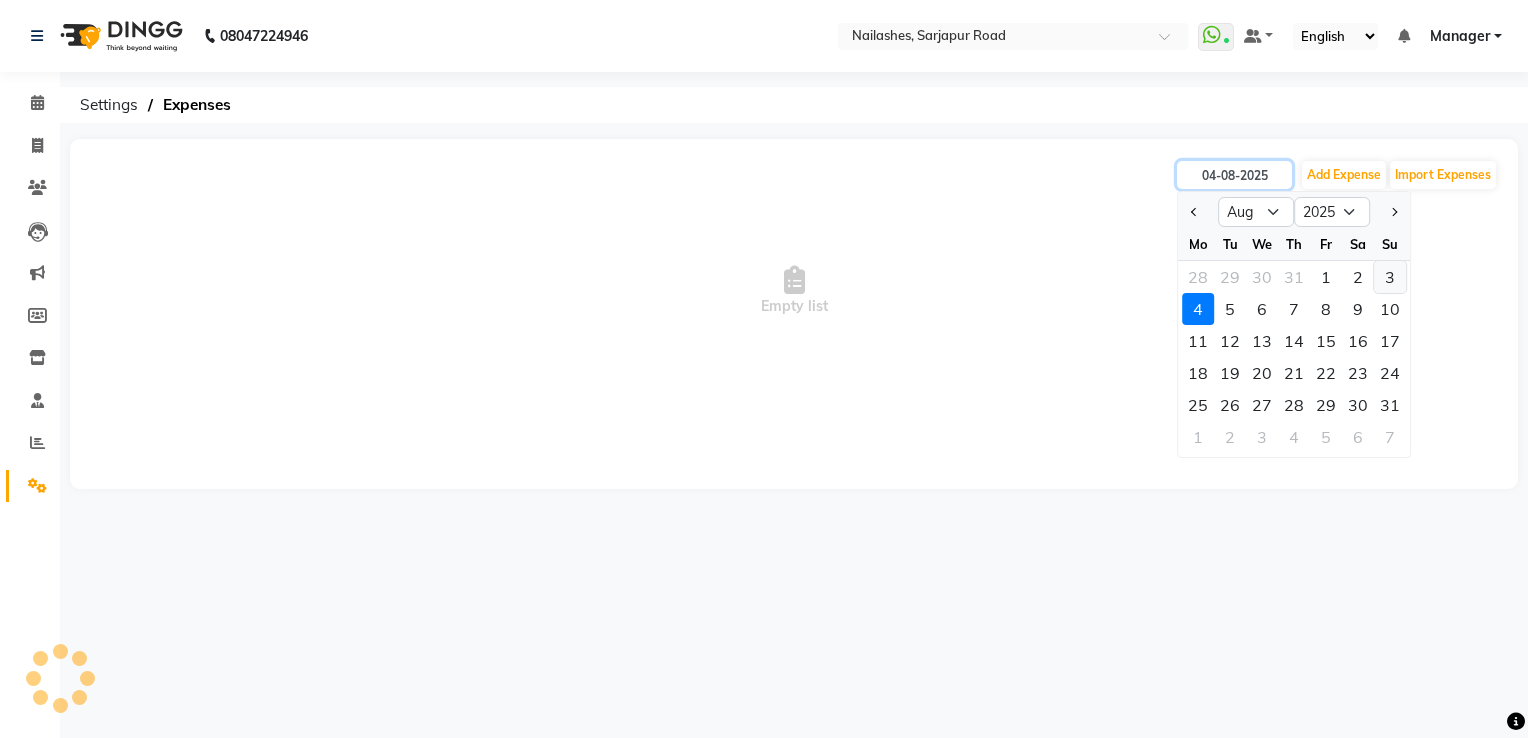 type on "03-08-2025" 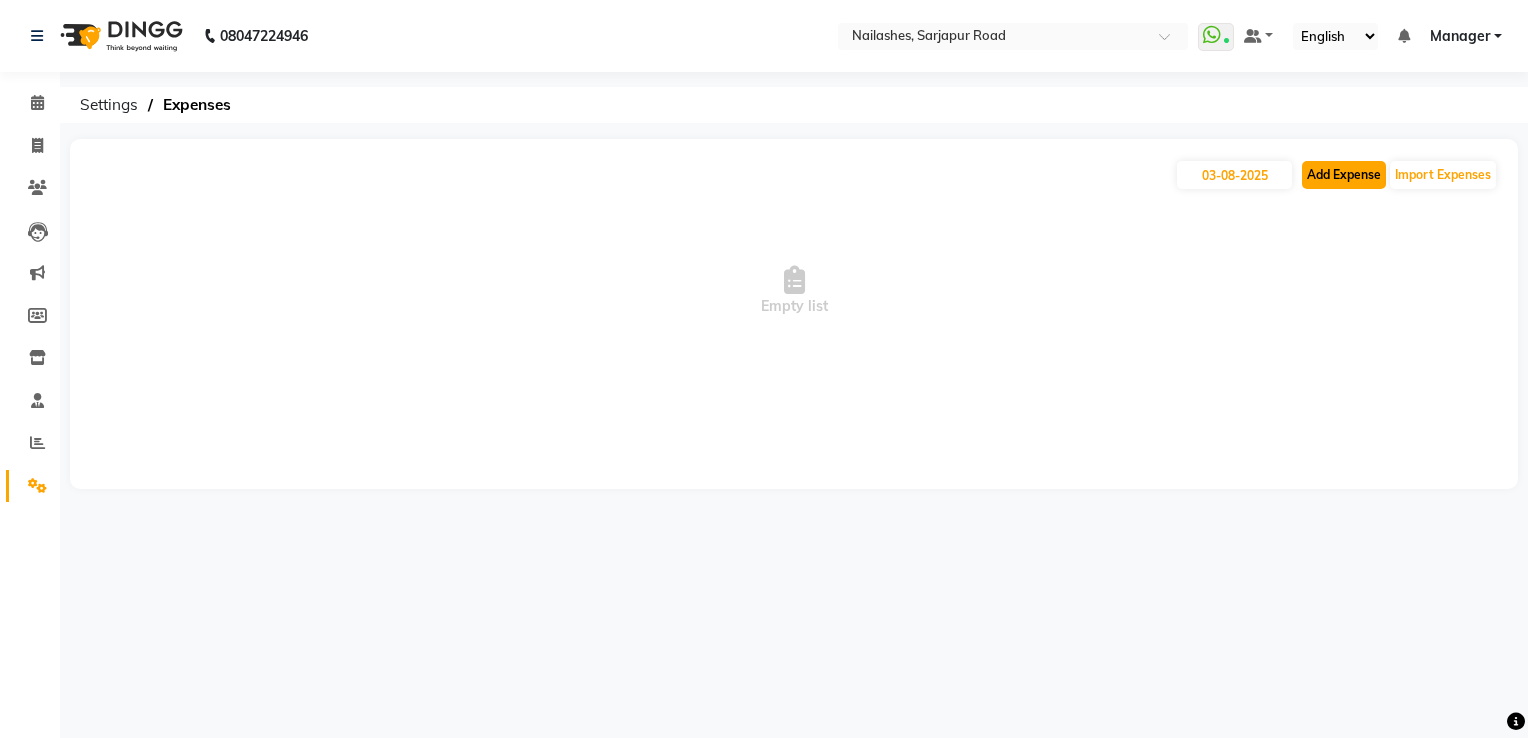 click on "Add Expense" 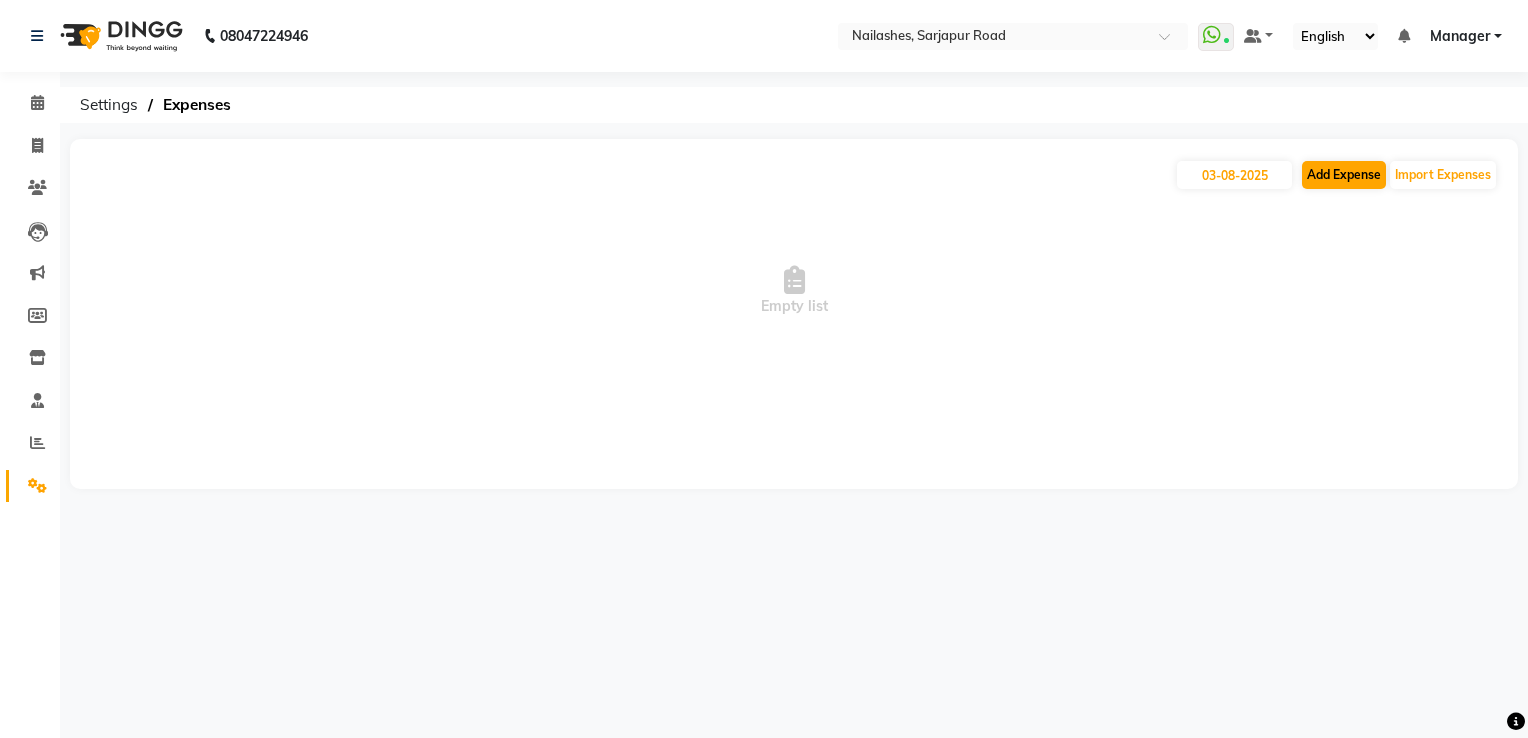 select on "1" 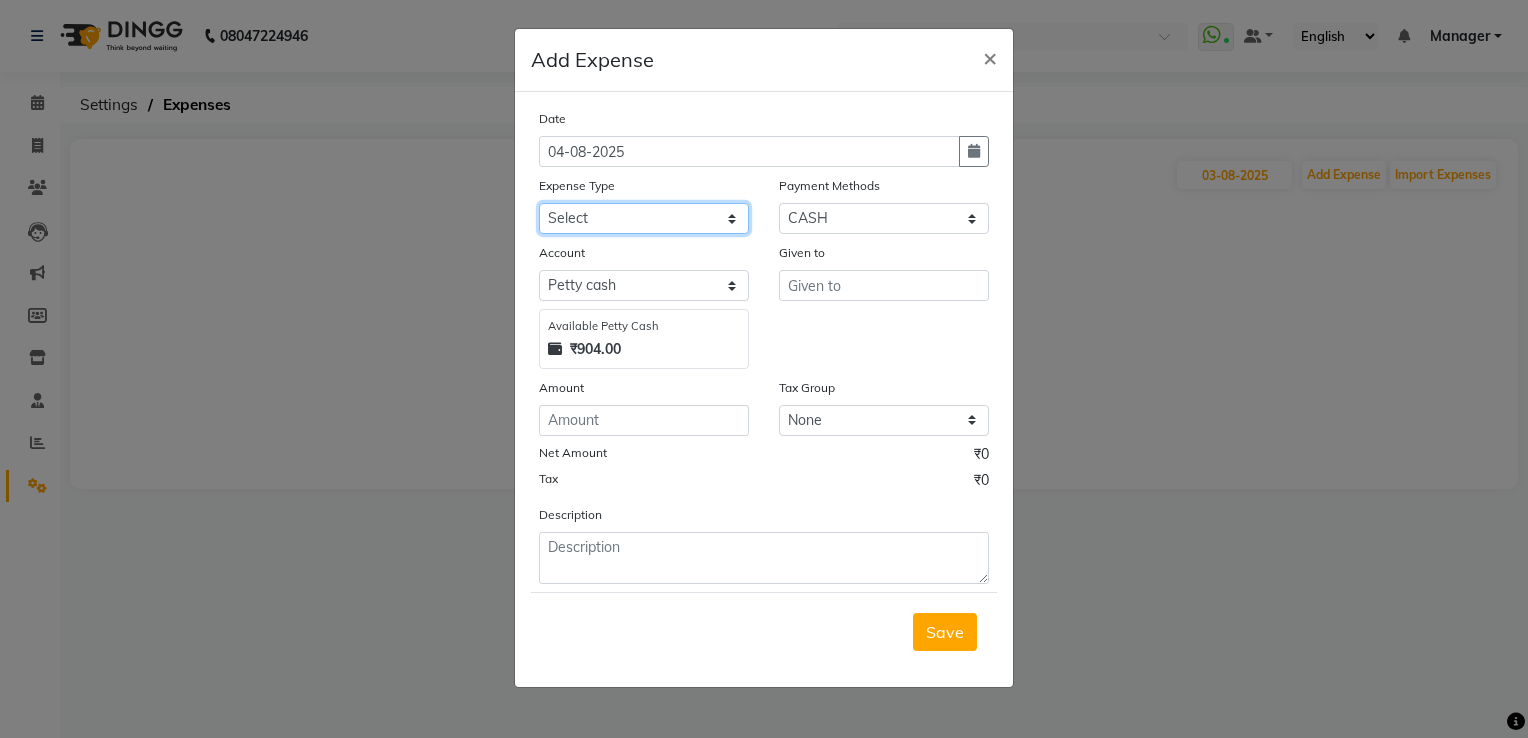 click on "Select acetone Advance Salary bank deposite BBMP Beauty products Bed charges BIRTHDAY CAKE Bonus Carpenter CASH EXPENSE VOUCHER Cash handover chocolate for store cleaning things Client Refreshment coconut water for clients COFFEE coffee cup coffee powder Commission Conveyance Cotton Courier decoration Diesel for generator Donation Drinking Water Electricity Eyelashes return Face mask floor cleaner flowers daily garbage generator diesel green tea GST handover HANDWASH House Keeping Material House keeping Salary Incentive Internet Bill juice LAUNDRY Maintainance Marketing Medical Membership Milk Milk miscelleneous Naturals salon NEWSPAPER O T Other Pantry PETROL Phone Bill Plants plumber pooja items Porter priest Product Purchase product return Product sale puja items RAPIDO Refund Rent Shop Rent Staff Accommodation Royalty Salary Staff cab charges Staff dinner Staff Flight Ticket Staff  Hiring from another Branch Staff Snacks Stationary STORE OPENING CHARGE sugar sweets TEAM DINNER TIPS Tissue Transgender" 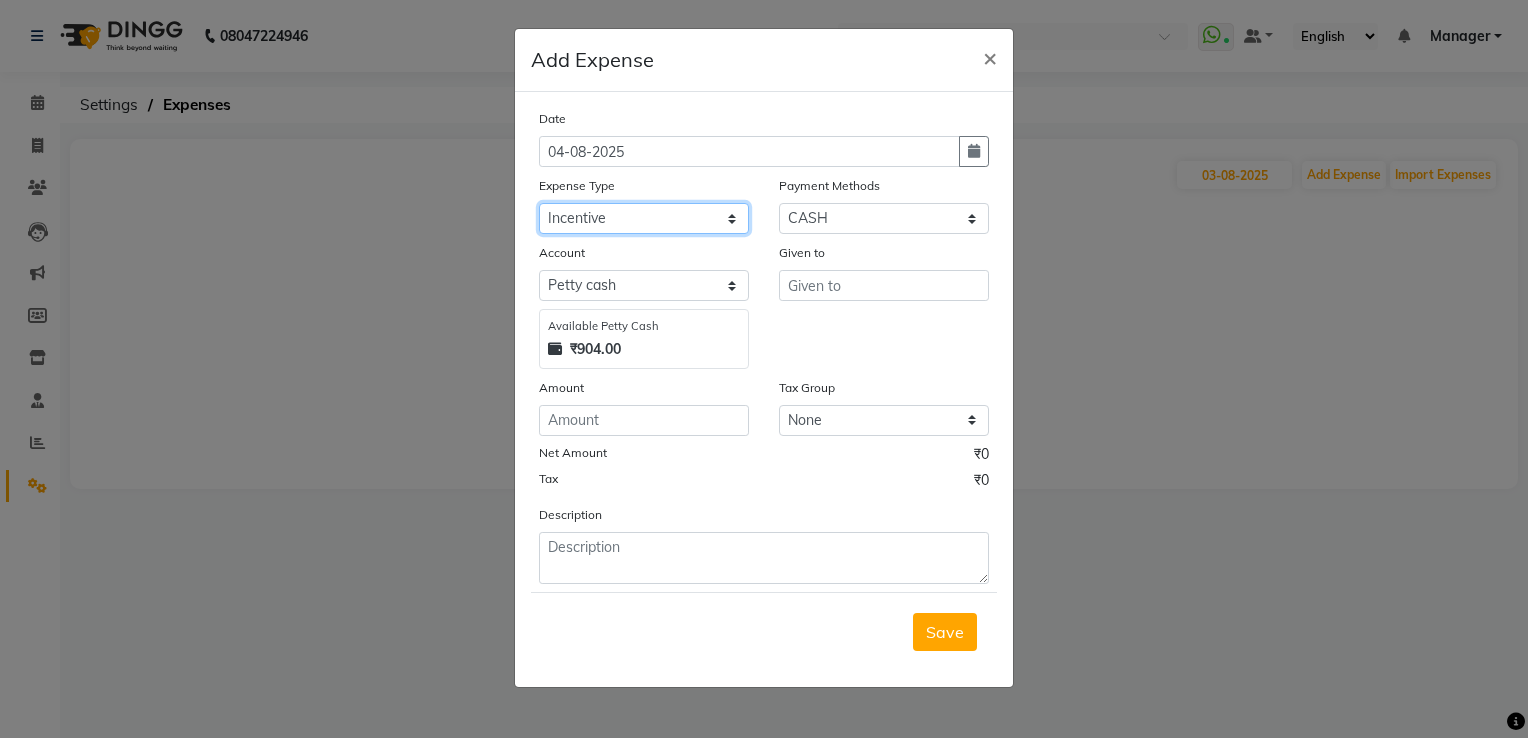 click on "Select acetone Advance Salary bank deposite BBMP Beauty products Bed charges BIRTHDAY CAKE Bonus Carpenter CASH EXPENSE VOUCHER Cash handover chocolate for store cleaning things Client Refreshment coconut water for clients COFFEE coffee cup coffee powder Commission Conveyance Cotton Courier decoration Diesel for generator Donation Drinking Water Electricity Eyelashes return Face mask floor cleaner flowers daily garbage generator diesel green tea GST handover HANDWASH House Keeping Material House keeping Salary Incentive Internet Bill juice LAUNDRY Maintainance Marketing Medical Membership Milk Milk miscelleneous Naturals salon NEWSPAPER O T Other Pantry PETROL Phone Bill Plants plumber pooja items Porter priest Product Purchase product return Product sale puja items RAPIDO Refund Rent Shop Rent Staff Accommodation Royalty Salary Staff cab charges Staff dinner Staff Flight Ticket Staff  Hiring from another Branch Staff Snacks Stationary STORE OPENING CHARGE sugar sweets TEAM DINNER TIPS Tissue Transgender" 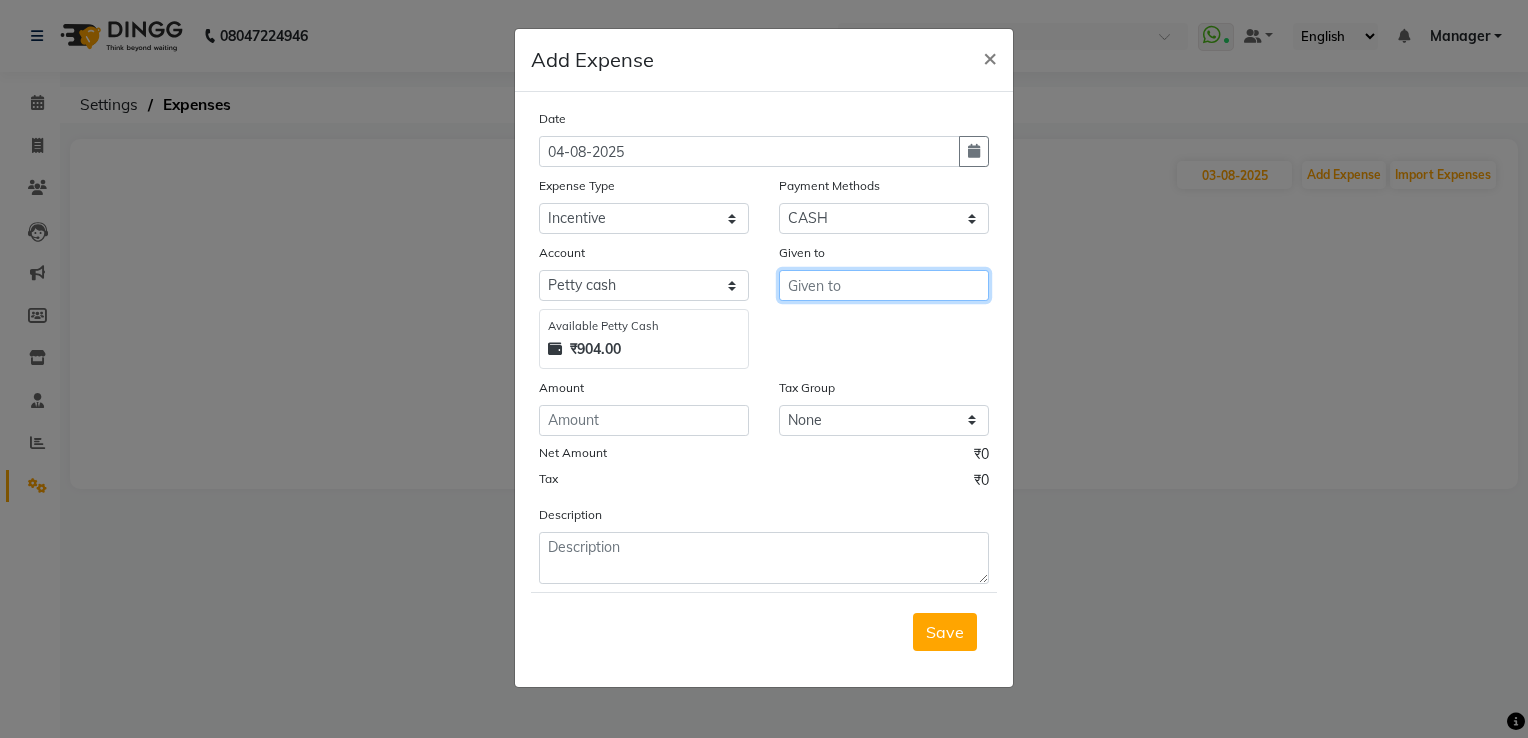click at bounding box center (884, 285) 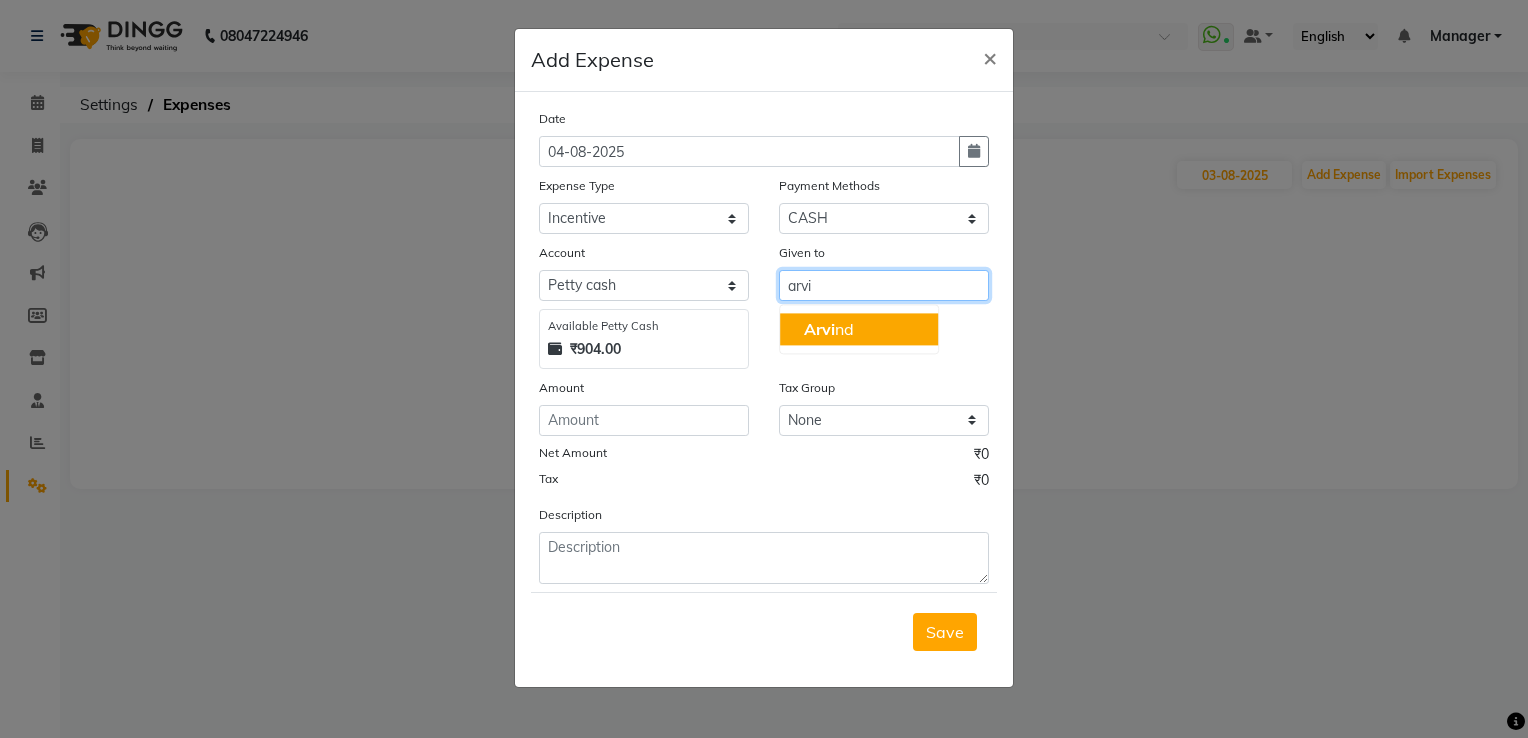 click on "Arvi" 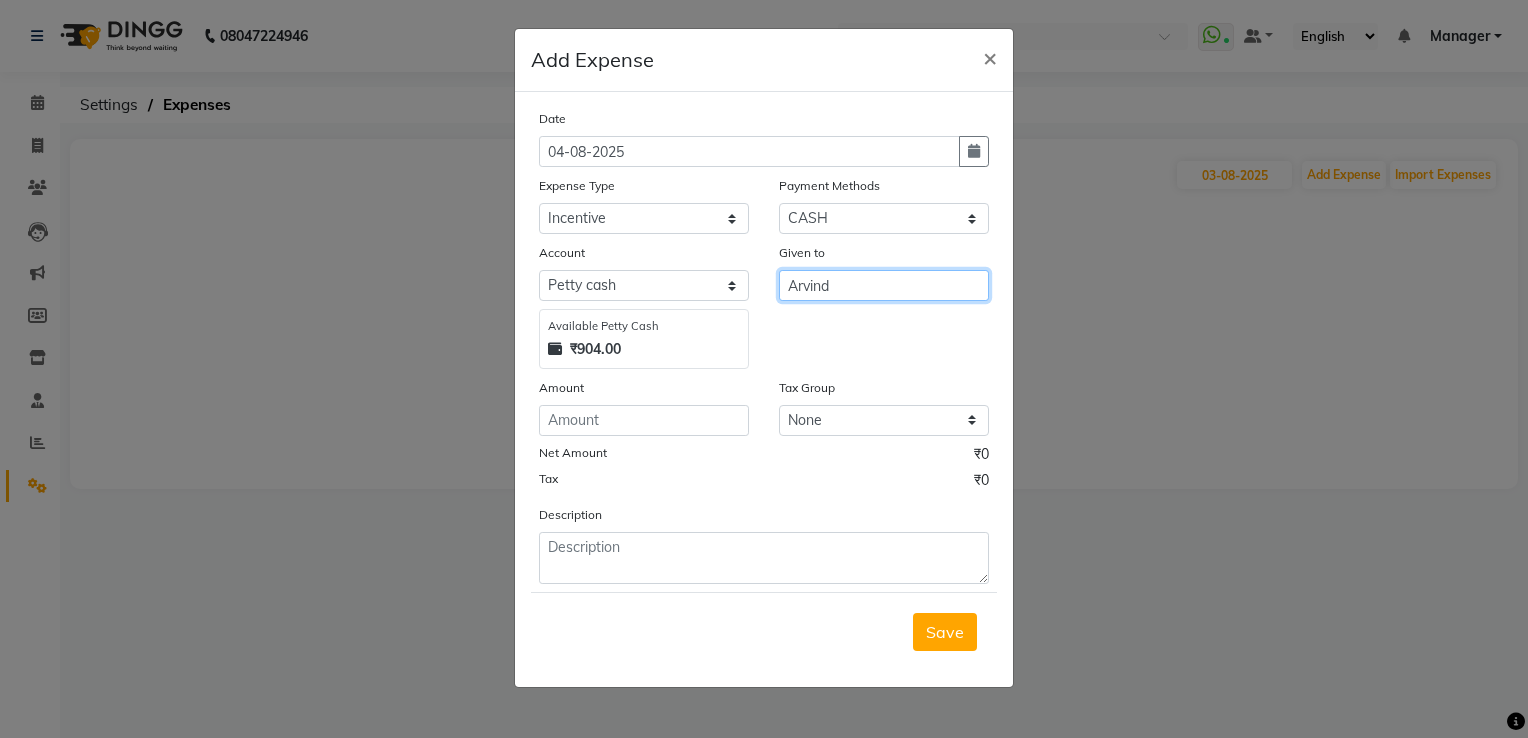 type on "Arvind" 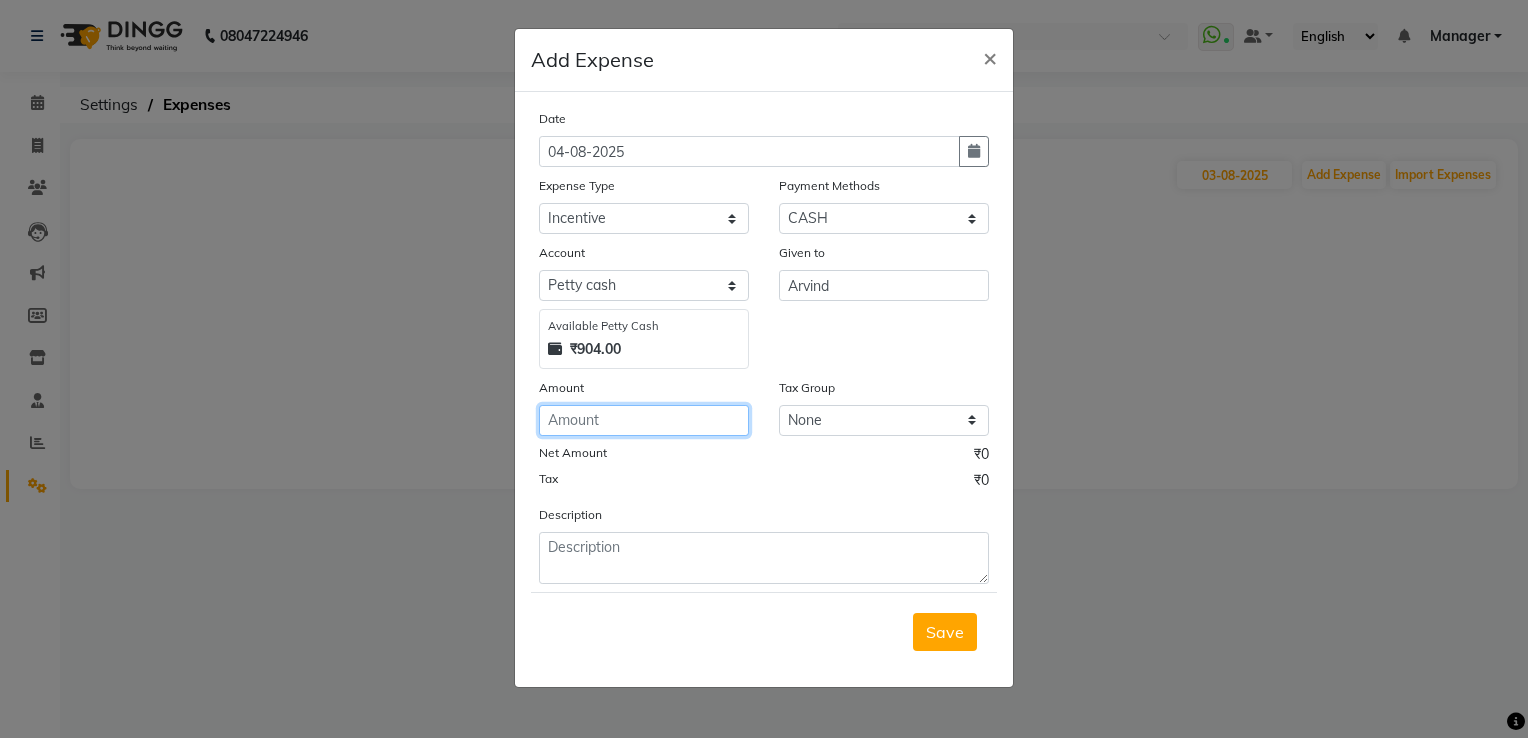 click 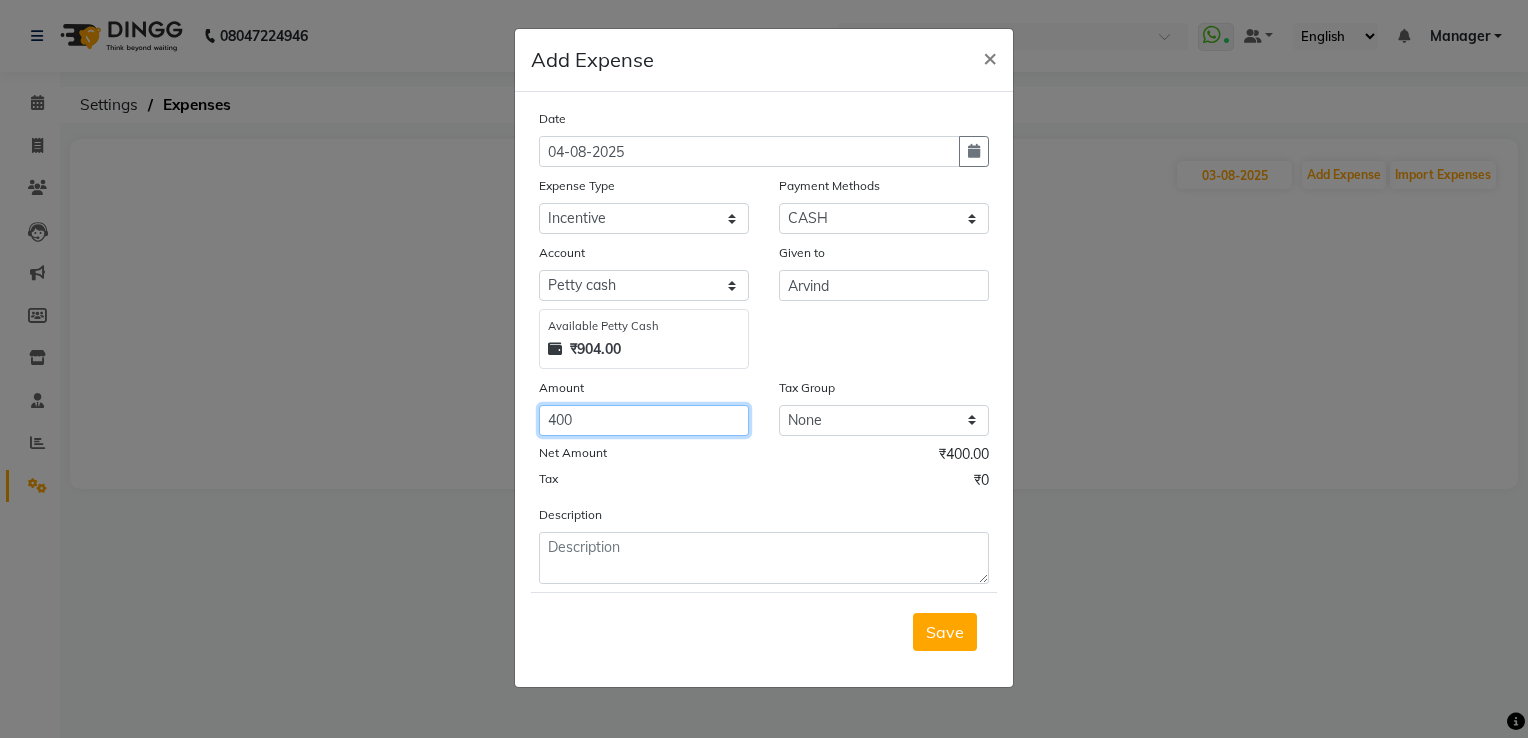 type on "400" 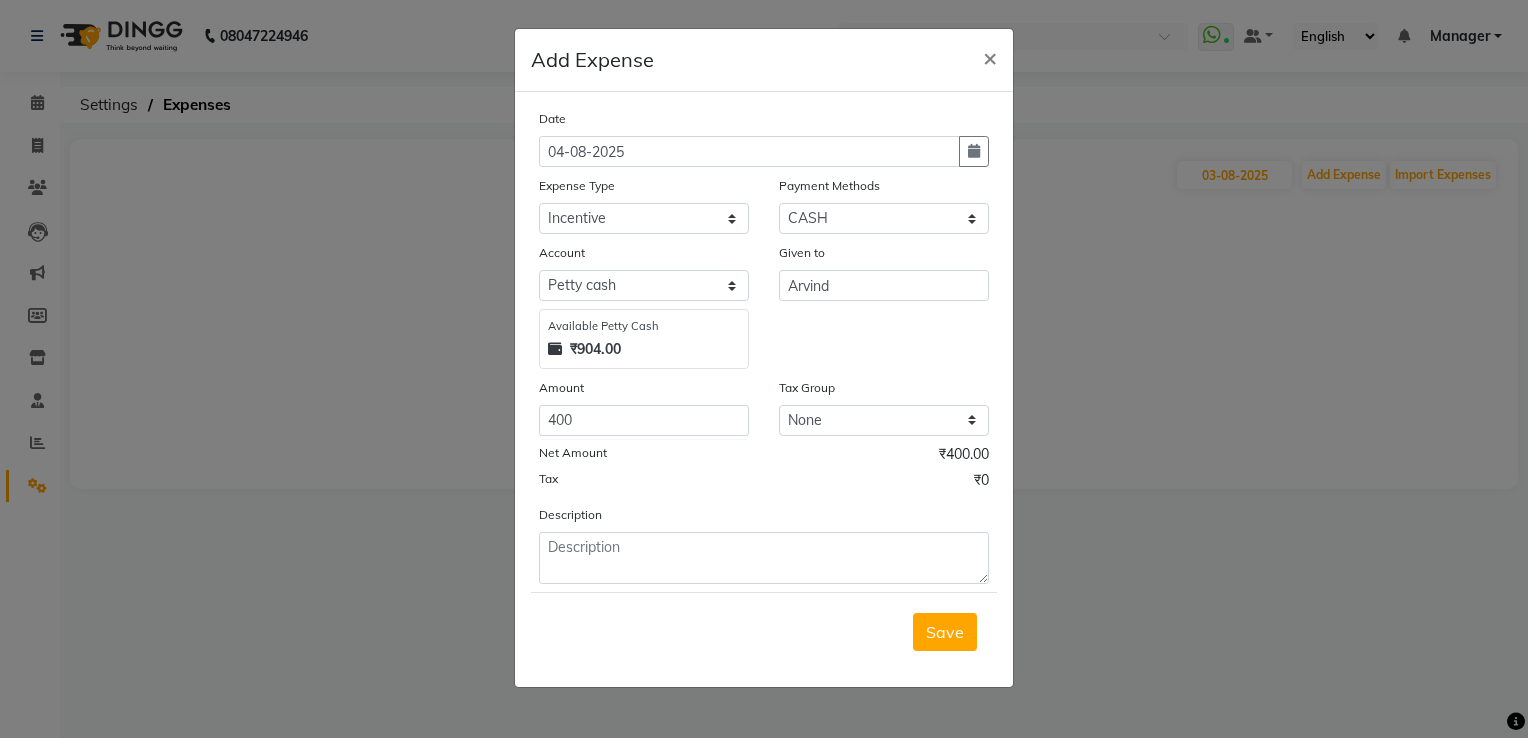 click on "Description" 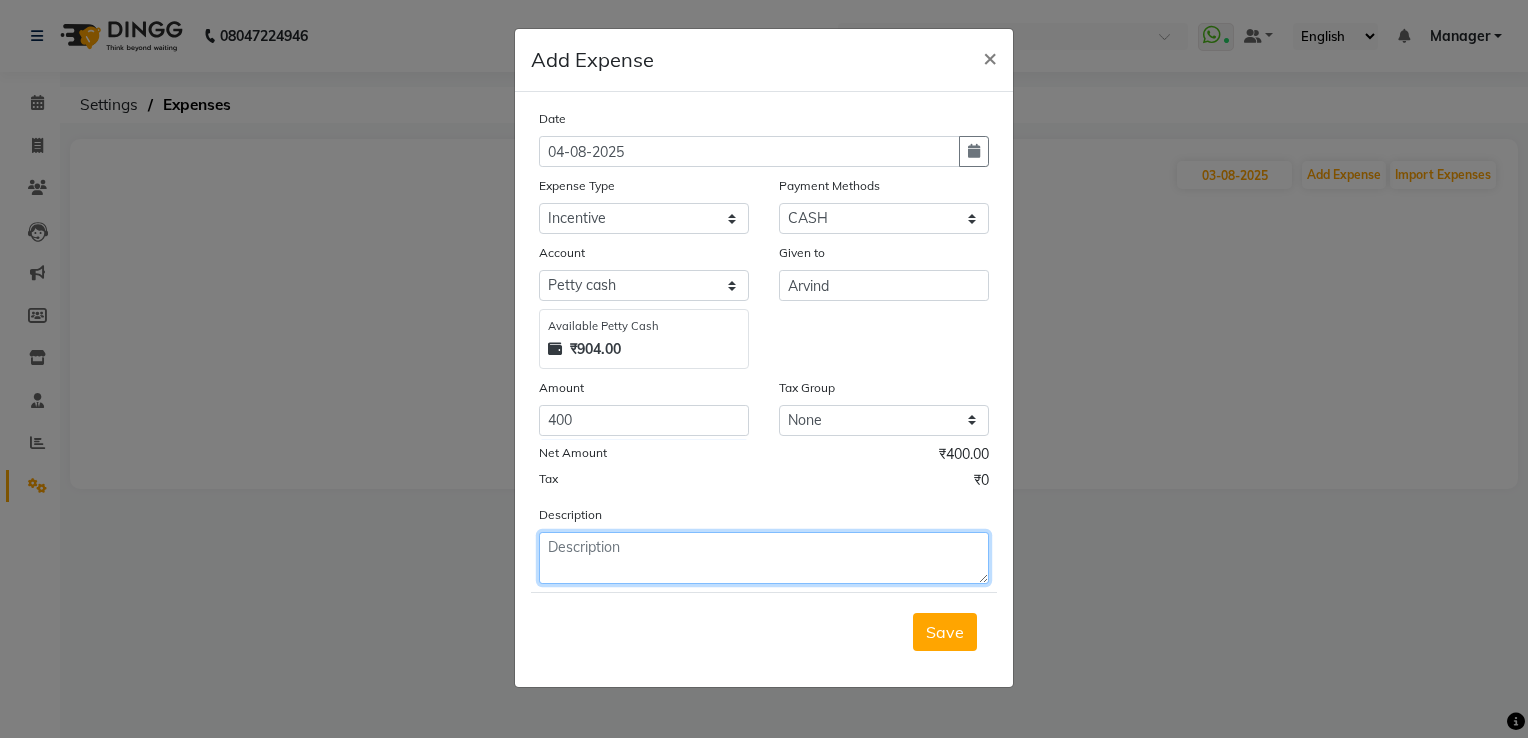 click 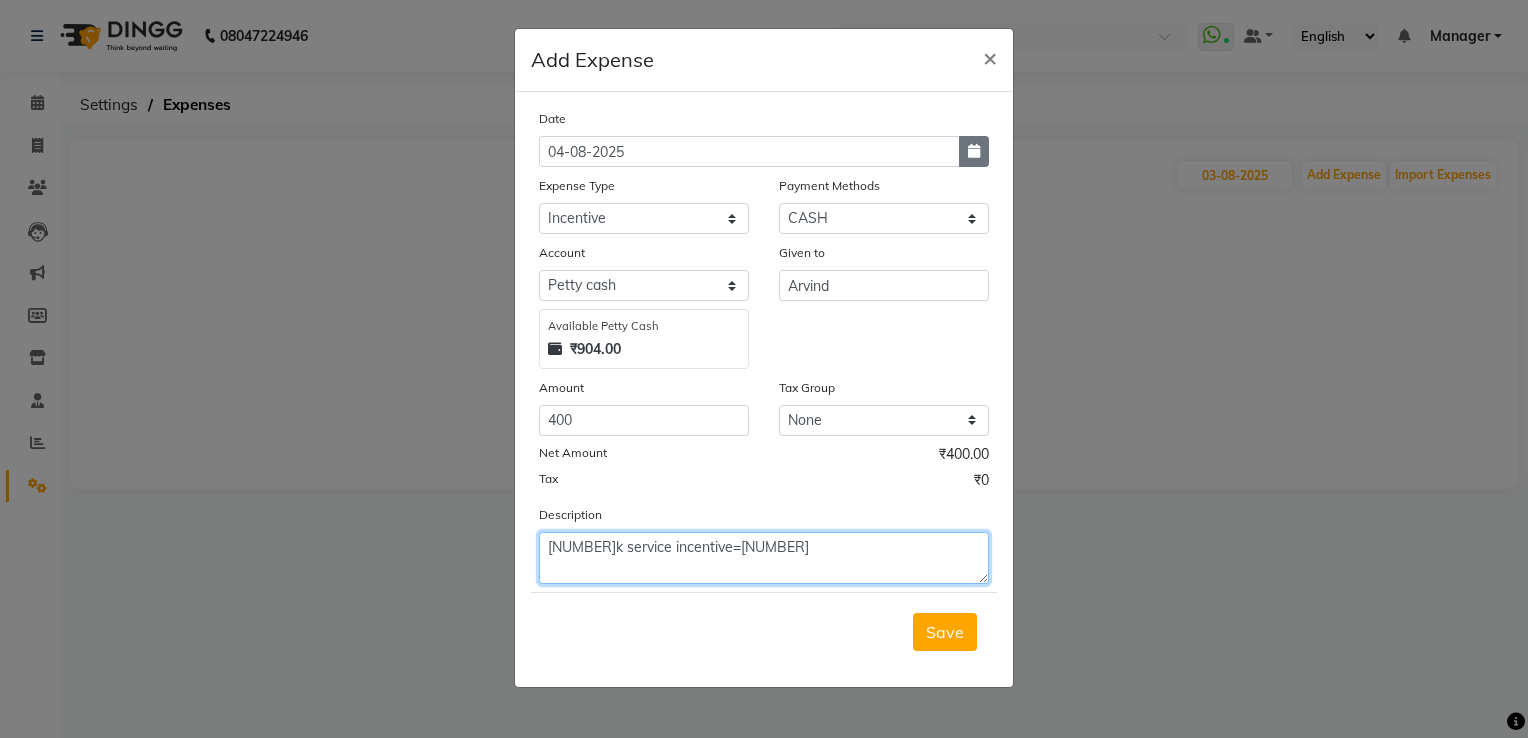 type on "[NUMBER]k service incentive=[NUMBER]" 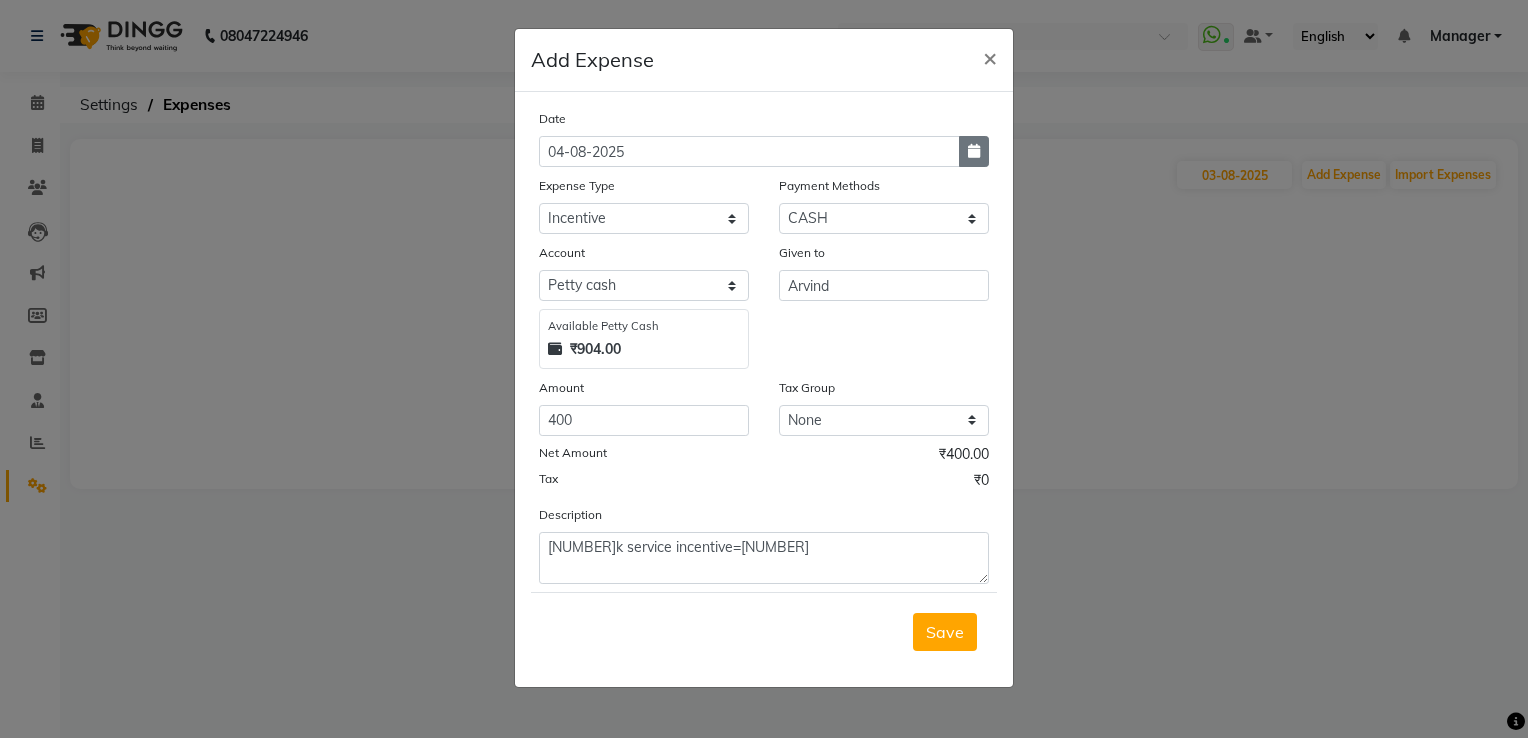 click 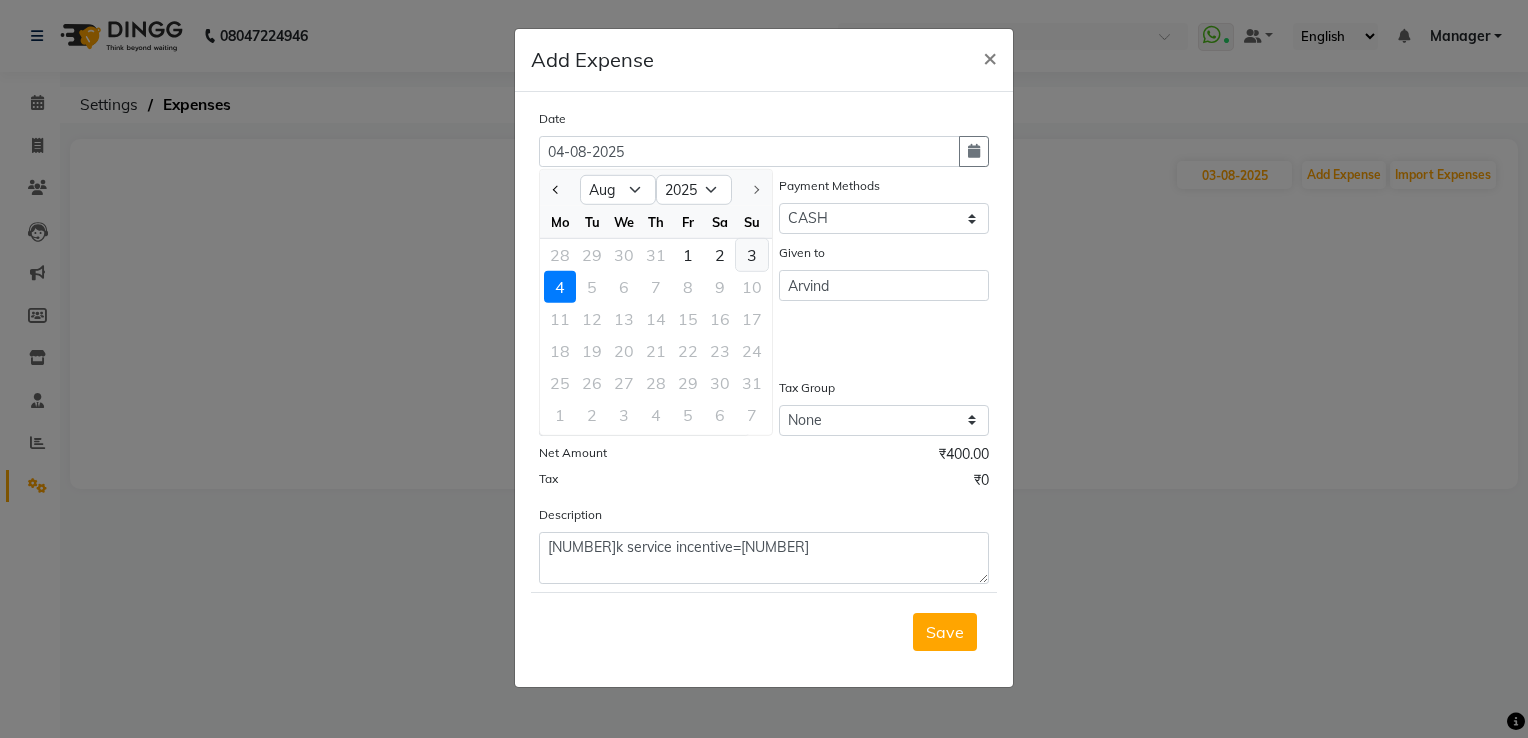 click on "3" 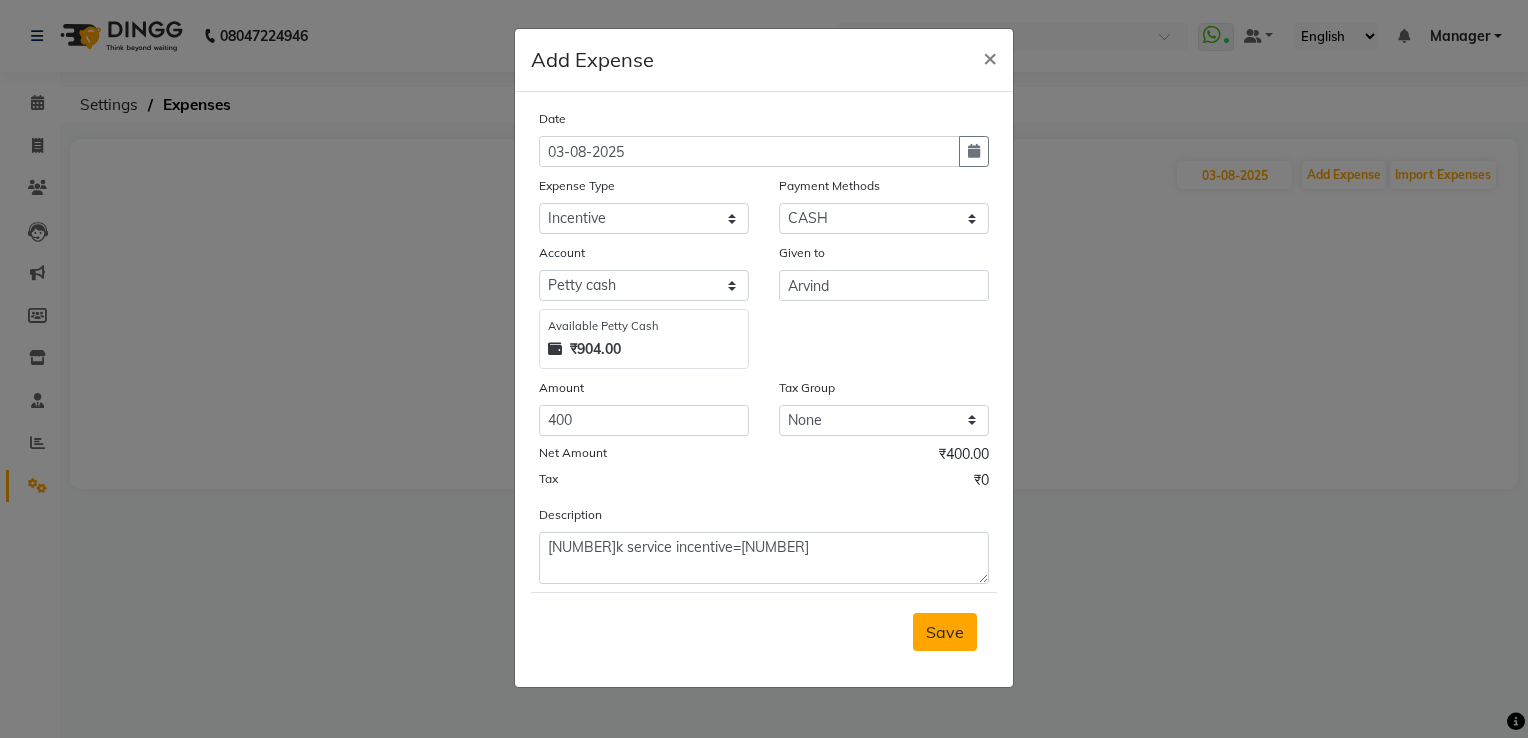 click on "Save" at bounding box center (945, 632) 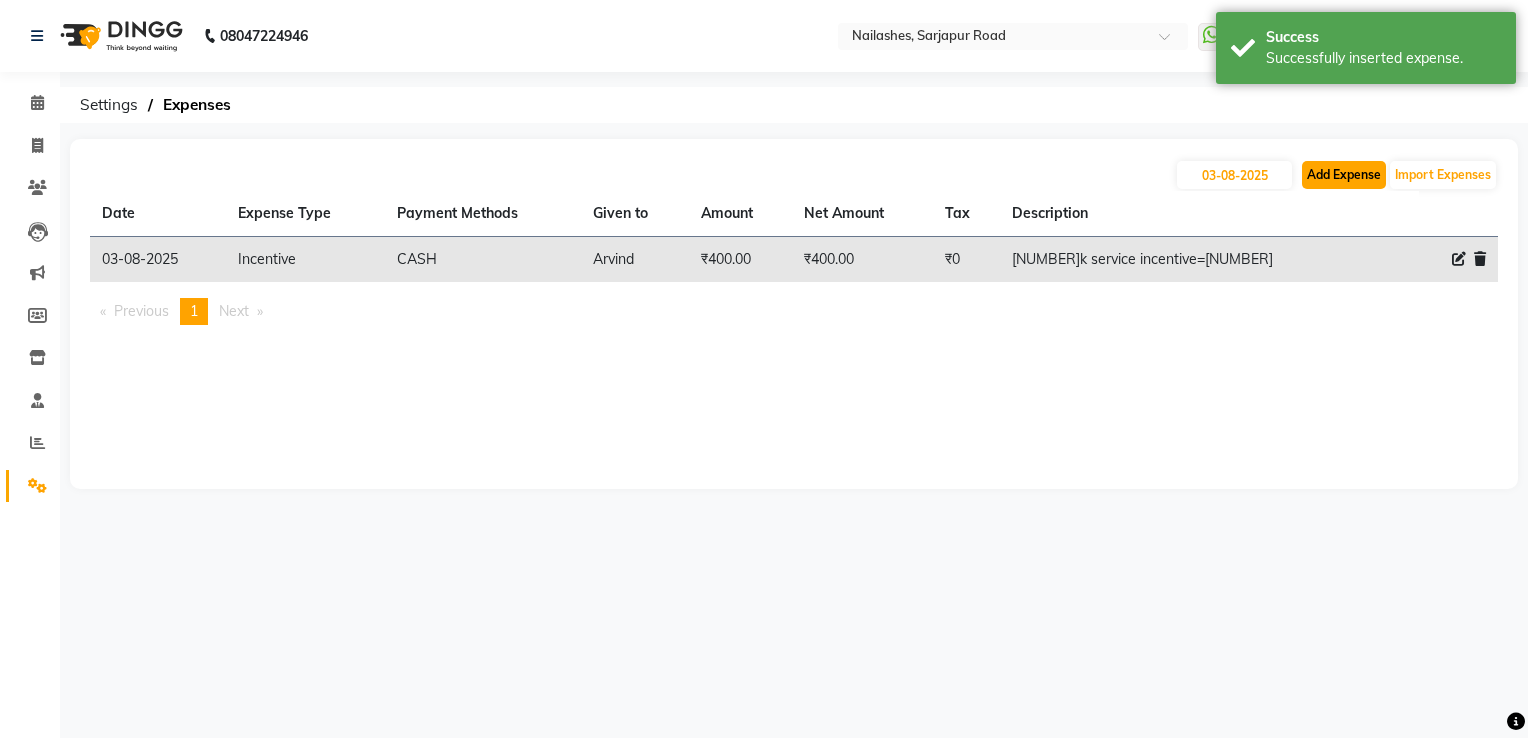 click on "Add Expense" 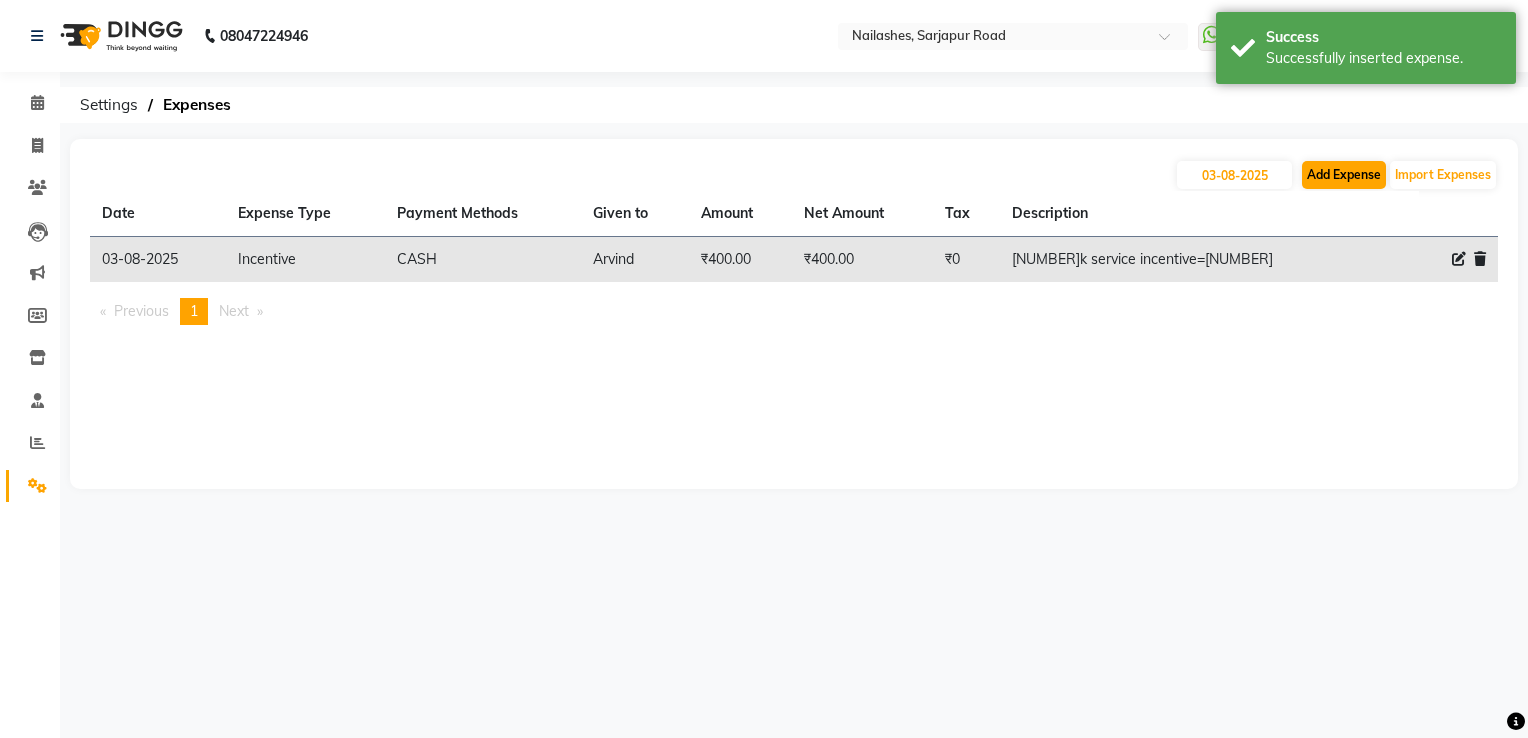 select on "1" 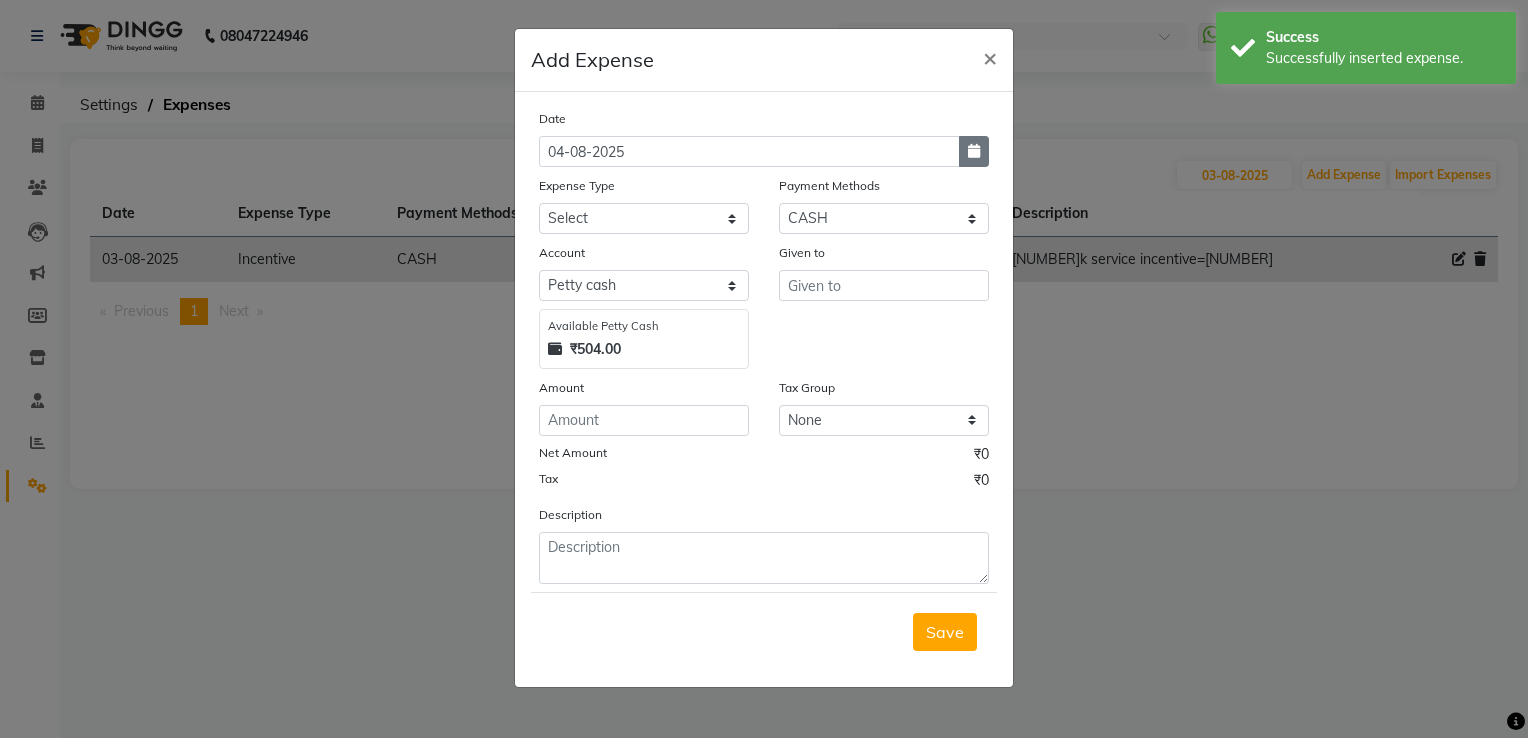 click 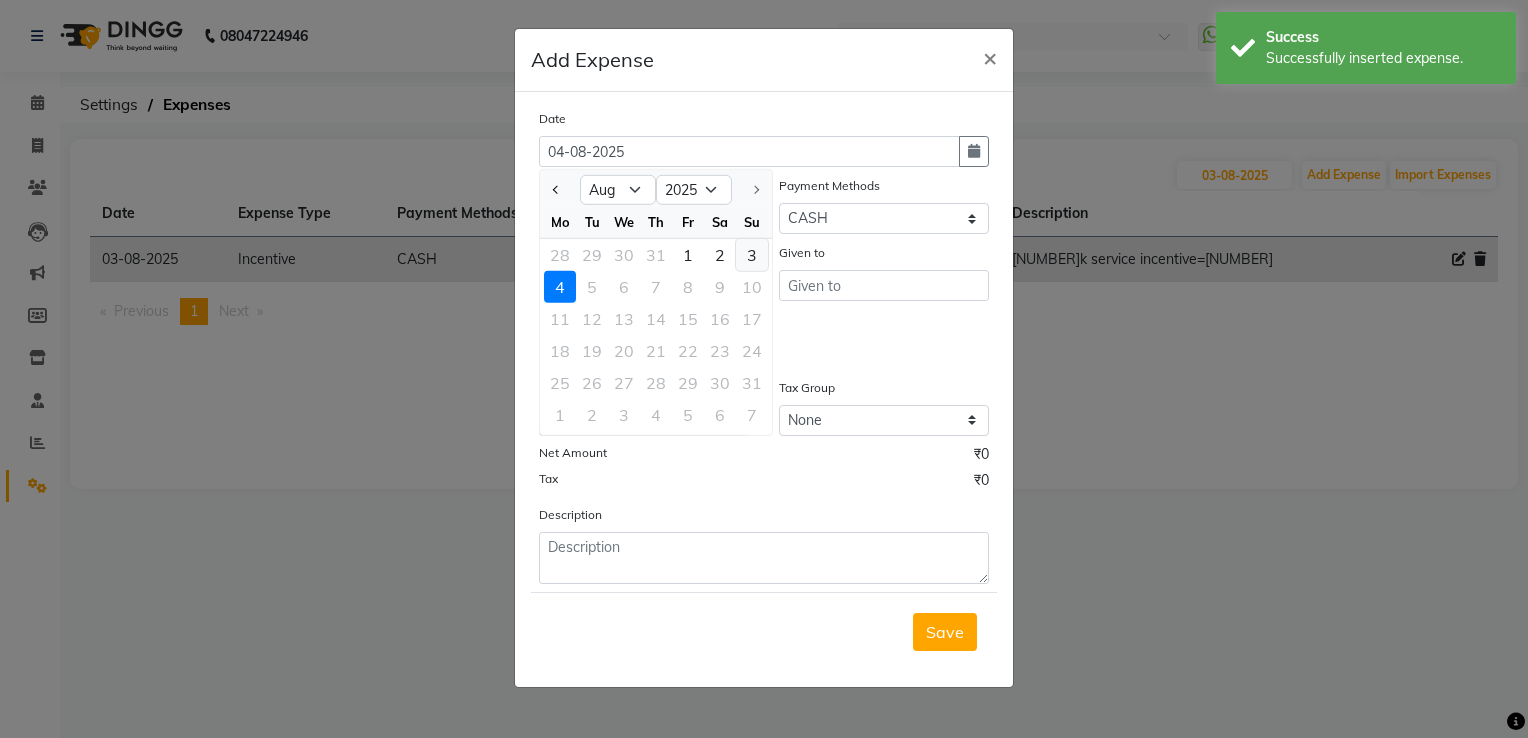 click on "3" 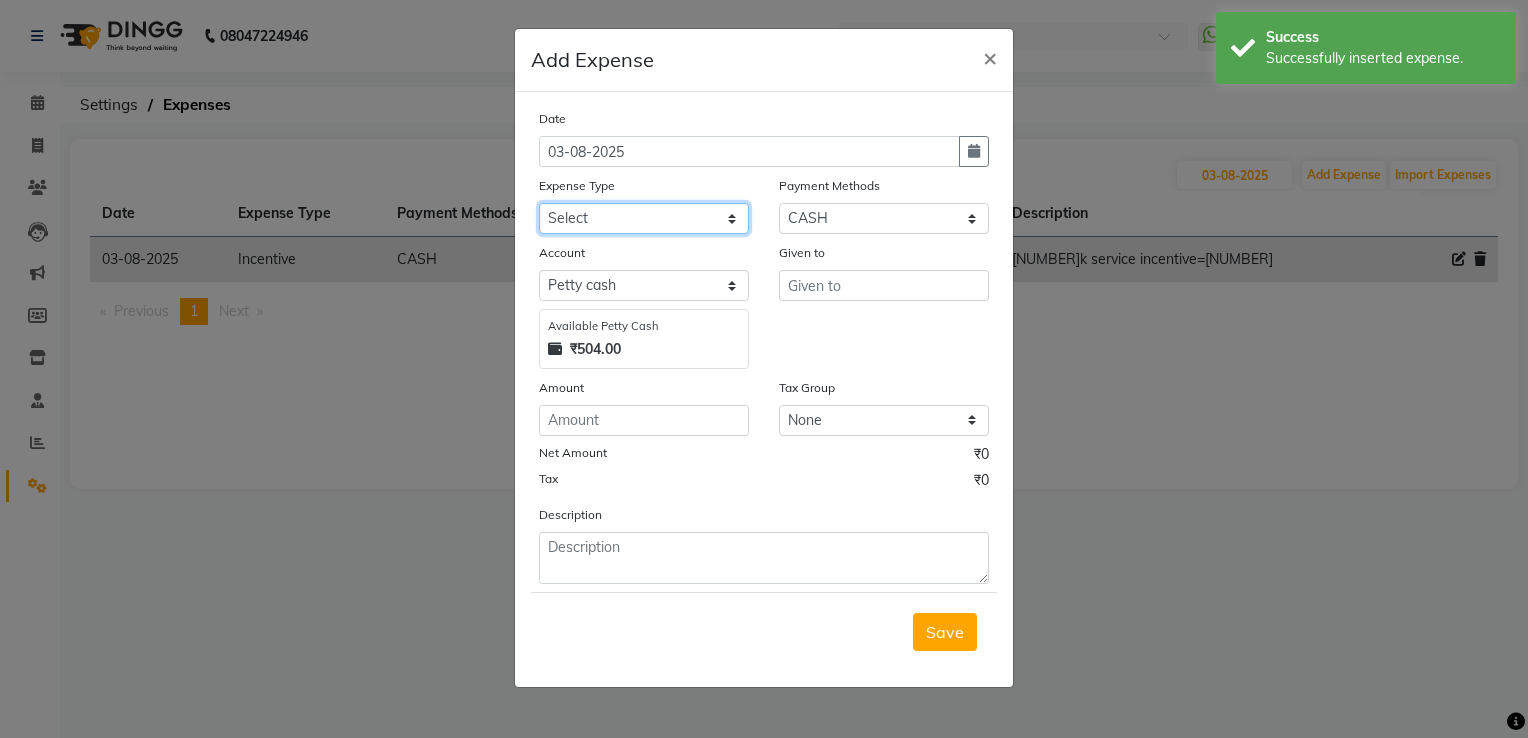 click on "Select acetone Advance Salary bank deposite BBMP Beauty products Bed charges BIRTHDAY CAKE Bonus Carpenter CASH EXPENSE VOUCHER Cash handover chocolate for store cleaning things Client Refreshment coconut water for clients COFFEE coffee cup coffee powder Commission Conveyance Cotton Courier decoration Diesel for generator Donation Drinking Water Electricity Eyelashes return Face mask floor cleaner flowers daily garbage generator diesel green tea GST handover HANDWASH House Keeping Material House keeping Salary Incentive Internet Bill juice LAUNDRY Maintainance Marketing Medical Membership Milk Milk miscelleneous Naturals salon NEWSPAPER O T Other Pantry PETROL Phone Bill Plants plumber pooja items Porter priest Product Purchase product return Product sale puja items RAPIDO Refund Rent Shop Rent Staff Accommodation Royalty Salary Staff cab charges Staff dinner Staff Flight Ticket Staff  Hiring from another Branch Staff Snacks Stationary STORE OPENING CHARGE sugar sweets TEAM DINNER TIPS Tissue Transgender" 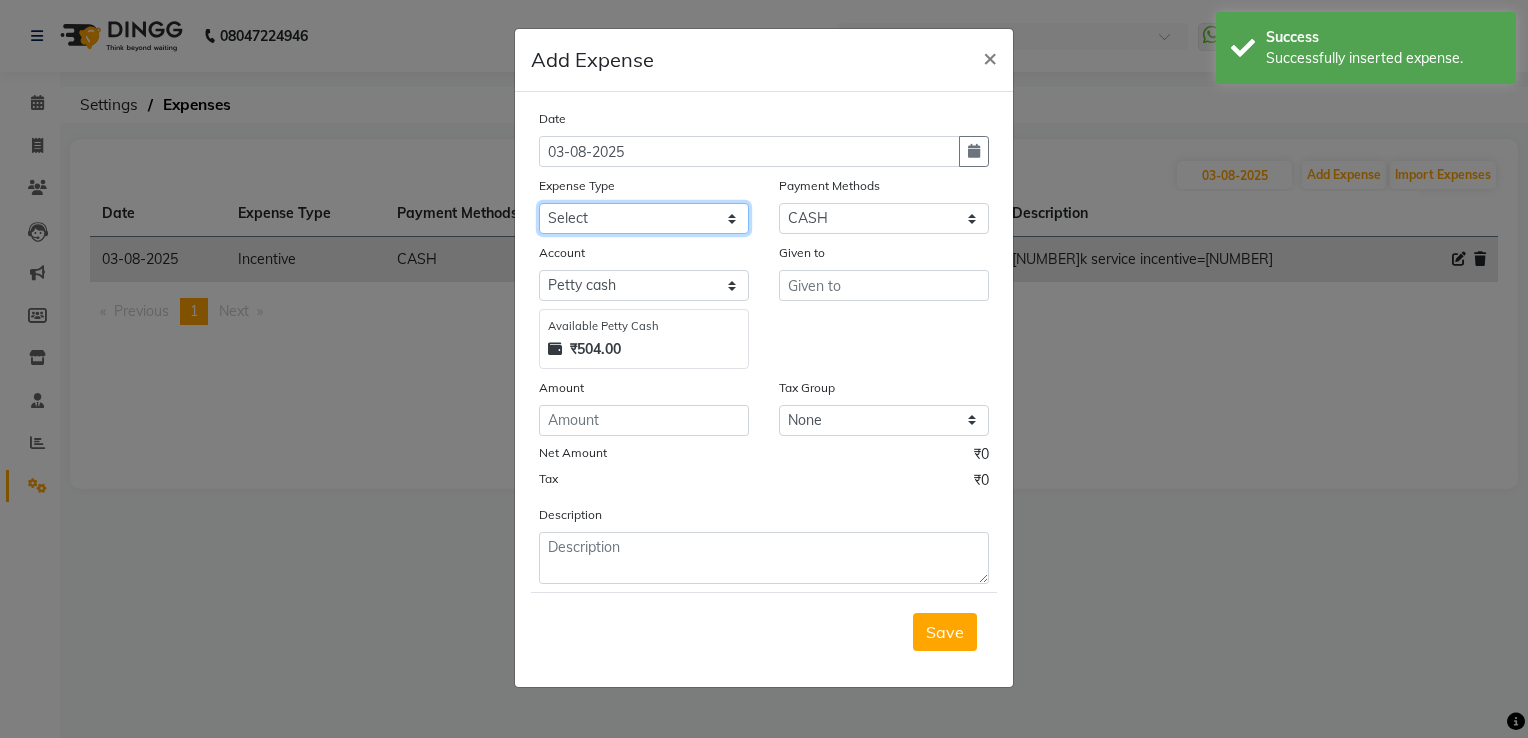 select on "3135" 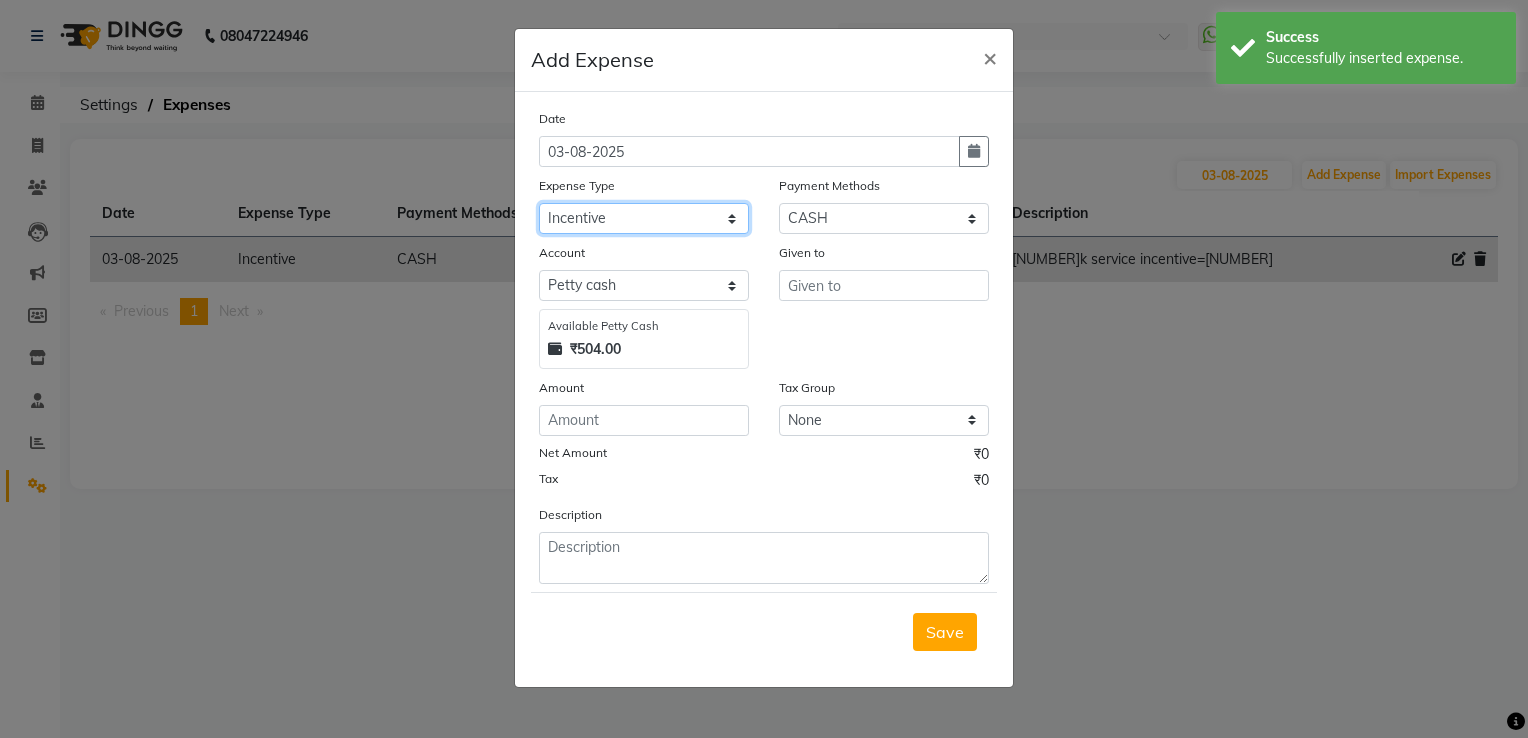 click on "Select acetone Advance Salary bank deposite BBMP Beauty products Bed charges BIRTHDAY CAKE Bonus Carpenter CASH EXPENSE VOUCHER Cash handover chocolate for store cleaning things Client Refreshment coconut water for clients COFFEE coffee cup coffee powder Commission Conveyance Cotton Courier decoration Diesel for generator Donation Drinking Water Electricity Eyelashes return Face mask floor cleaner flowers daily garbage generator diesel green tea GST handover HANDWASH House Keeping Material House keeping Salary Incentive Internet Bill juice LAUNDRY Maintainance Marketing Medical Membership Milk Milk miscelleneous Naturals salon NEWSPAPER O T Other Pantry PETROL Phone Bill Plants plumber pooja items Porter priest Product Purchase product return Product sale puja items RAPIDO Refund Rent Shop Rent Staff Accommodation Royalty Salary Staff cab charges Staff dinner Staff Flight Ticket Staff  Hiring from another Branch Staff Snacks Stationary STORE OPENING CHARGE sugar sweets TEAM DINNER TIPS Tissue Transgender" 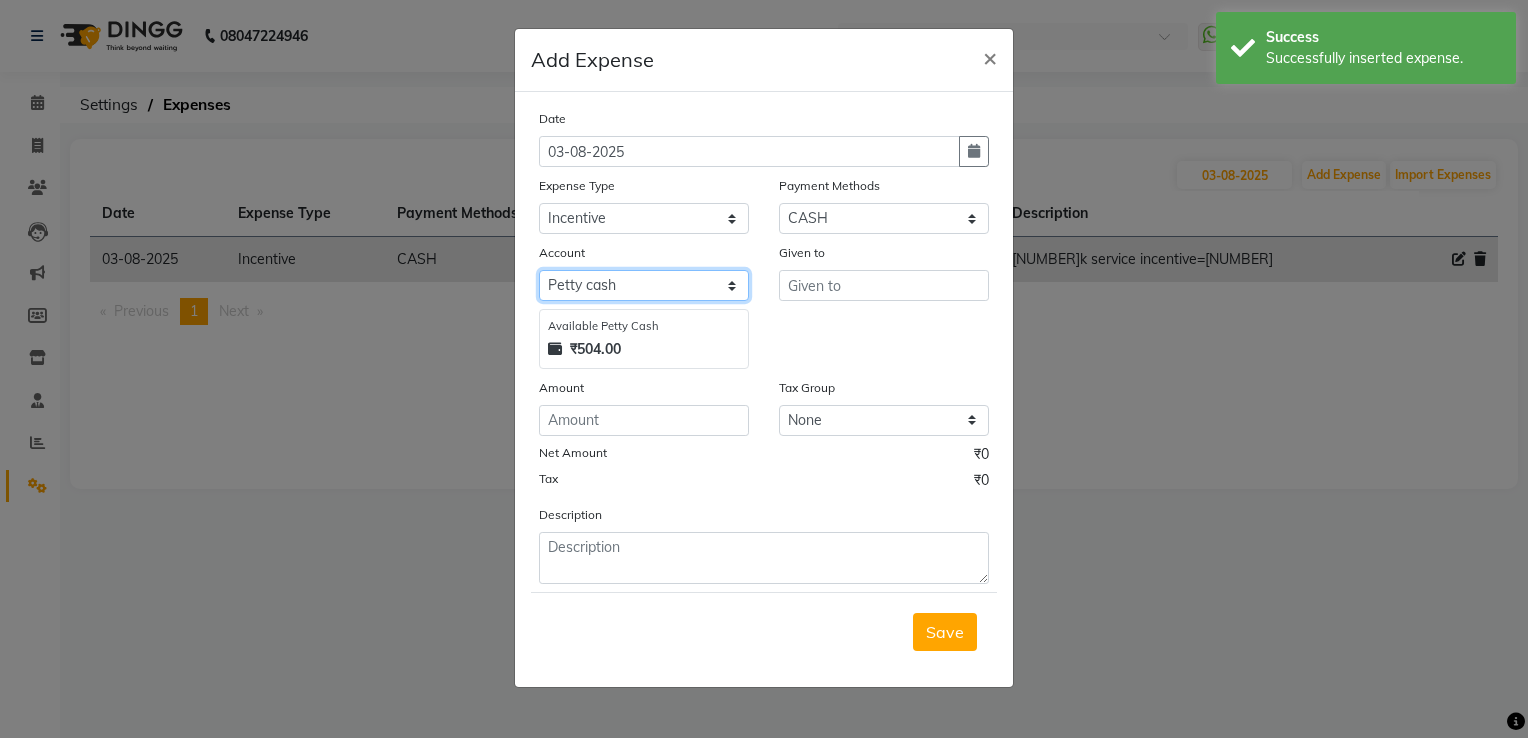 click on "Select Petty cash Default account" 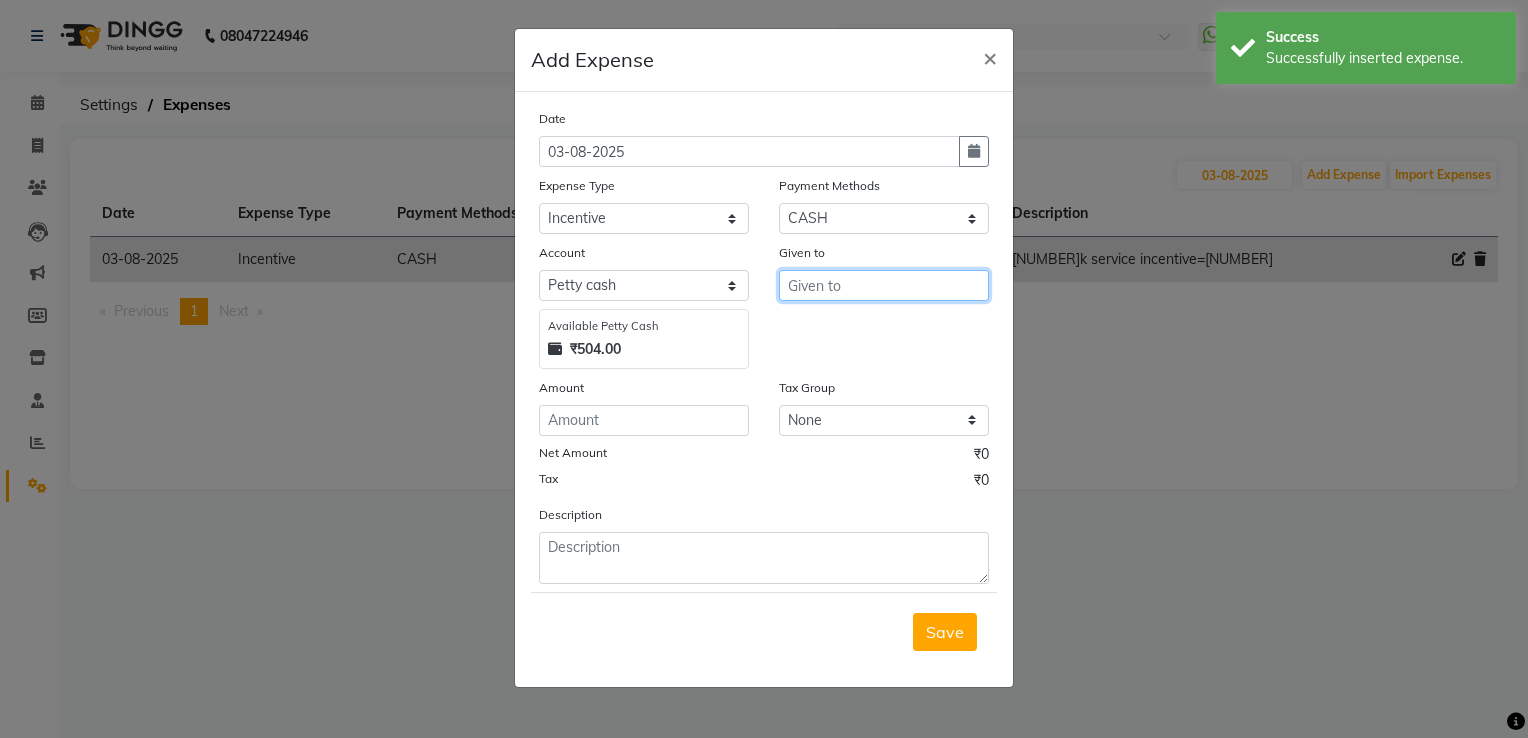 drag, startPoint x: 882, startPoint y: 276, endPoint x: 876, endPoint y: 285, distance: 10.816654 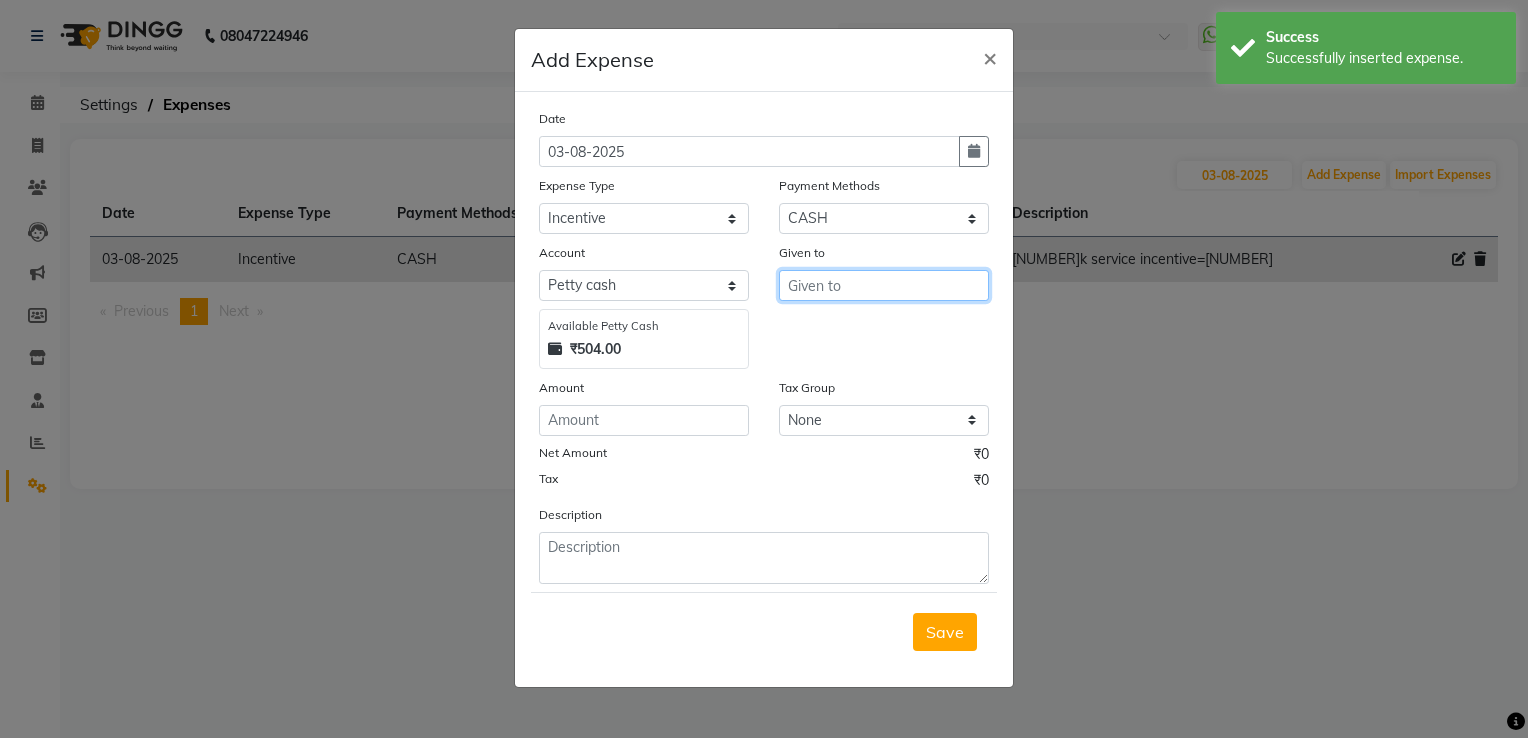 click at bounding box center (884, 285) 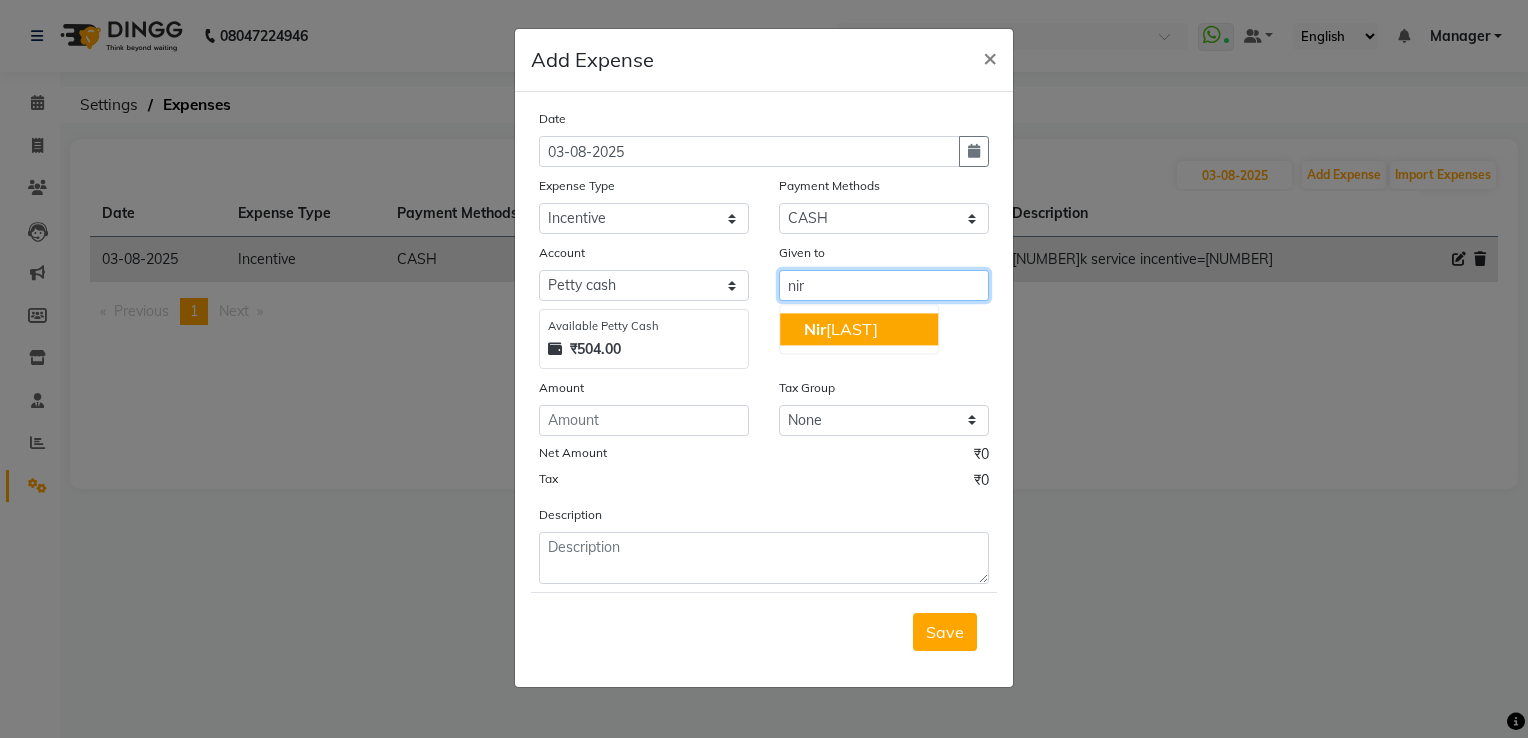 click on "[FIRST] [LAST]" at bounding box center (841, 329) 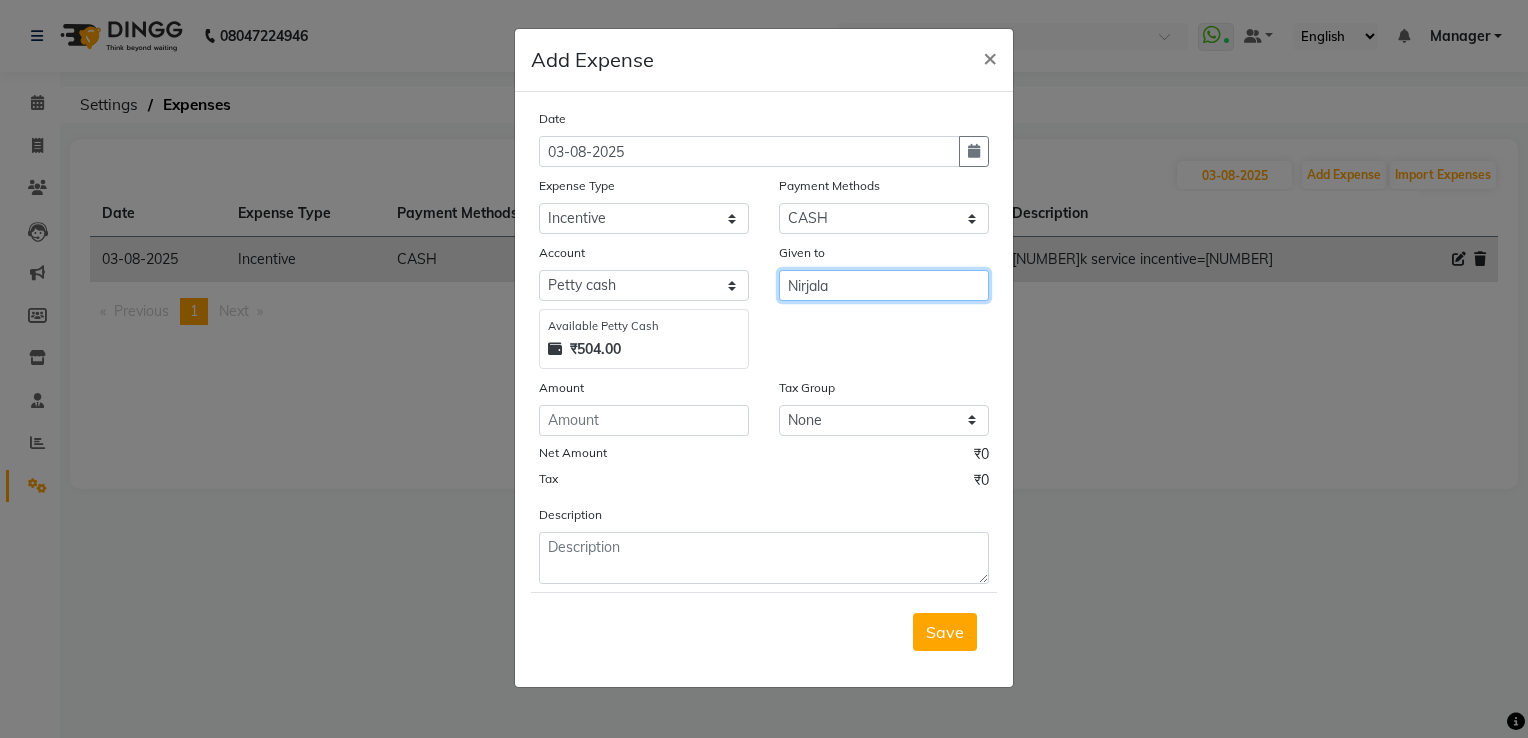 type on "Nirjala" 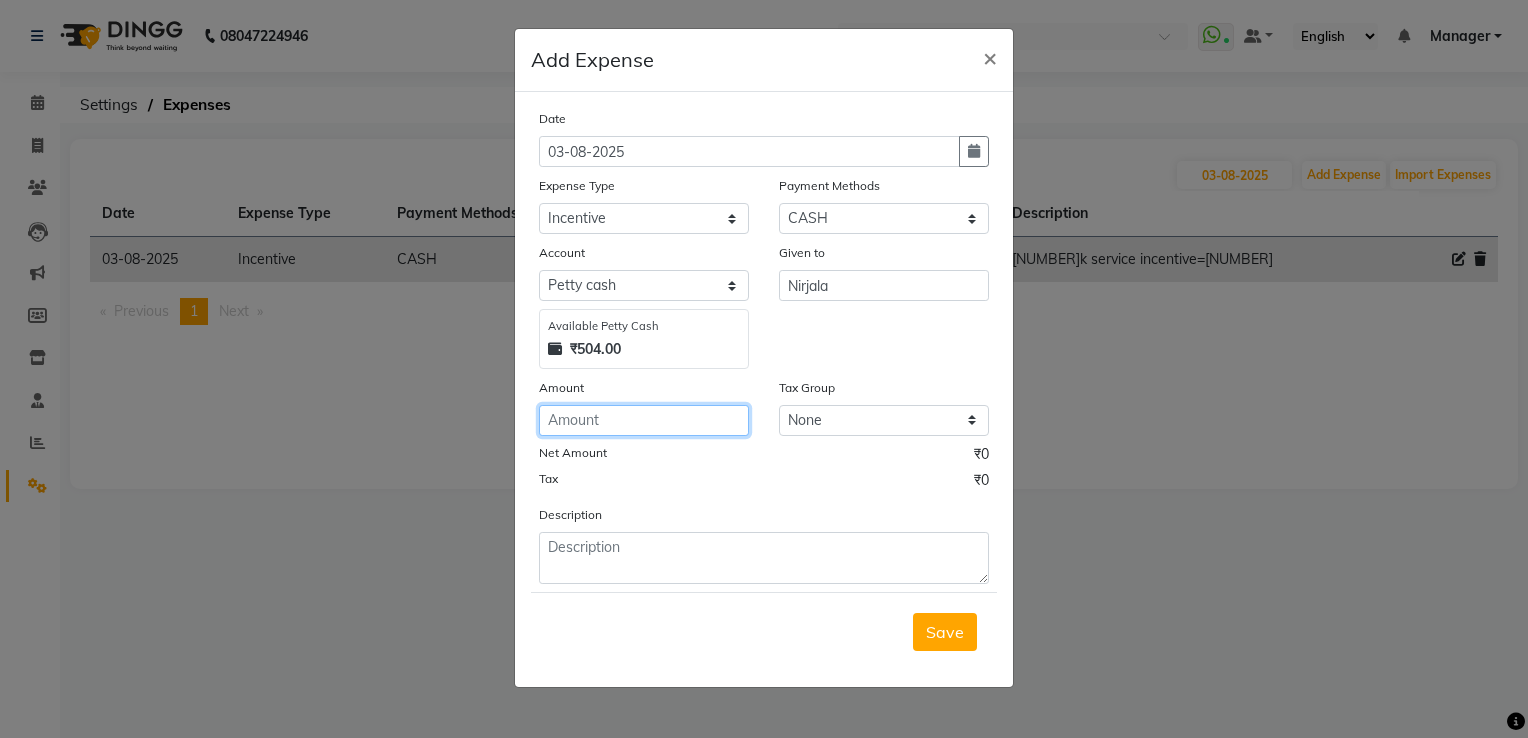 click 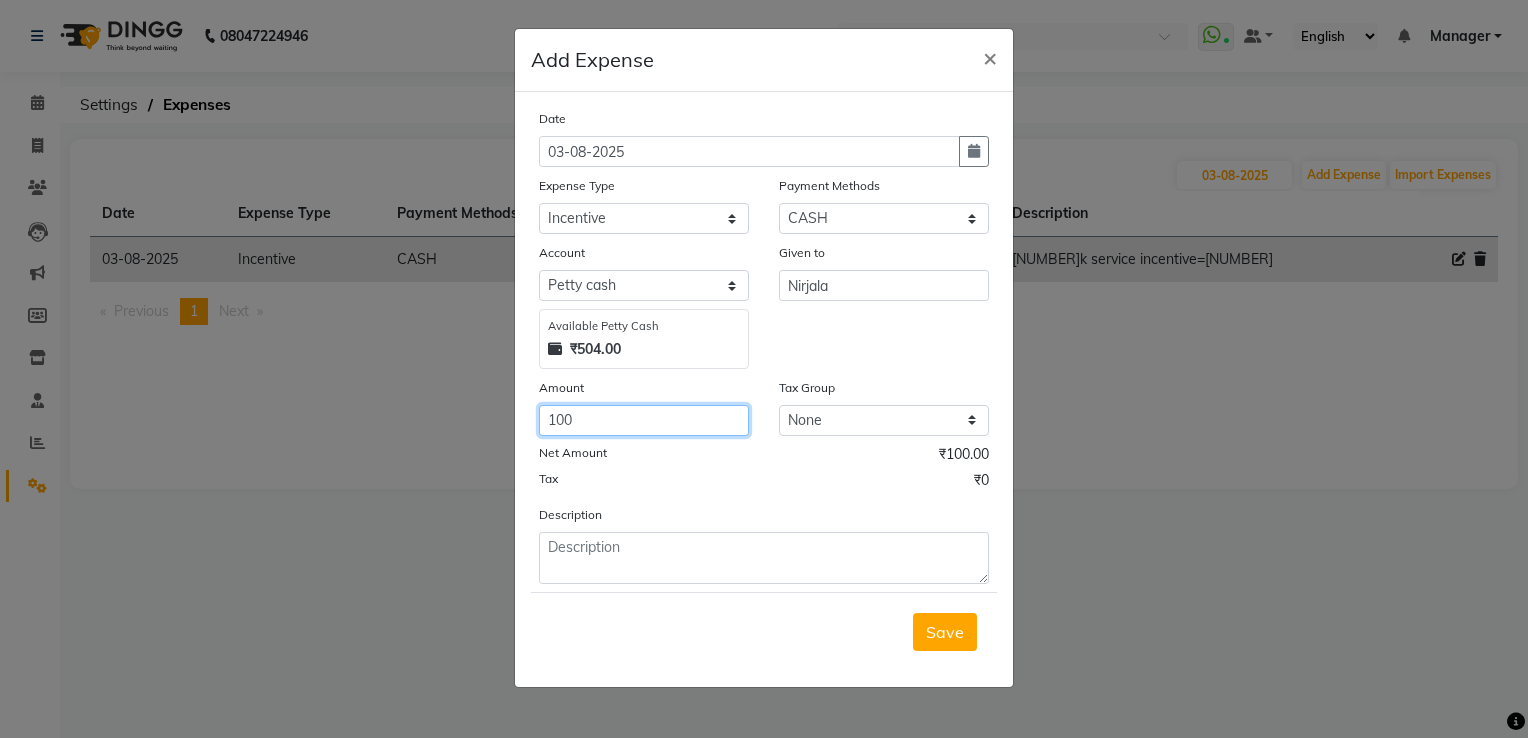 type on "100" 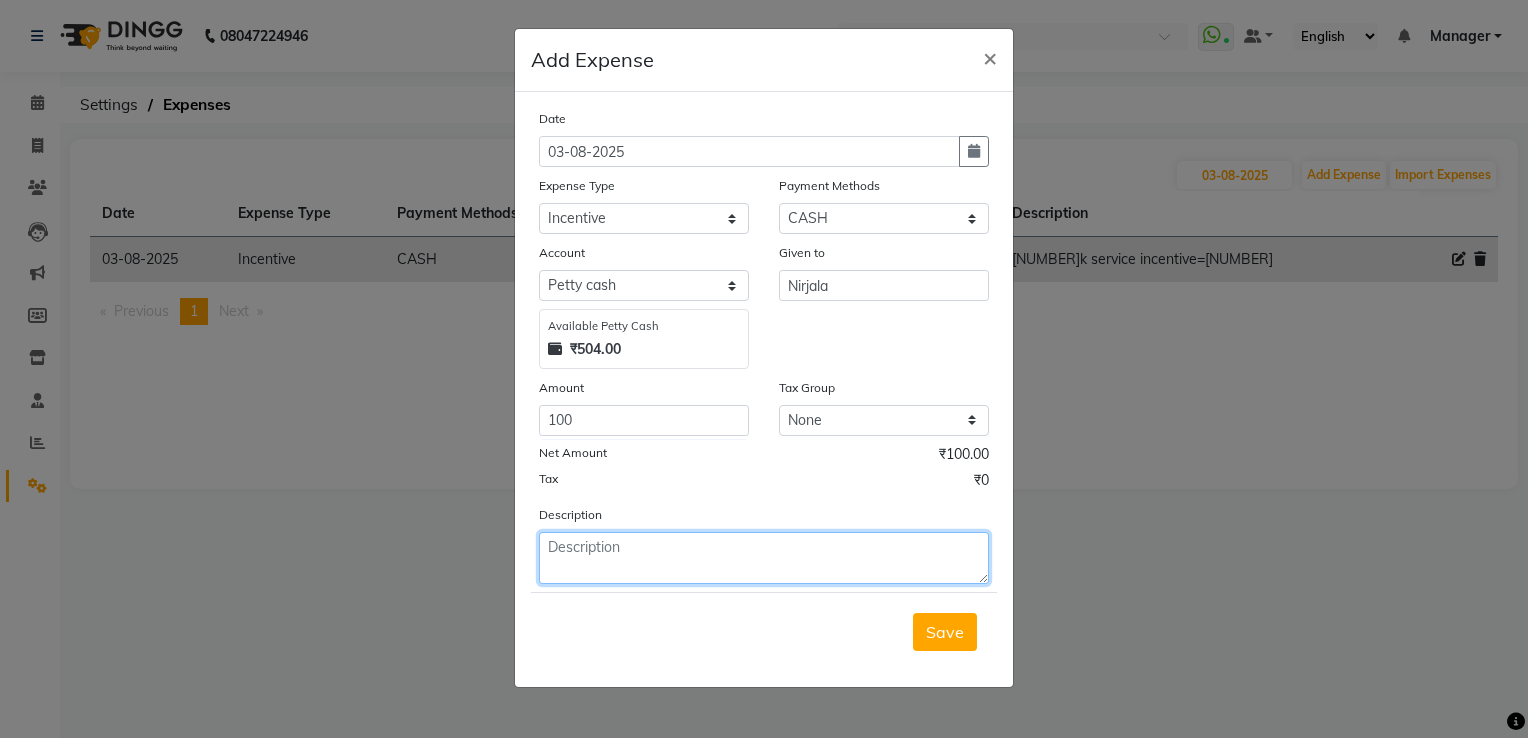 click 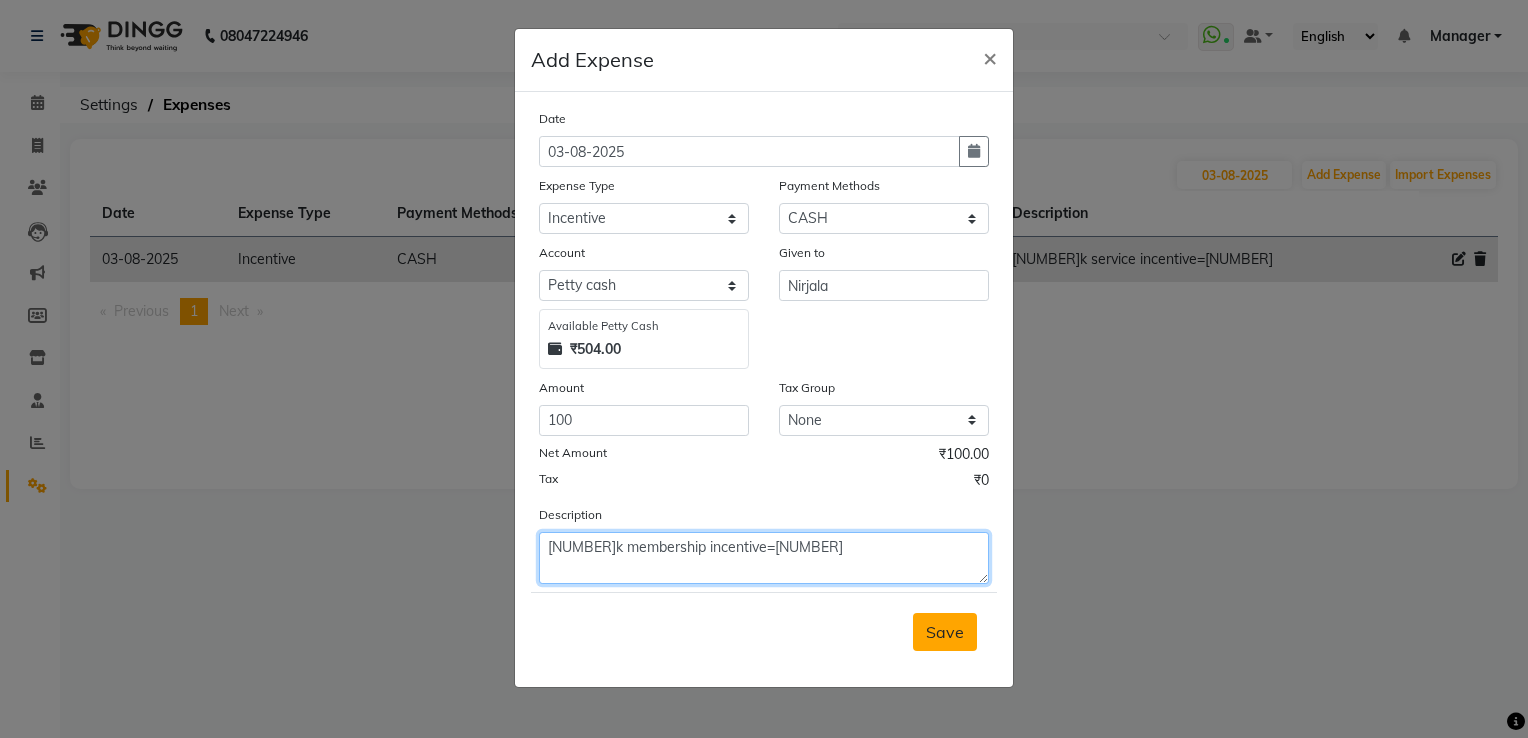 type on "[NUMBER]k membership incentive=[NUMBER]" 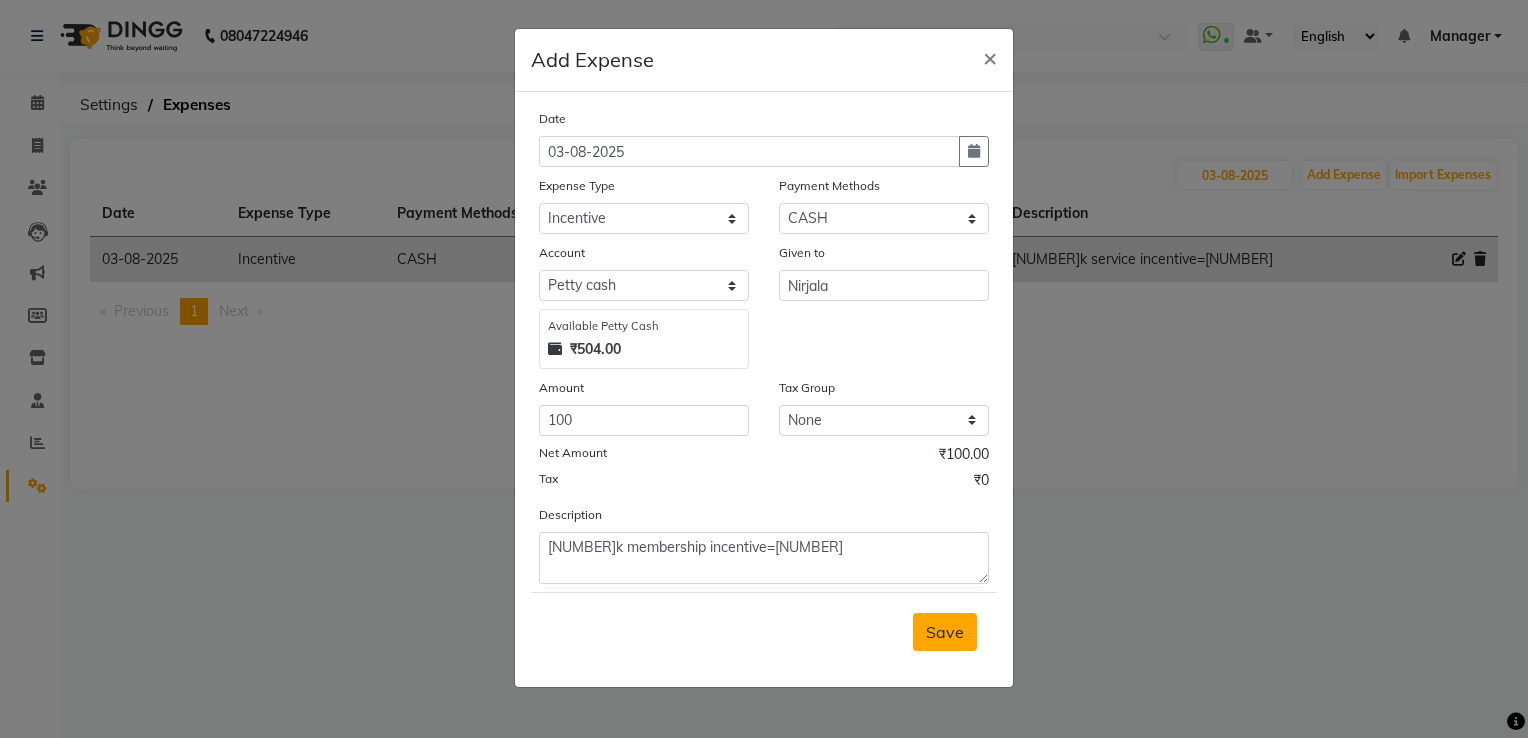click on "Save" at bounding box center (945, 632) 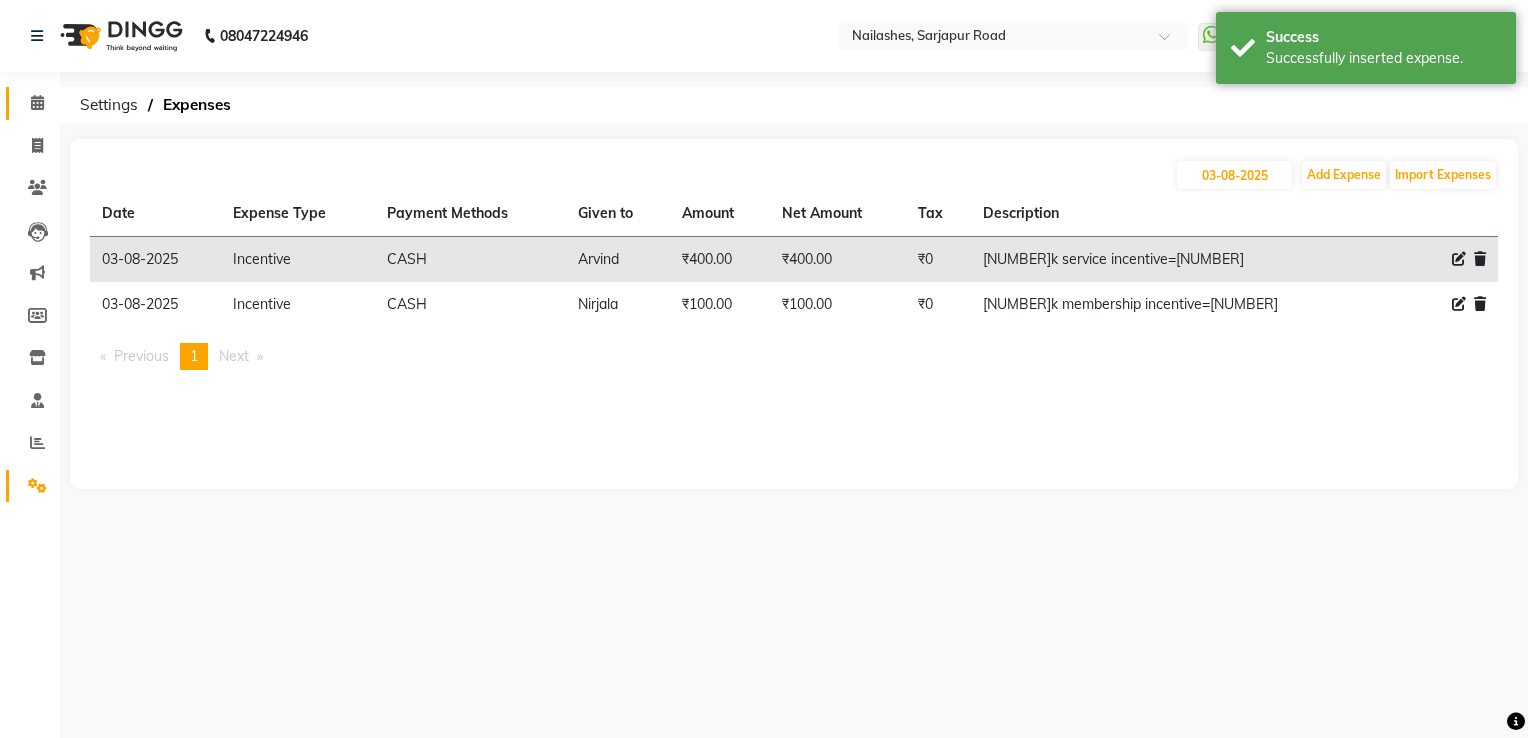click on "Calendar" 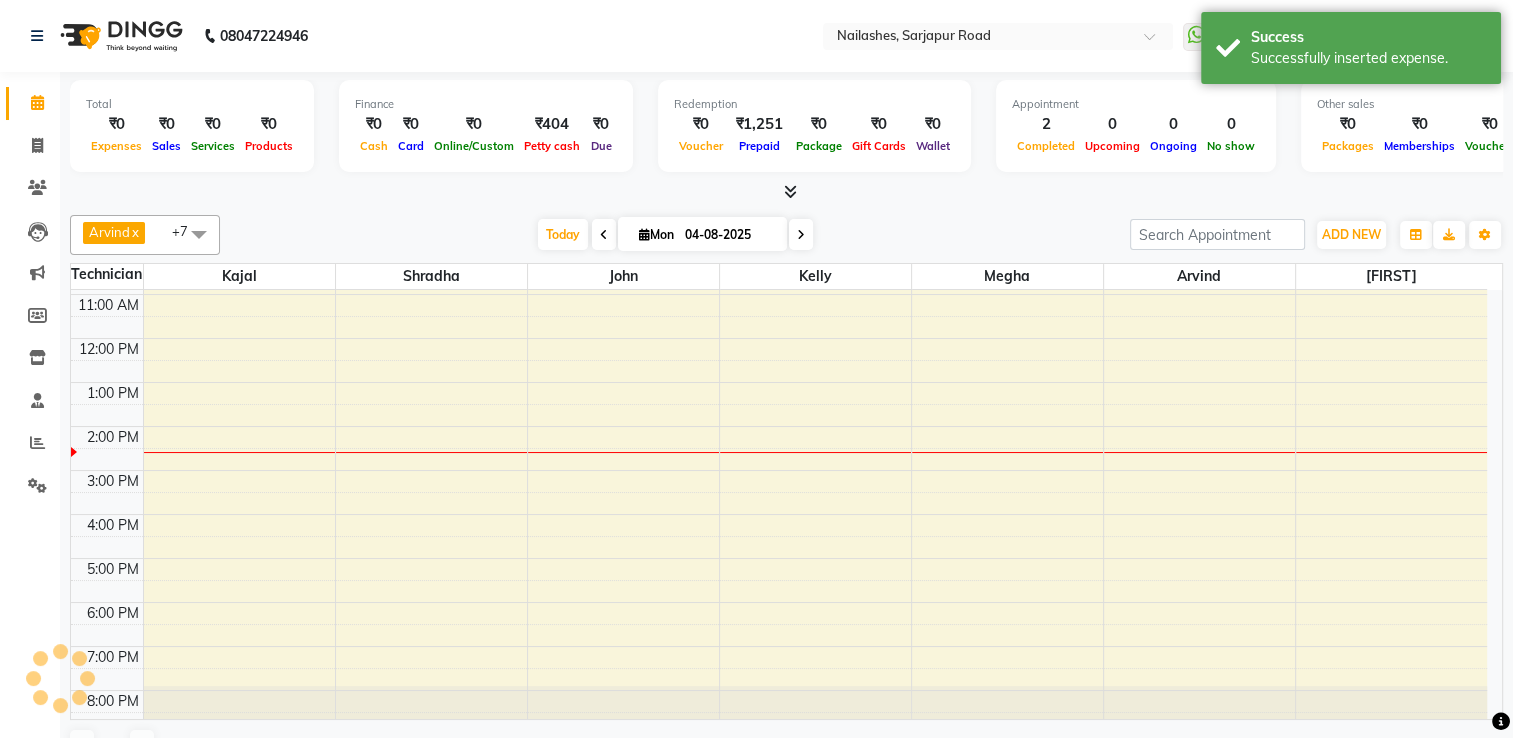 scroll, scrollTop: 0, scrollLeft: 0, axis: both 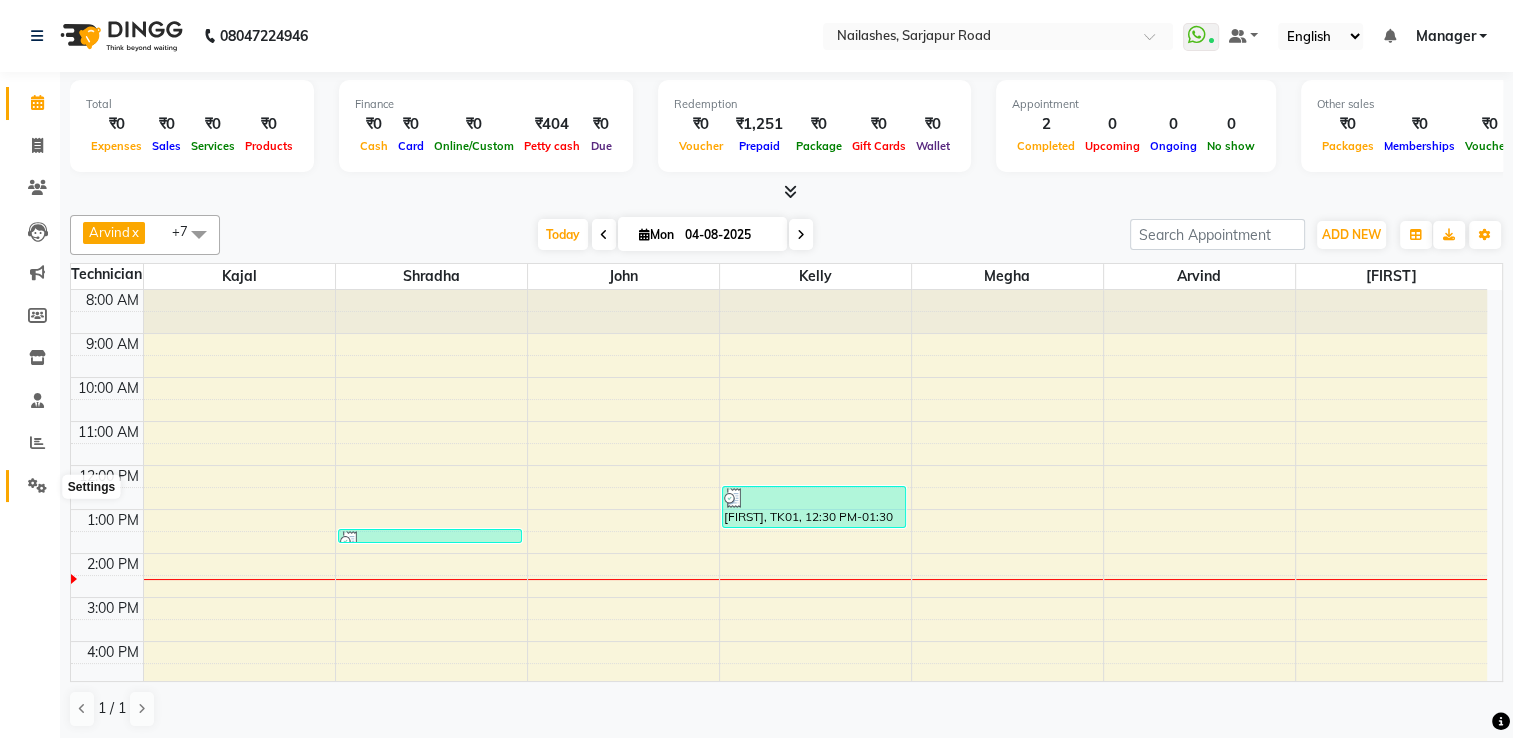 click 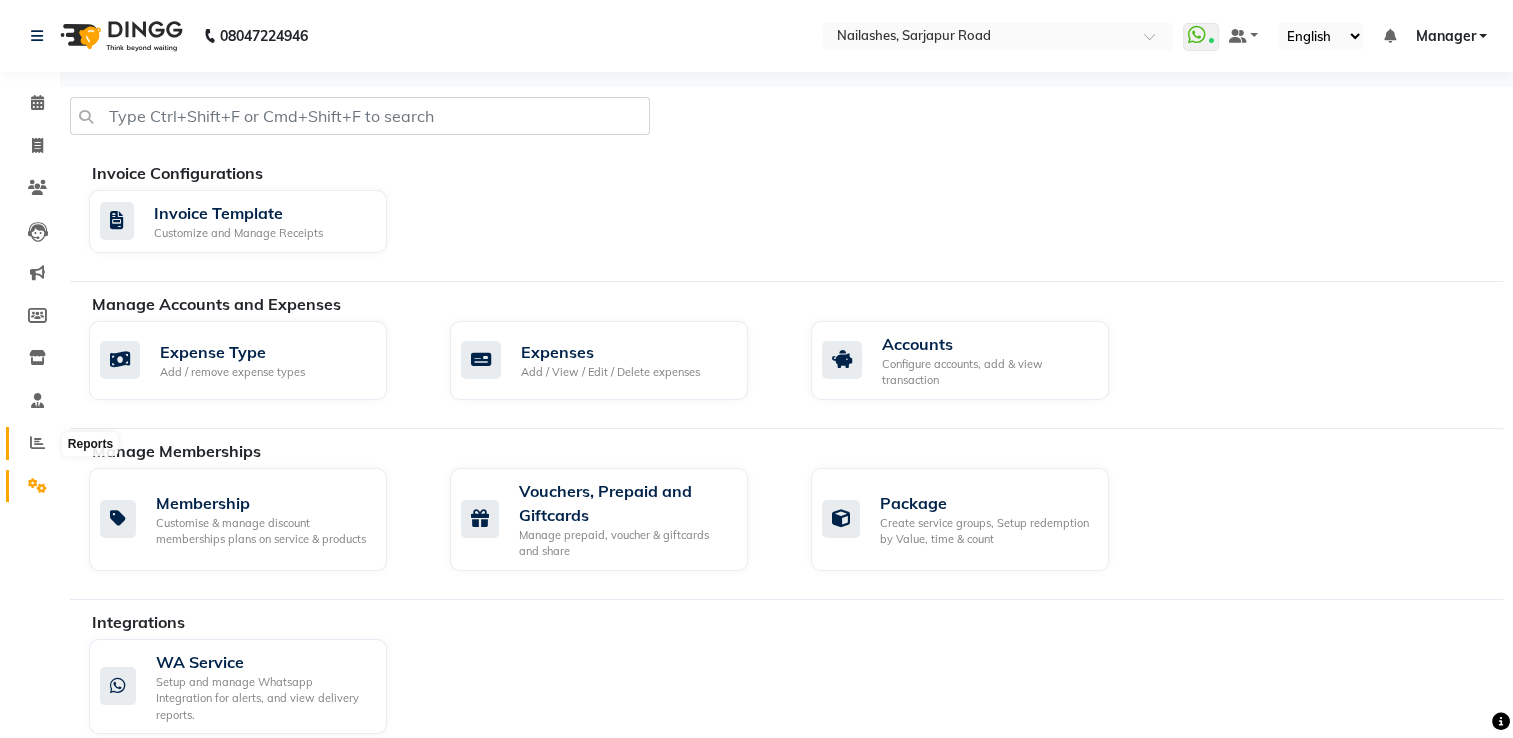 click 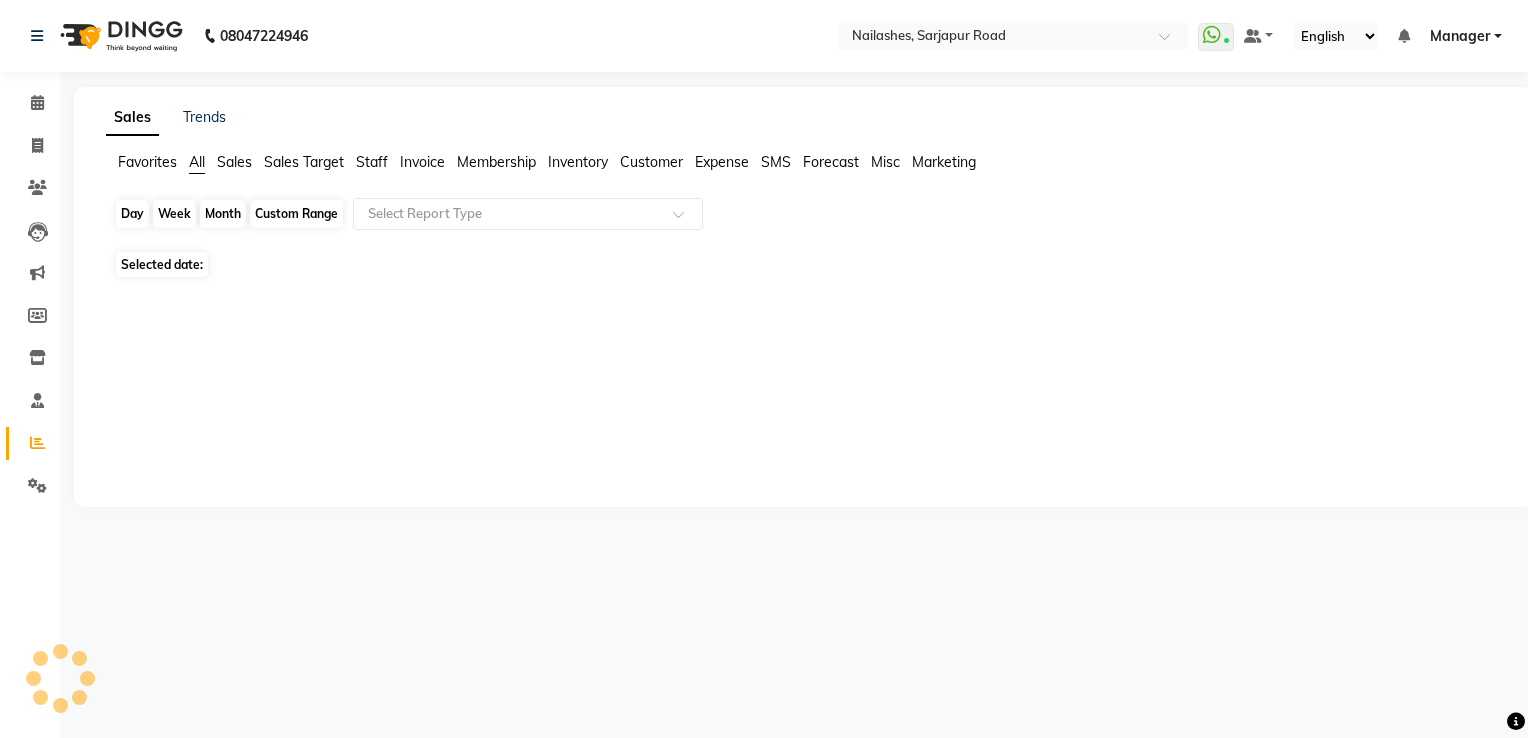 click on "Day" 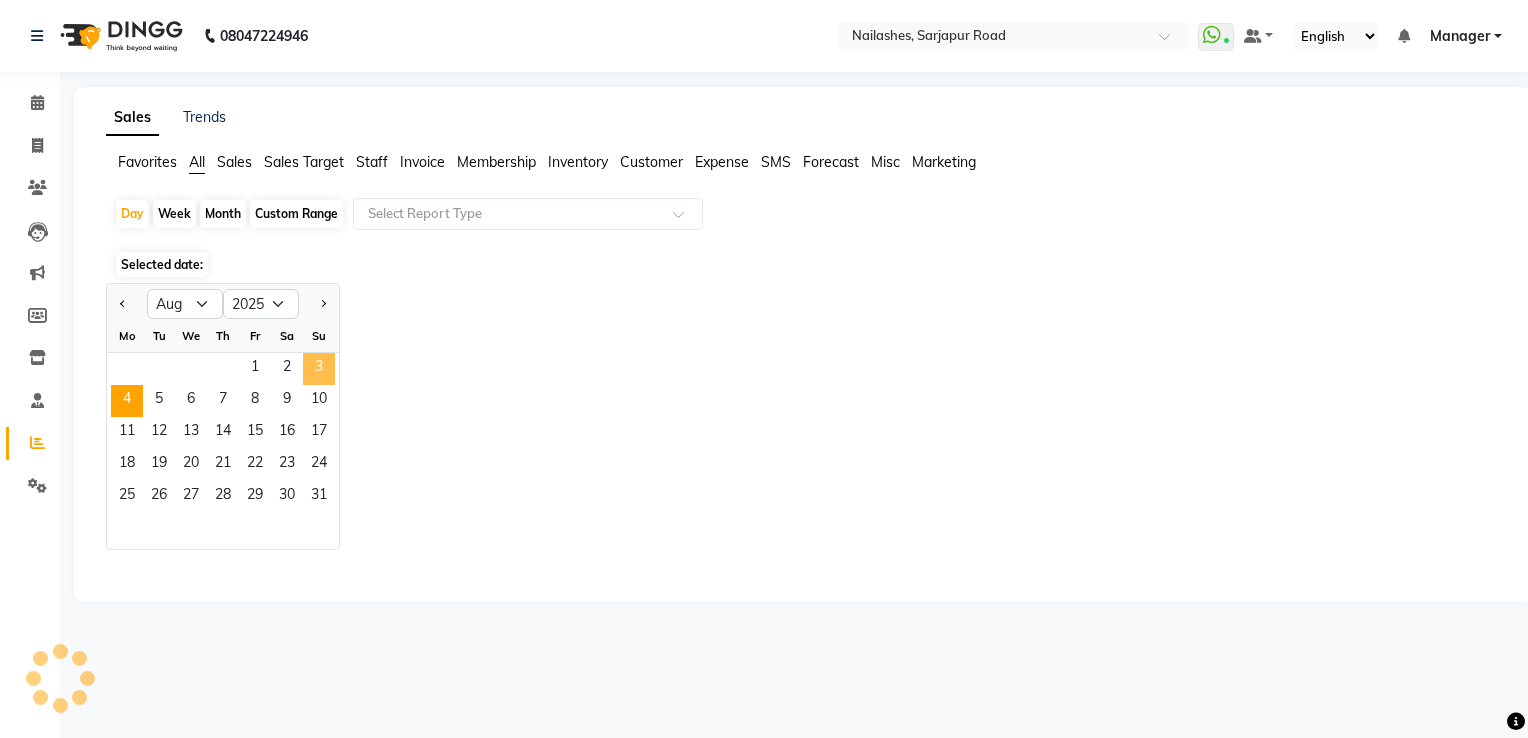 click on "3" 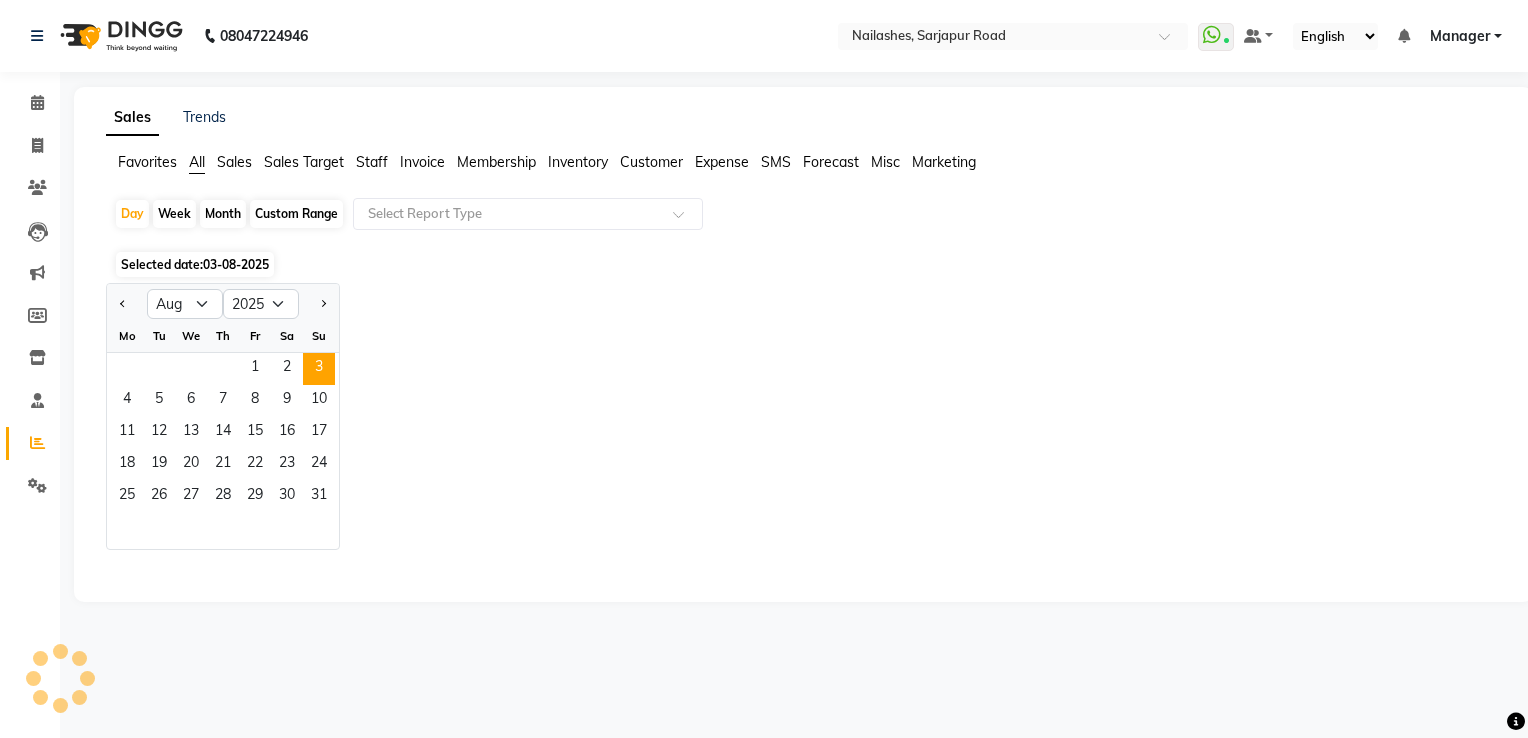 click on "Favorites All Sales Sales Target Staff Invoice Membership Inventory Customer Expense SMS Forecast Misc Marketing" 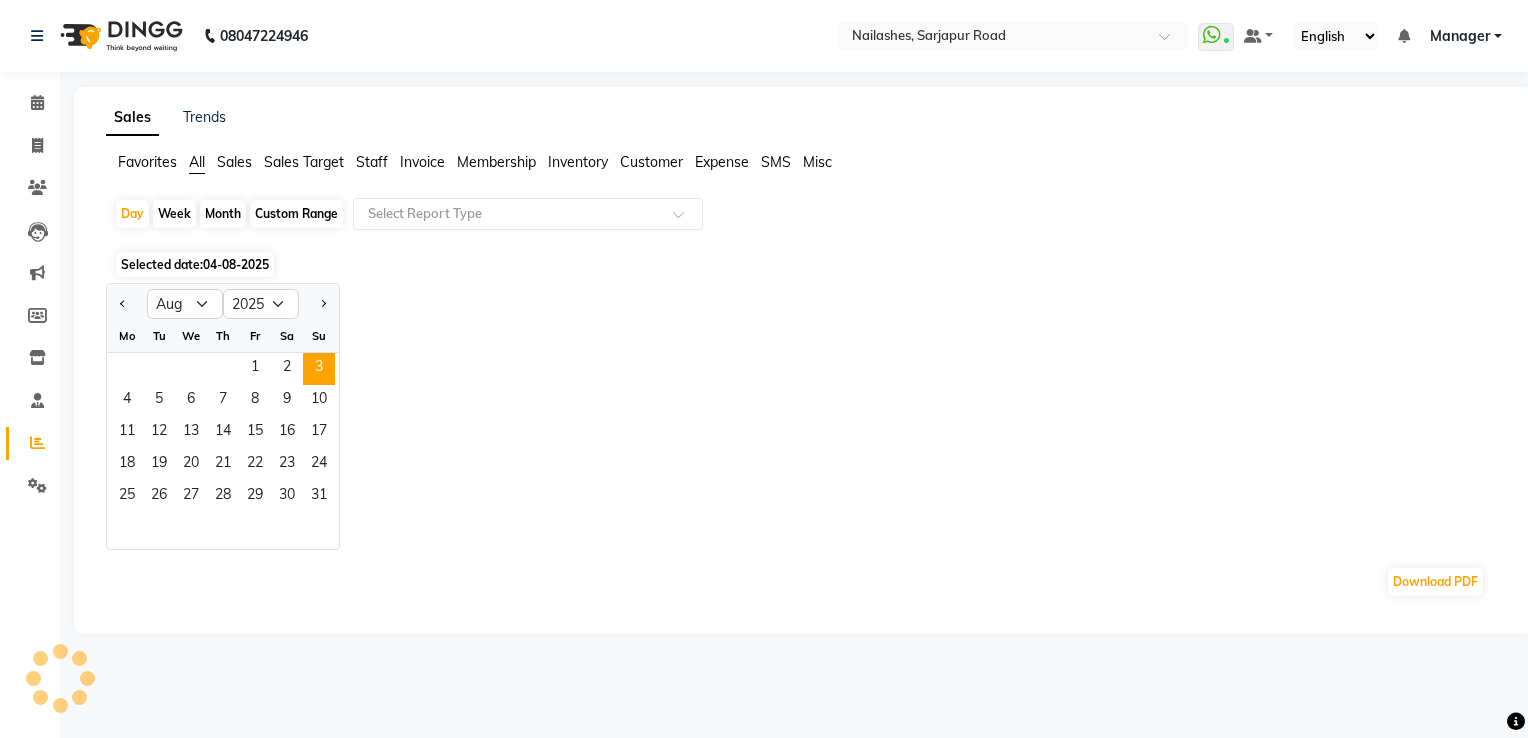 click on "Staff" 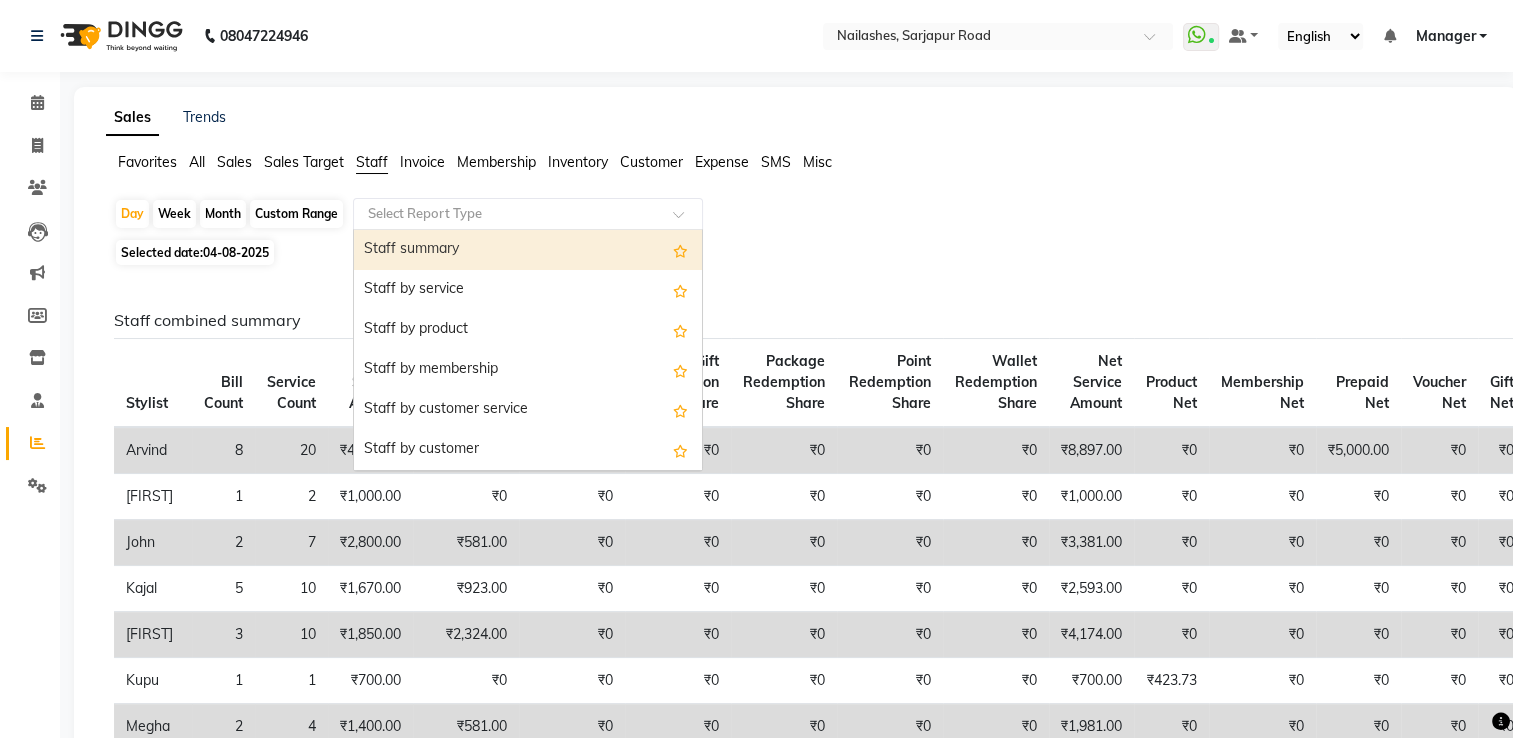 click 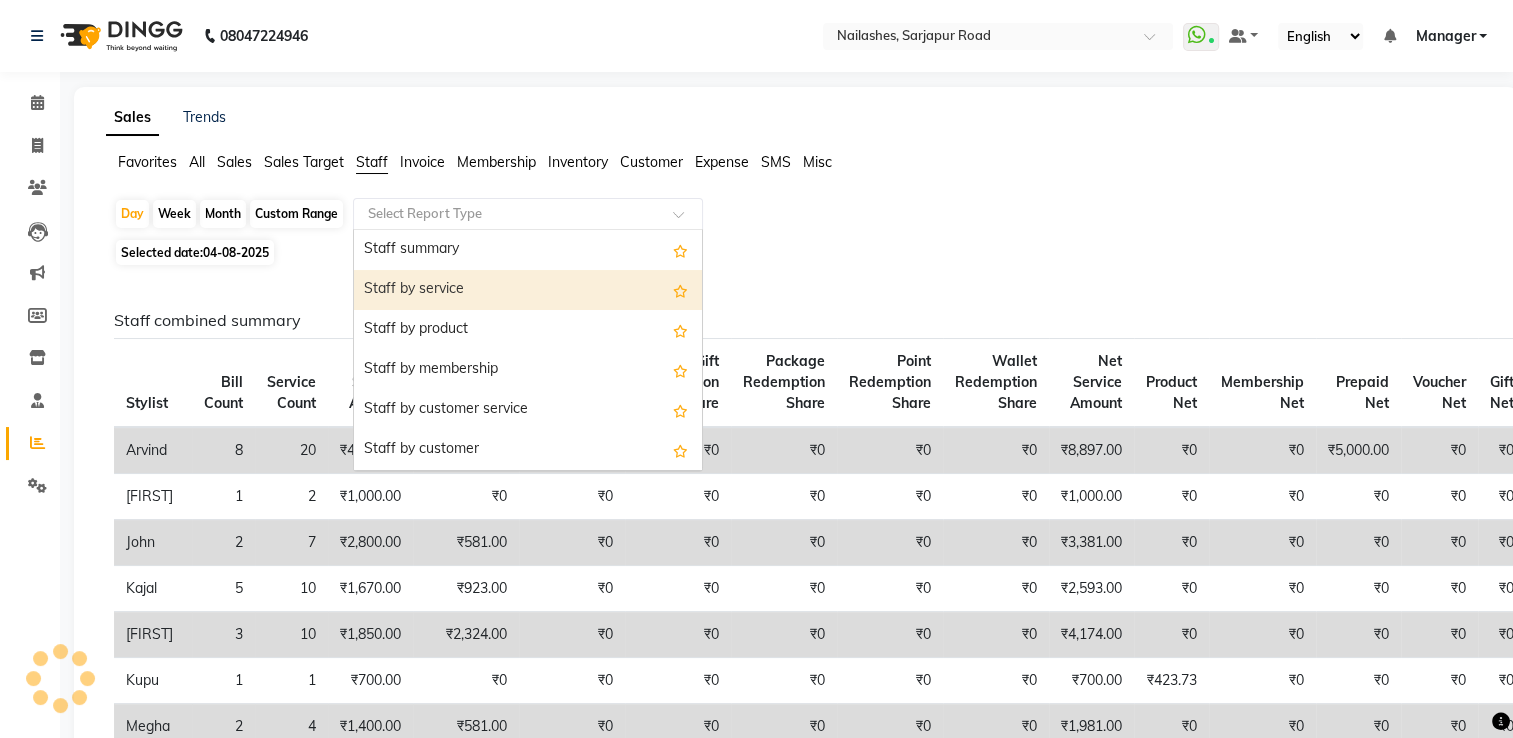 click on "Staff by service" at bounding box center (528, 290) 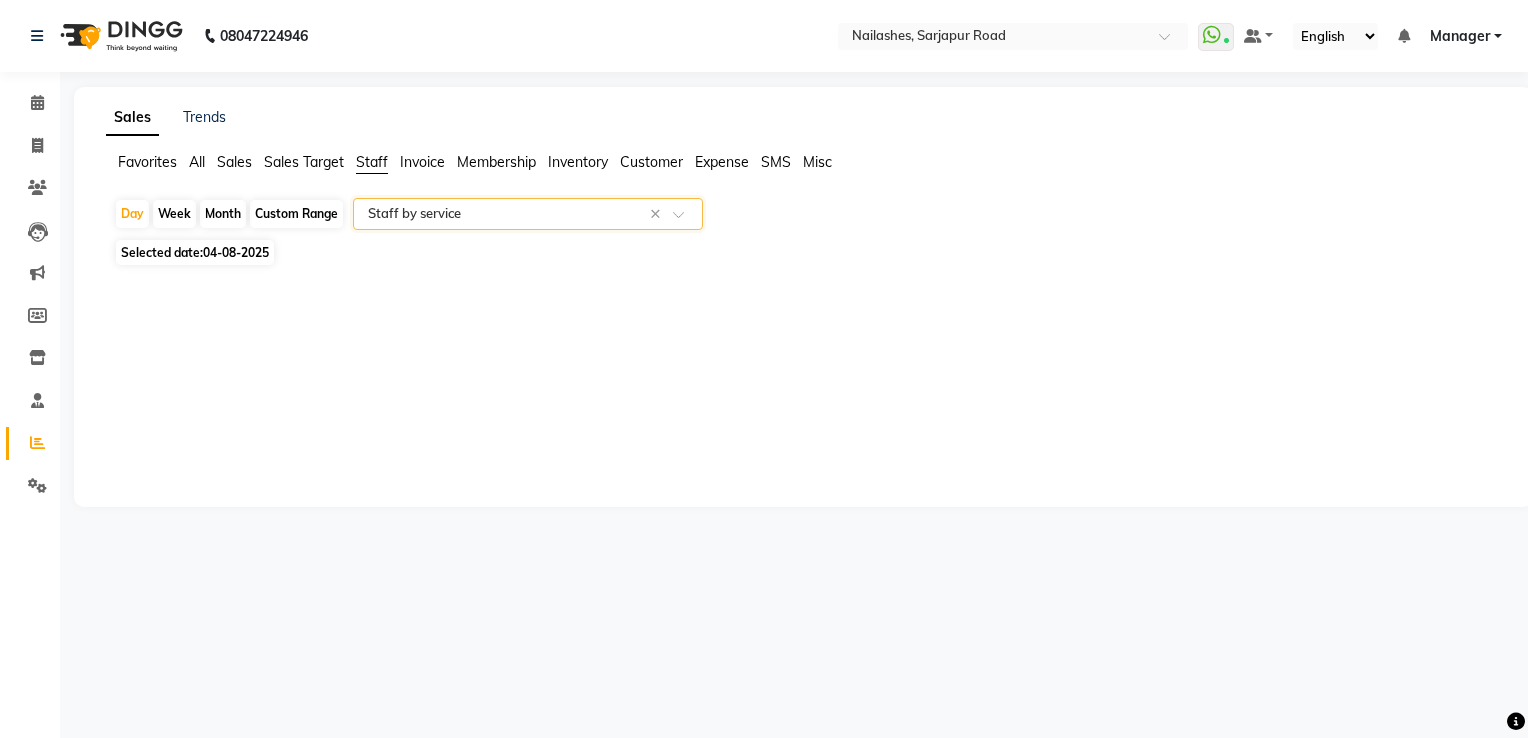select on "full_report" 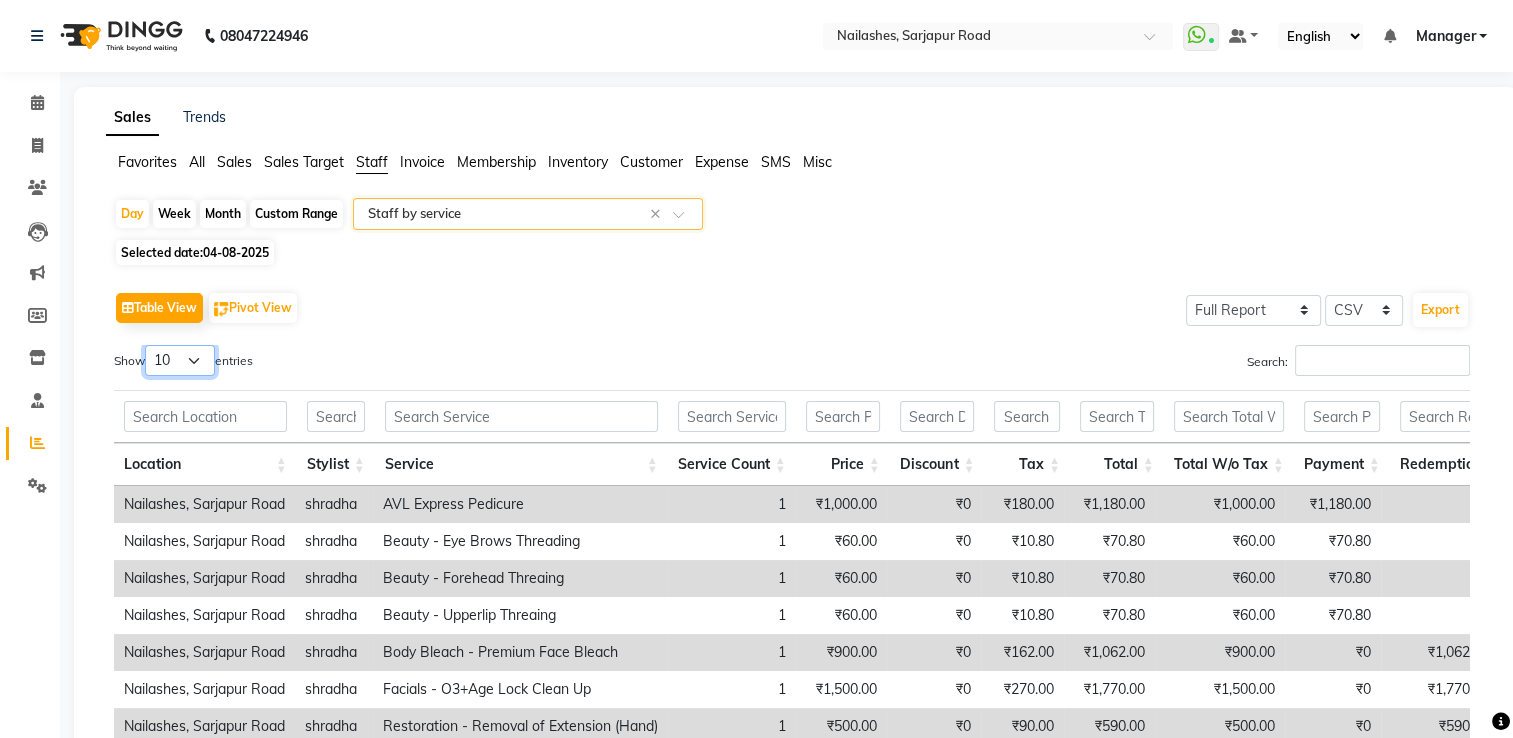 click on "10 25 50 100" at bounding box center (180, 360) 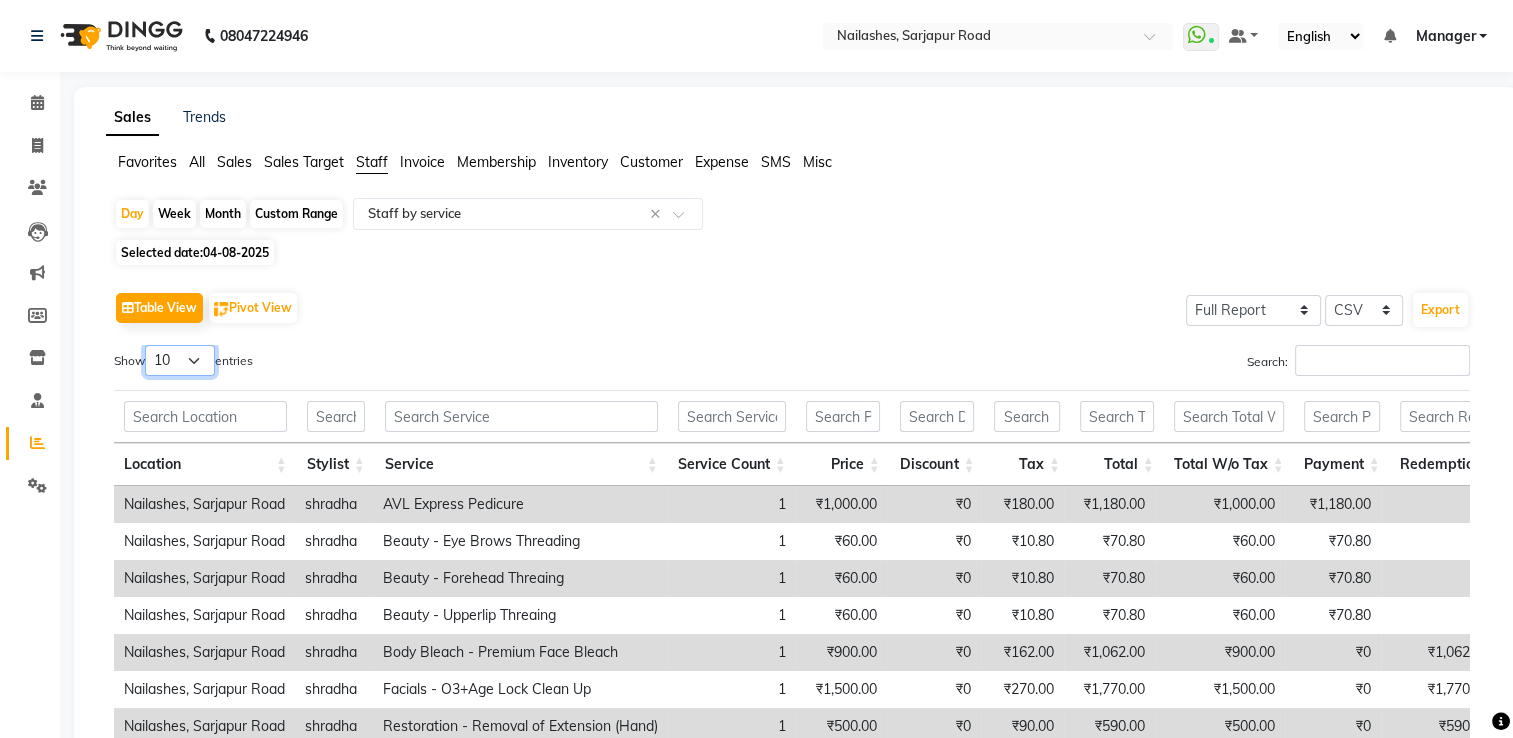 select on "25" 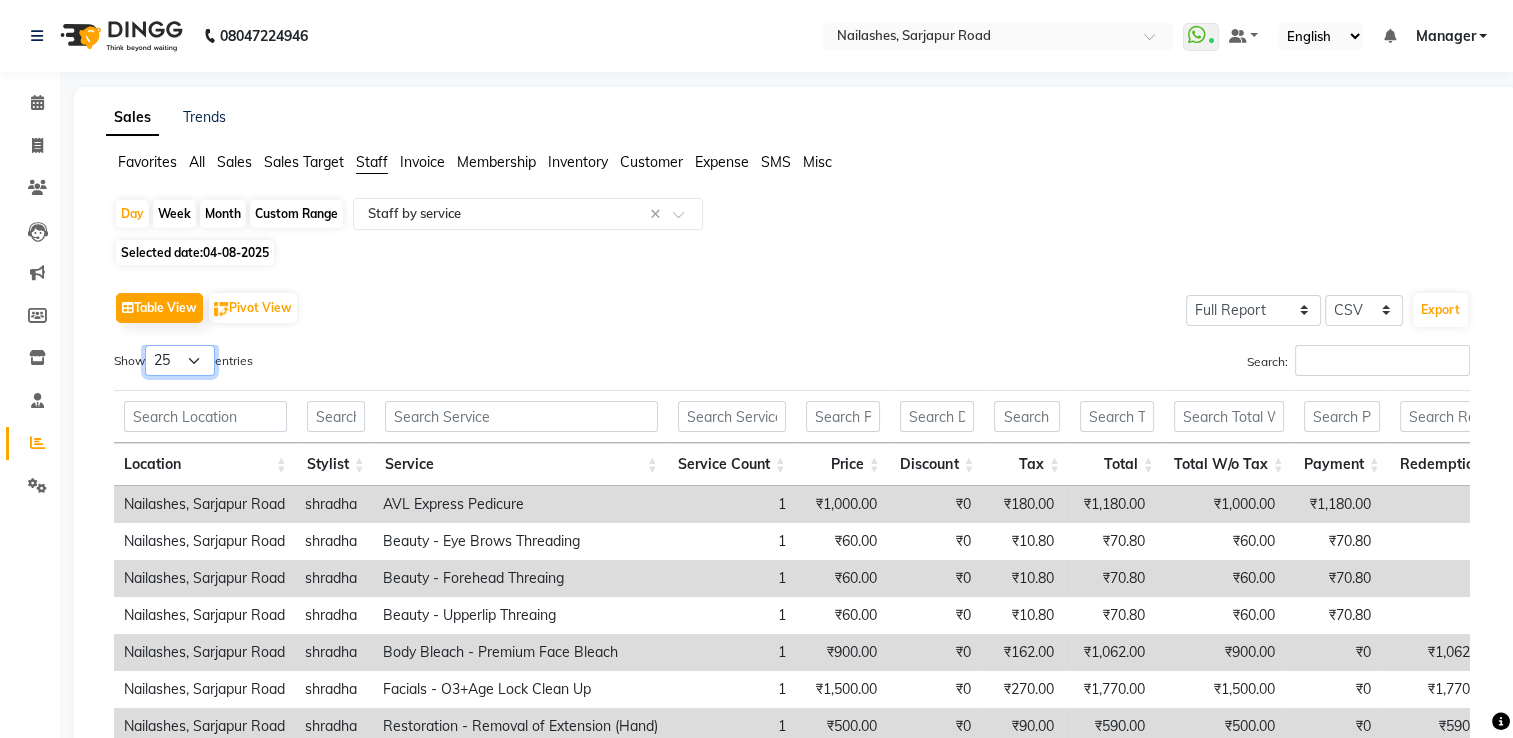 click on "10 25 50 100" at bounding box center (180, 360) 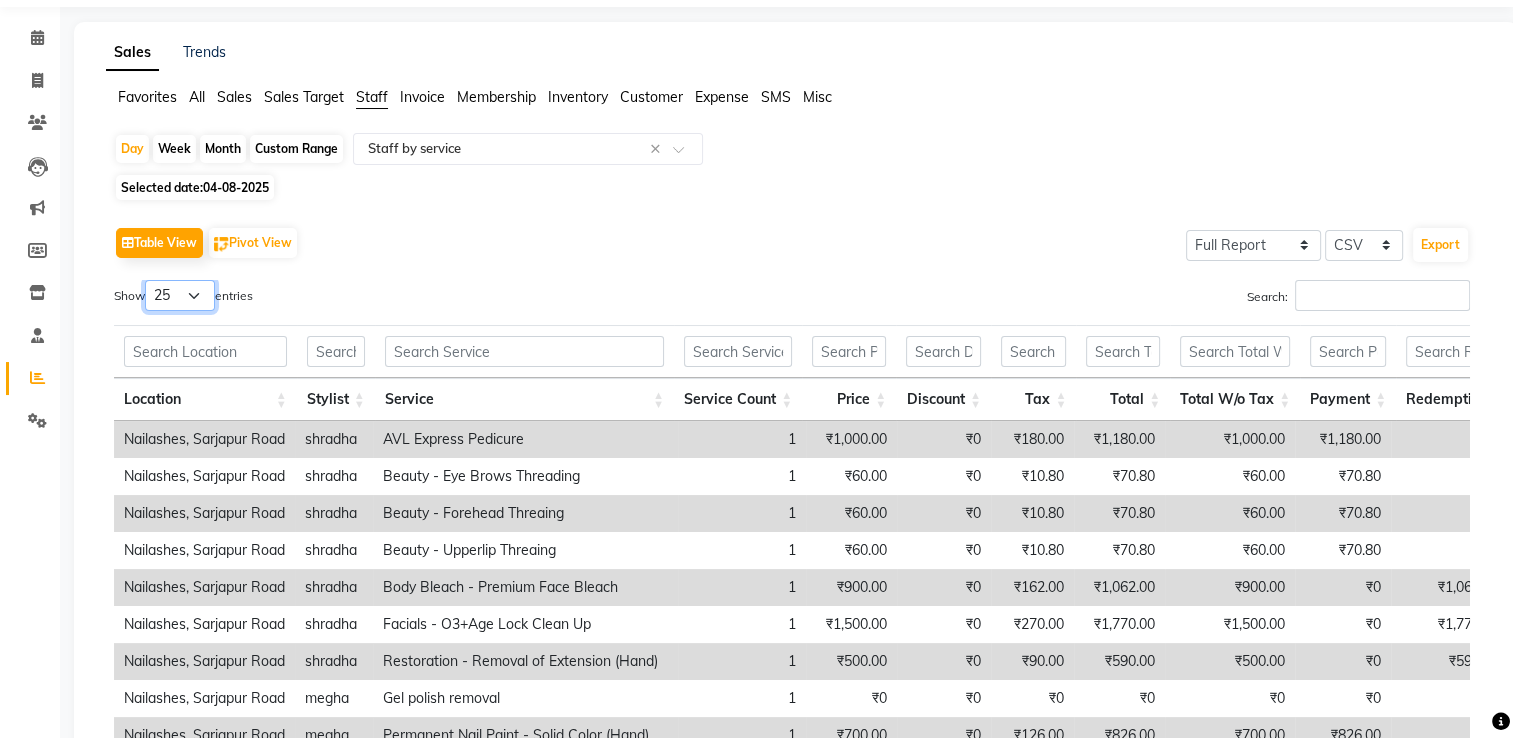 scroll, scrollTop: 100, scrollLeft: 0, axis: vertical 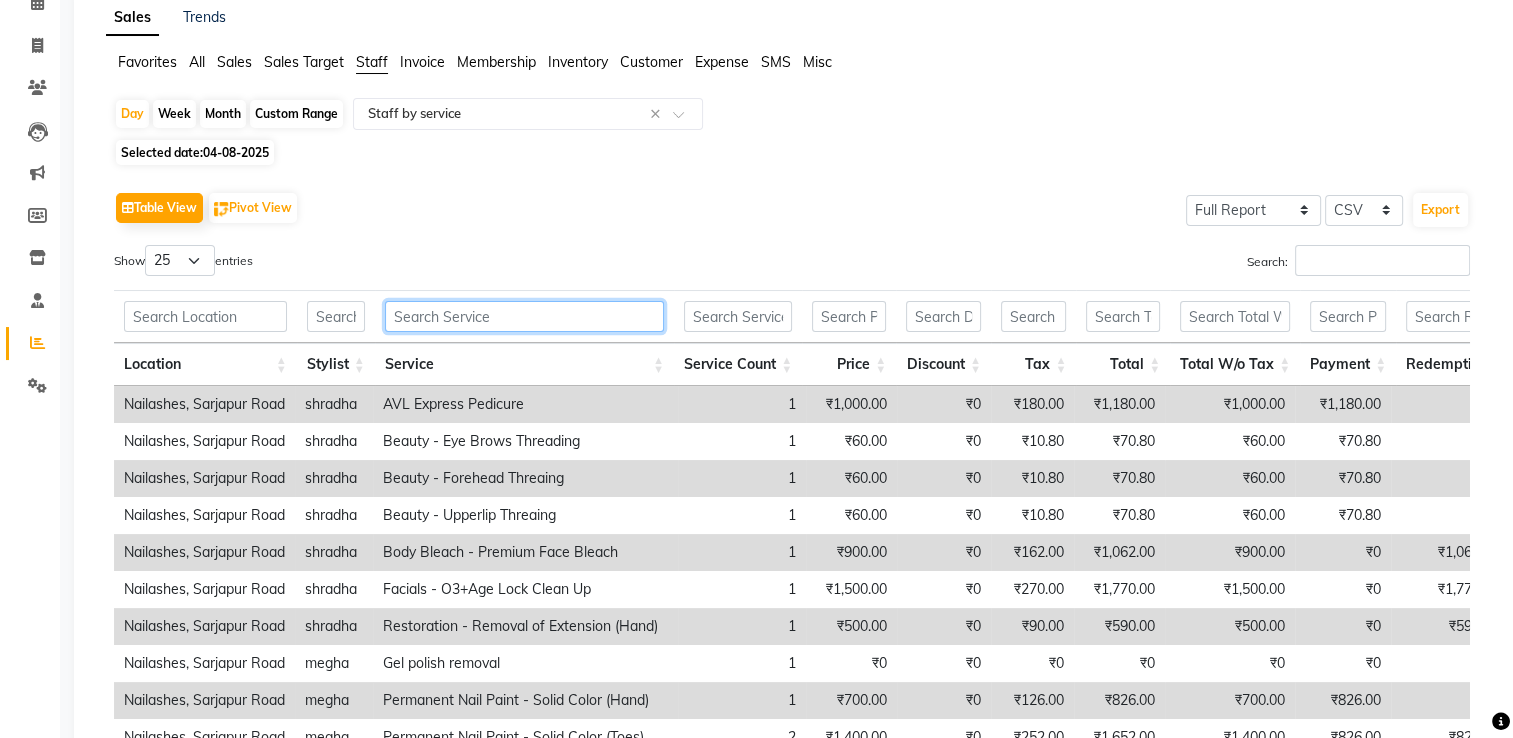 click at bounding box center [524, 316] 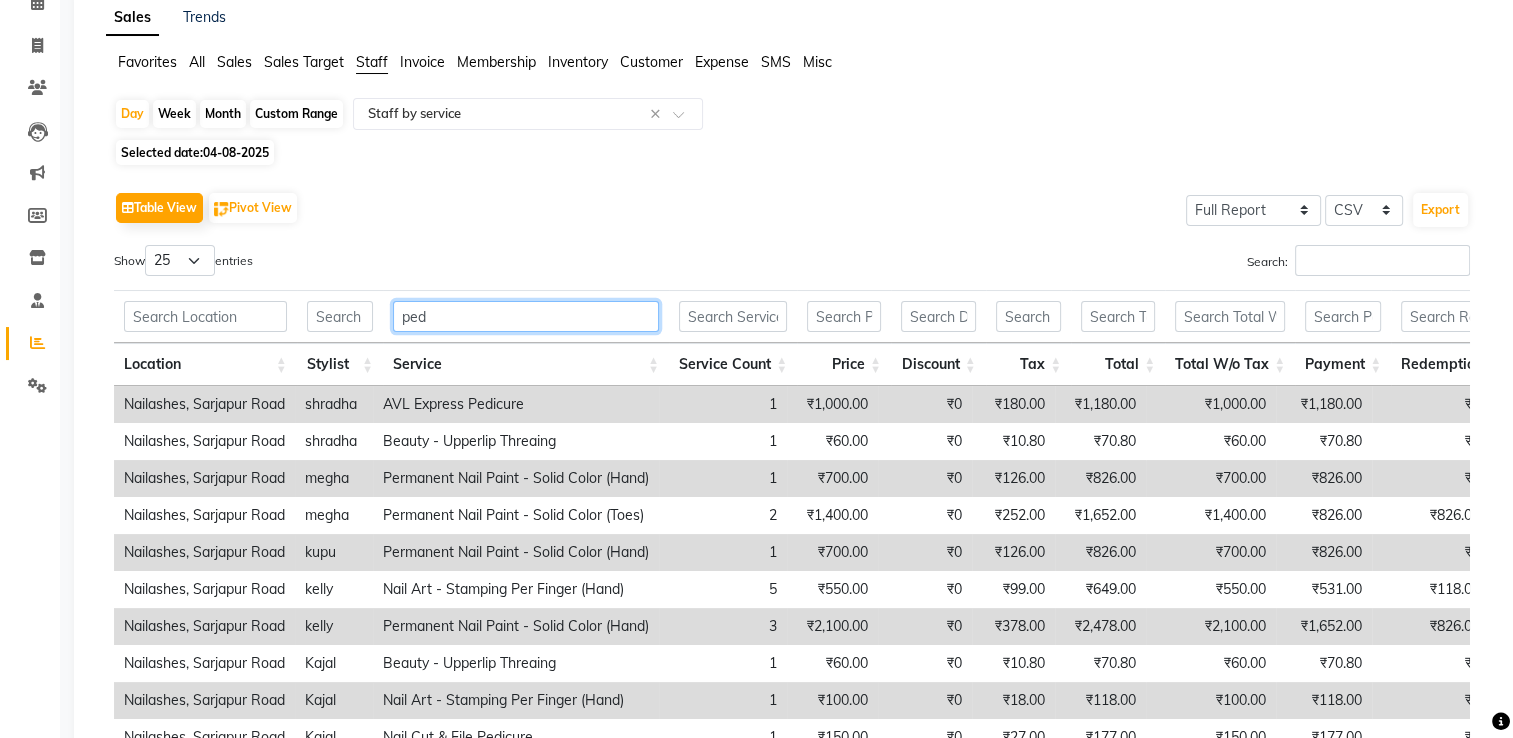scroll, scrollTop: 76, scrollLeft: 0, axis: vertical 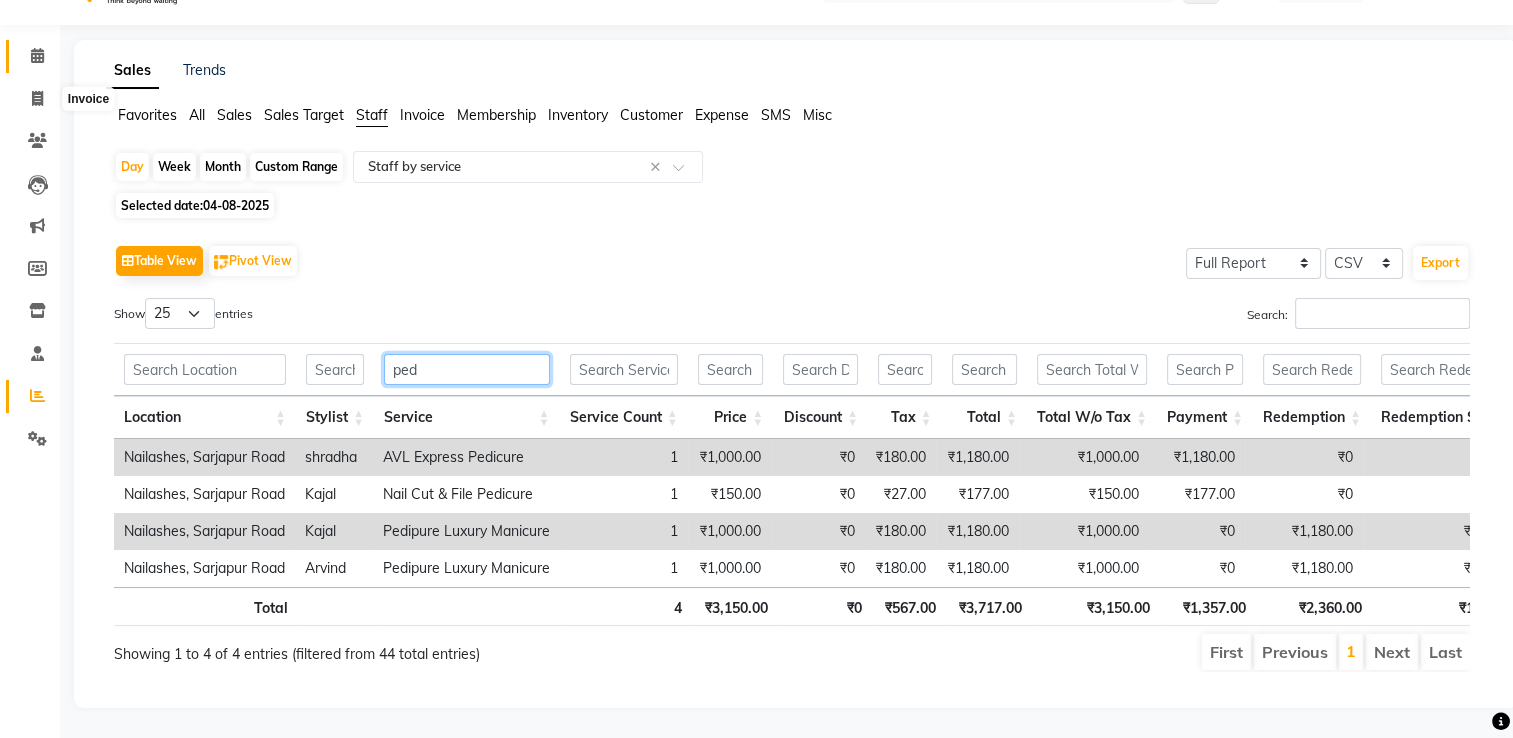 type on "ped" 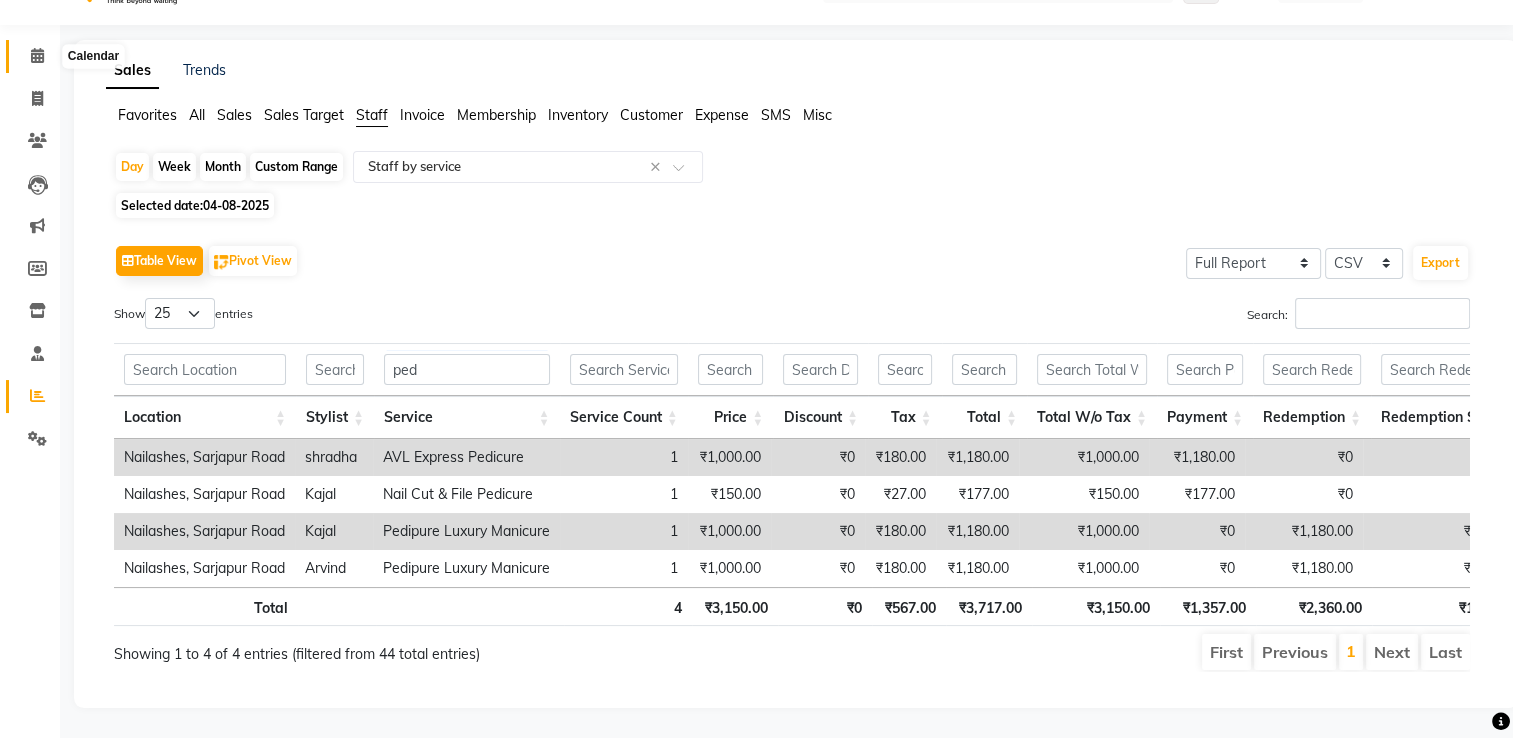 click 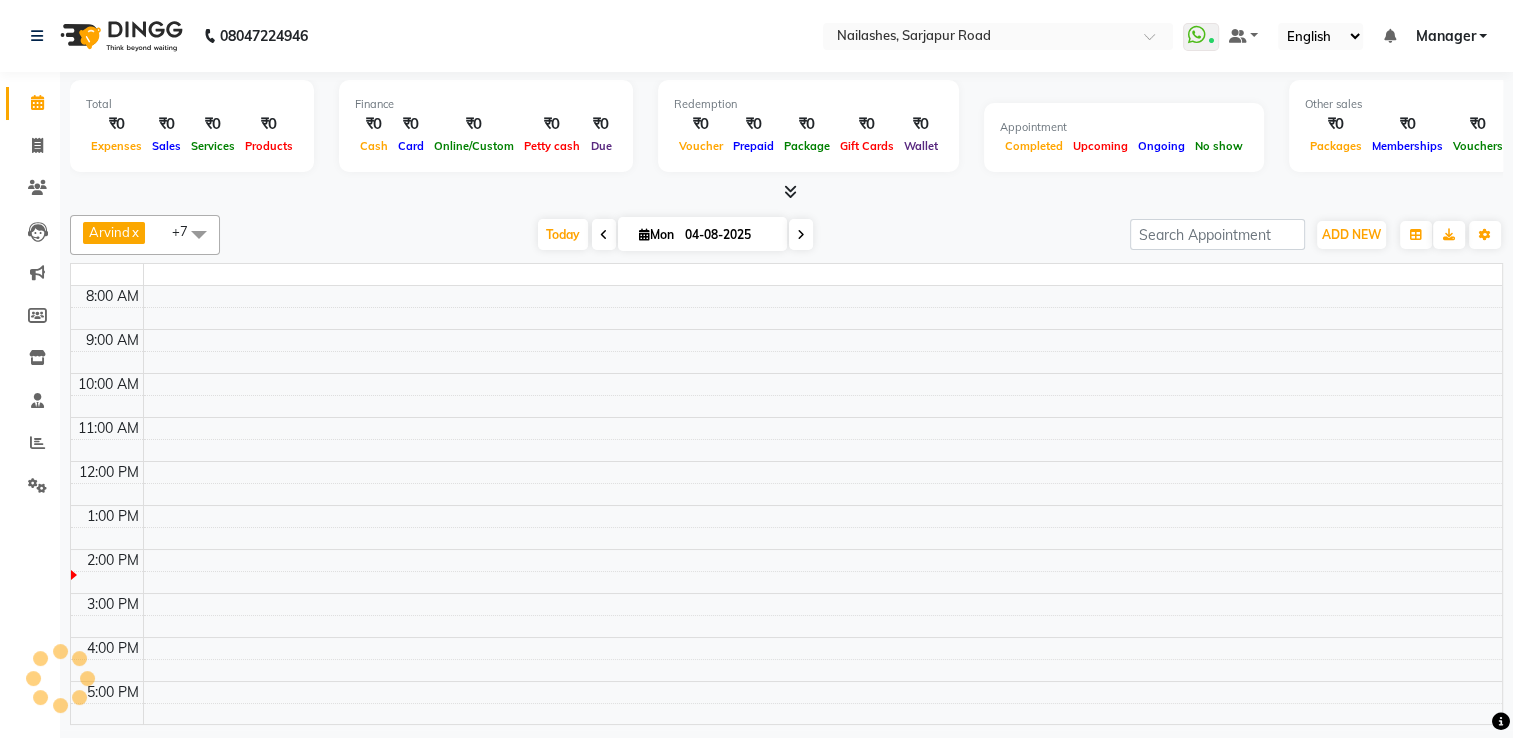 scroll, scrollTop: 0, scrollLeft: 0, axis: both 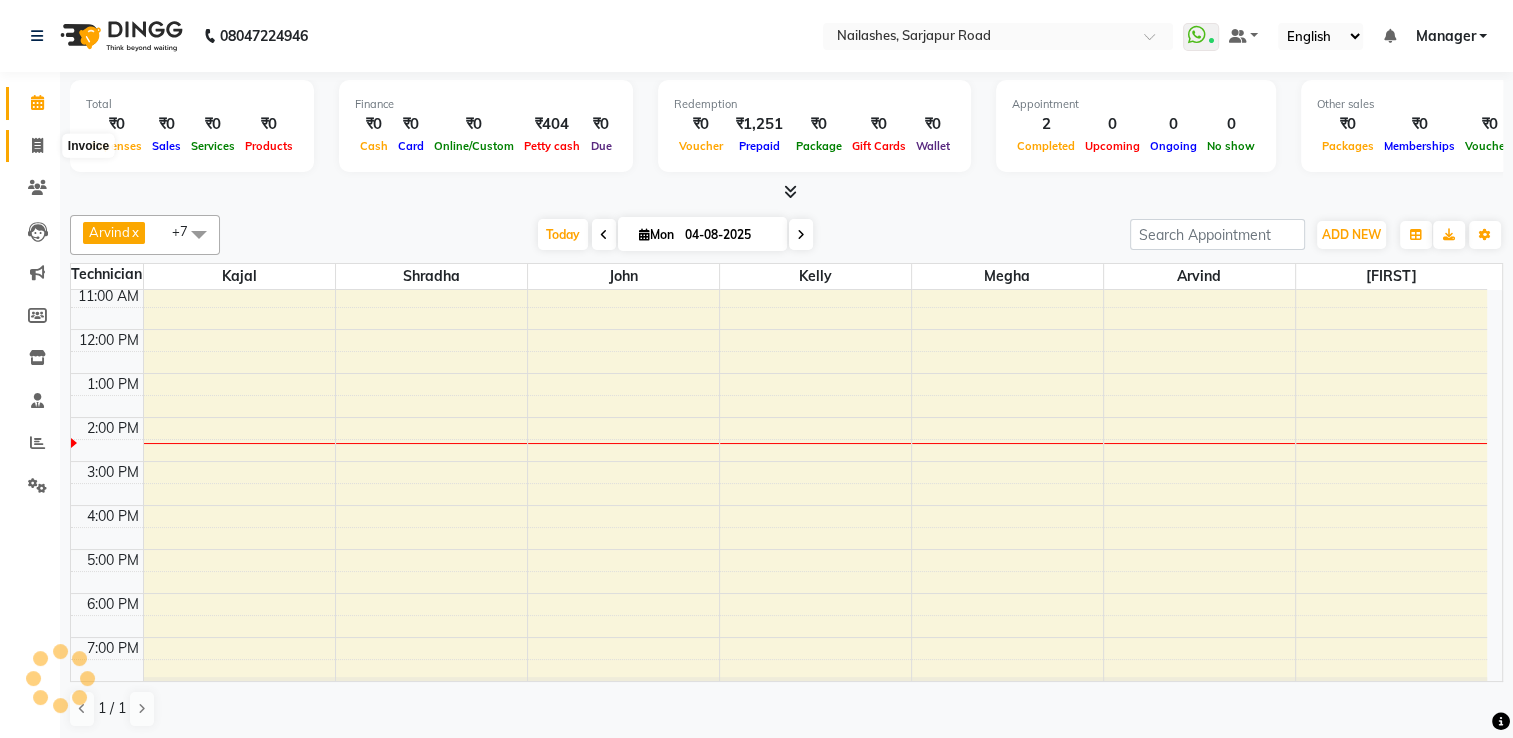 drag, startPoint x: 40, startPoint y: 146, endPoint x: 56, endPoint y: 142, distance: 16.492422 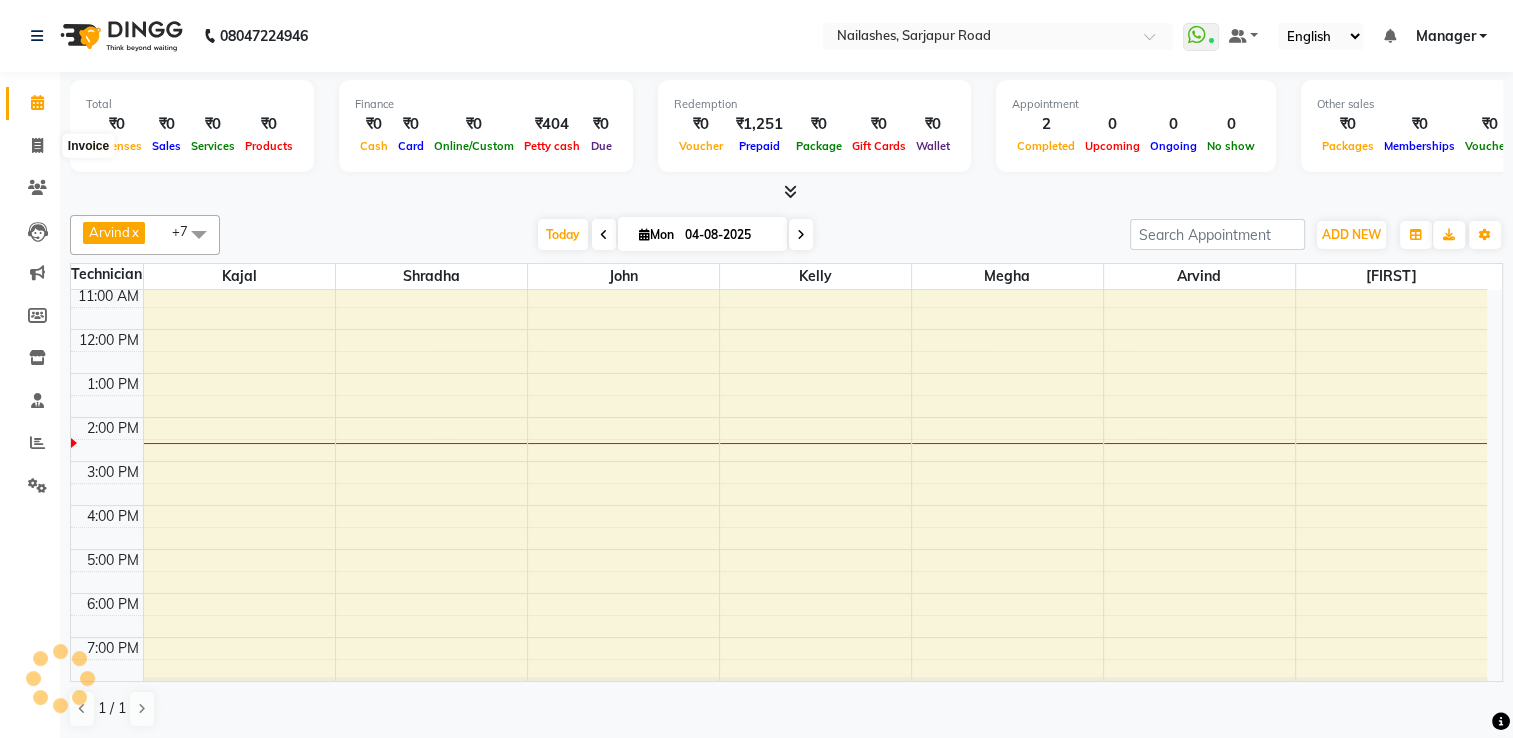 select on "service" 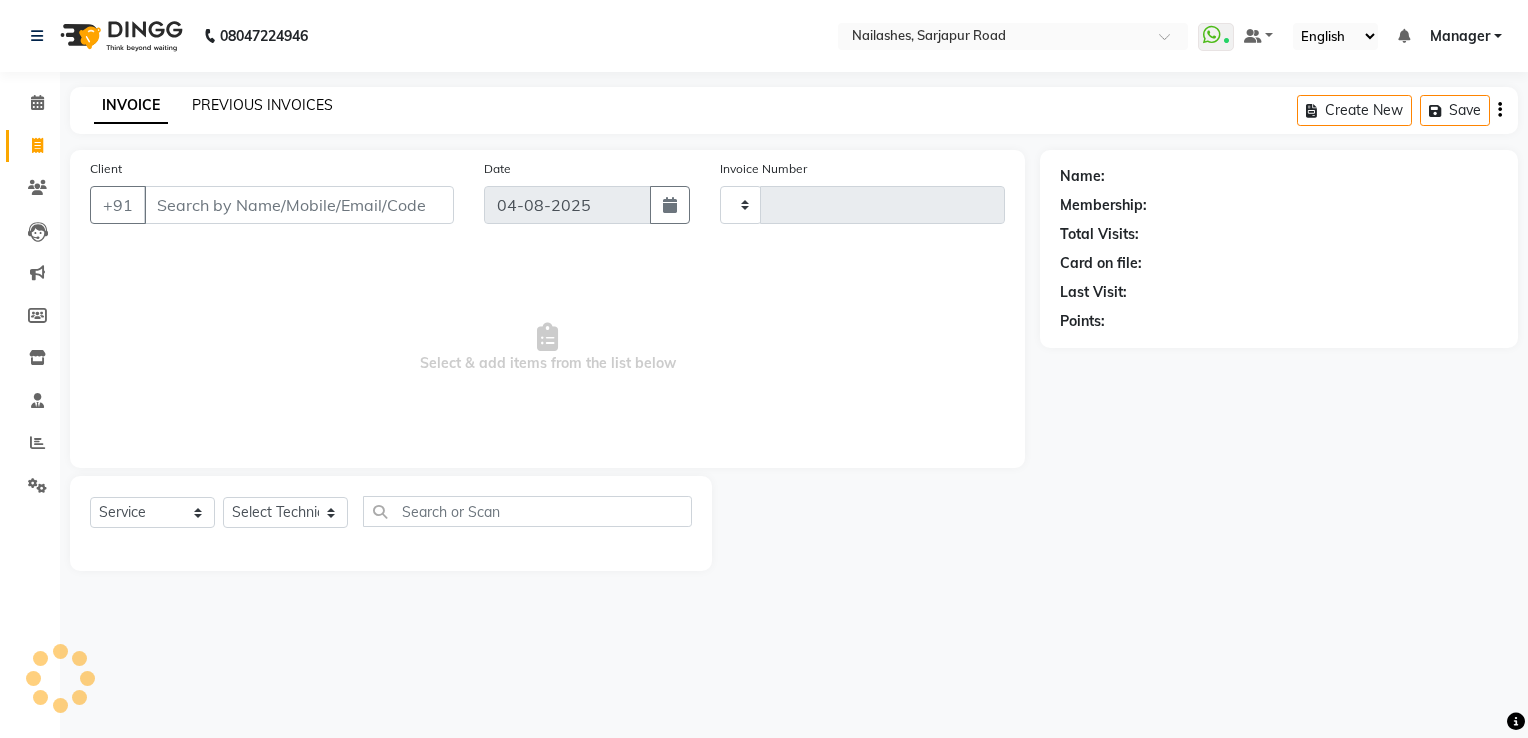 type on "1453" 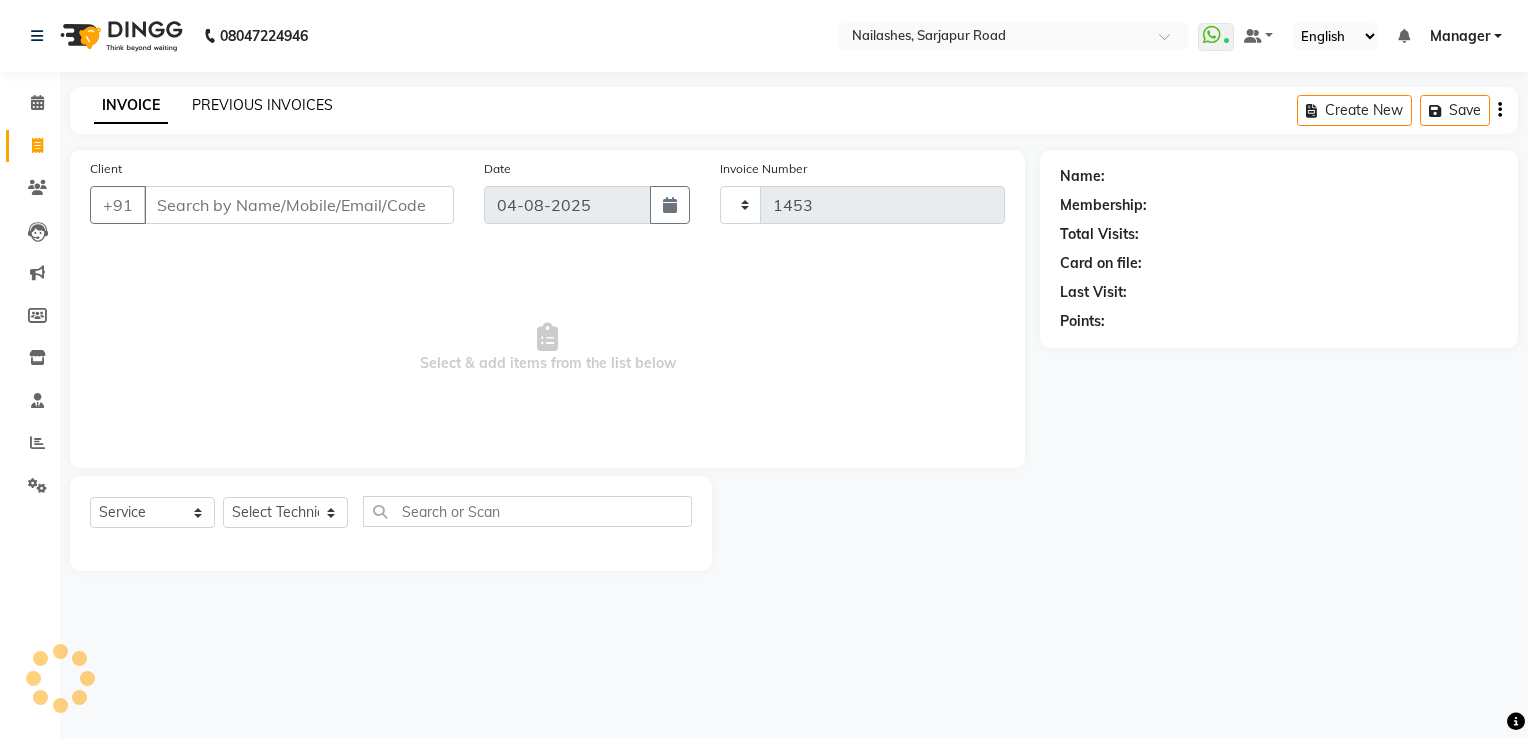 select on "6579" 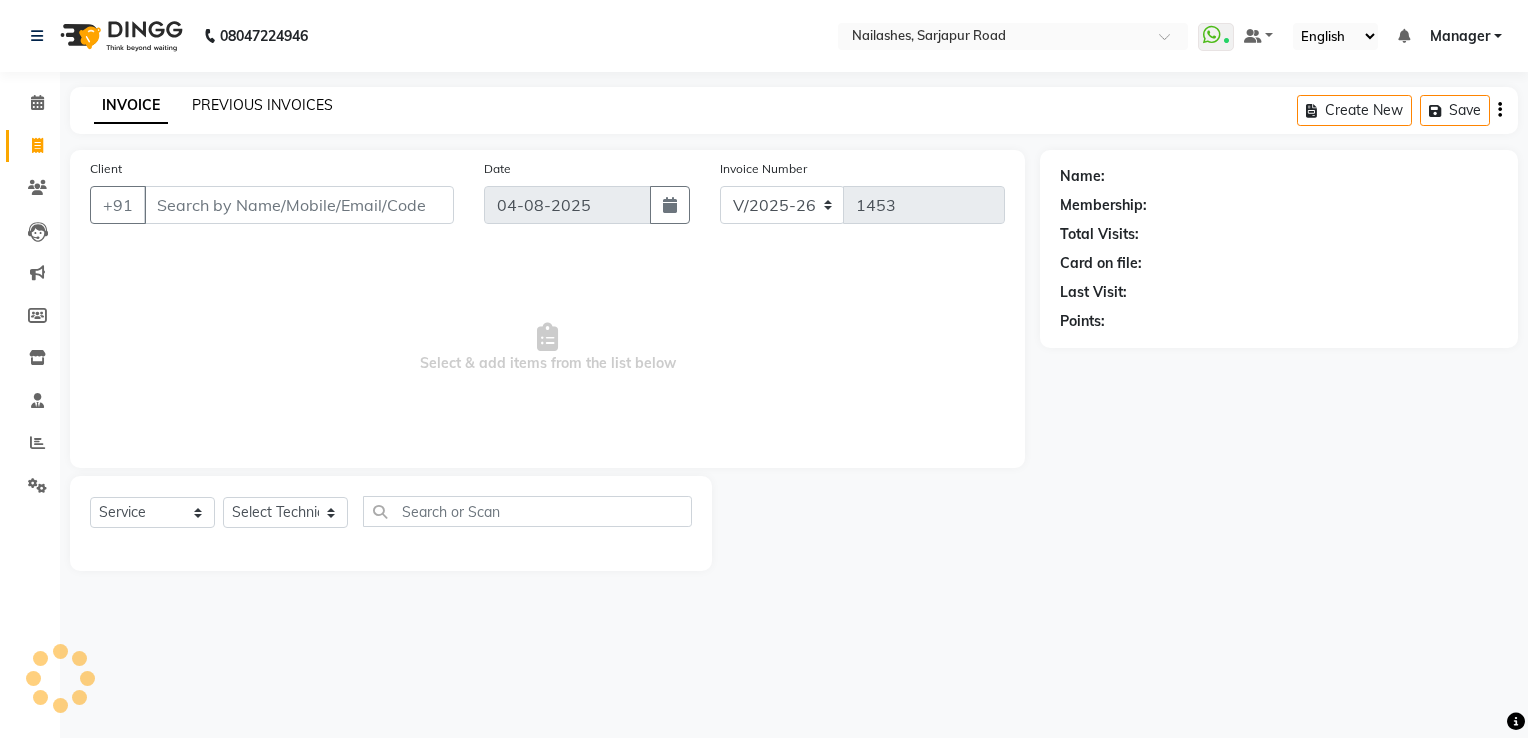 click on "PREVIOUS INVOICES" 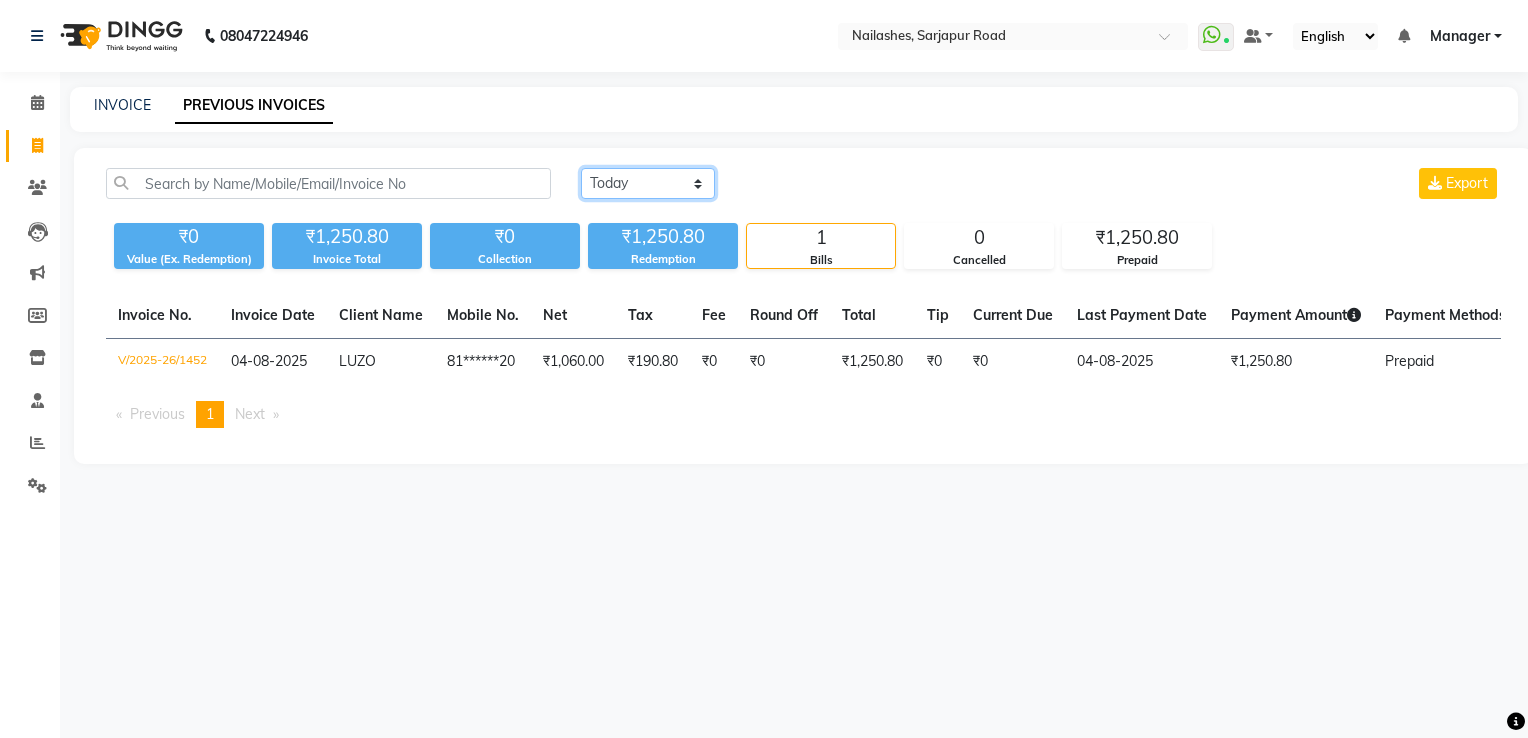 click on "Today Yesterday Custom Range" 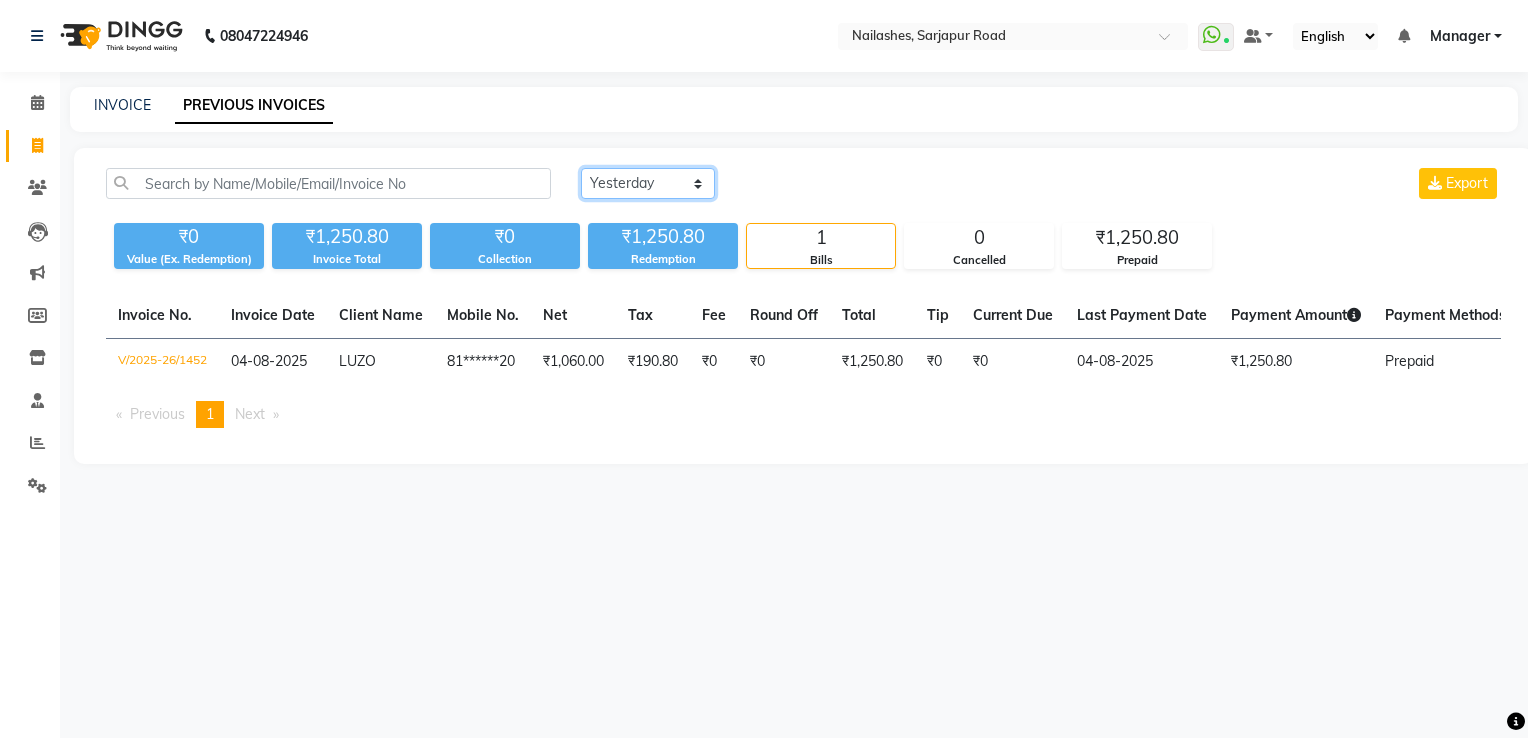 click on "Today Yesterday Custom Range" 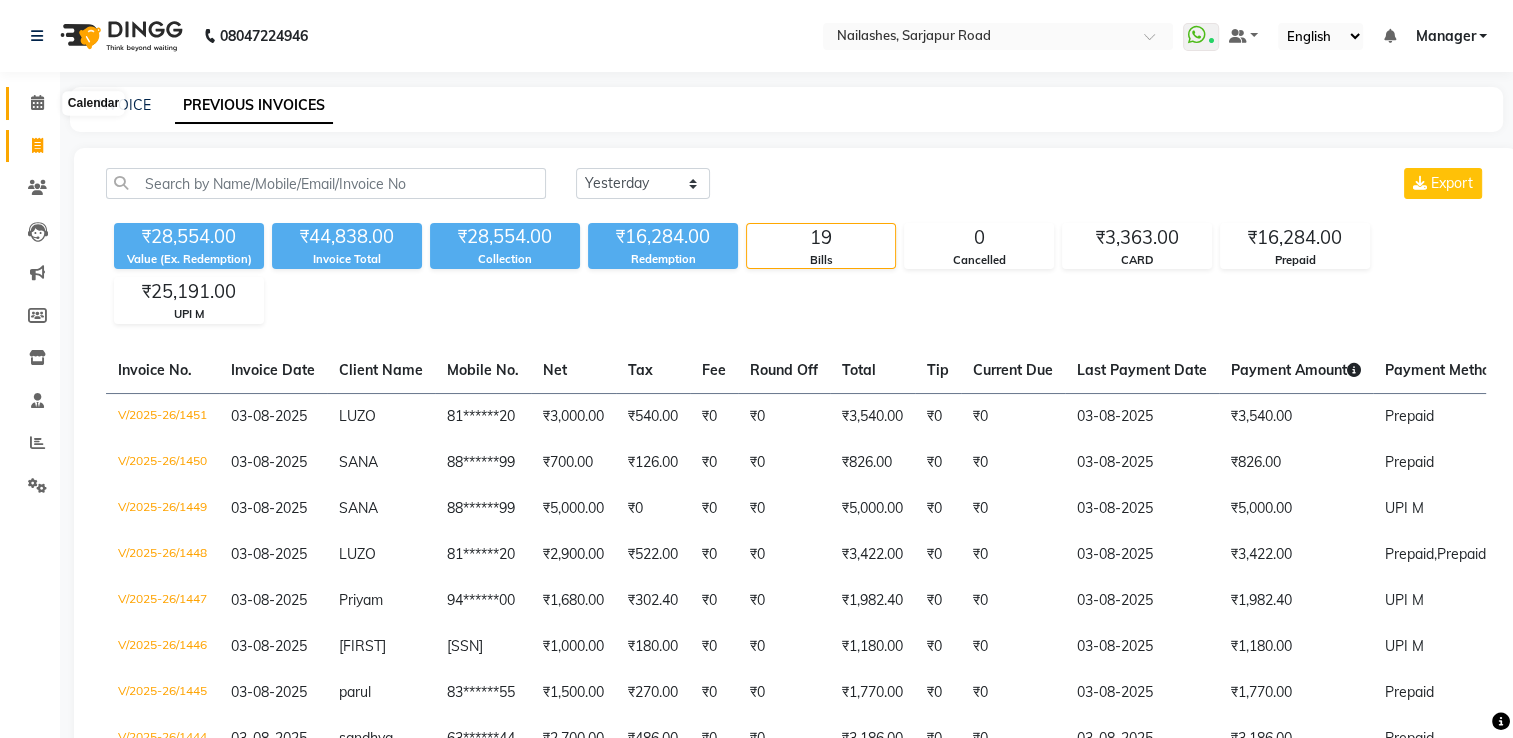 click 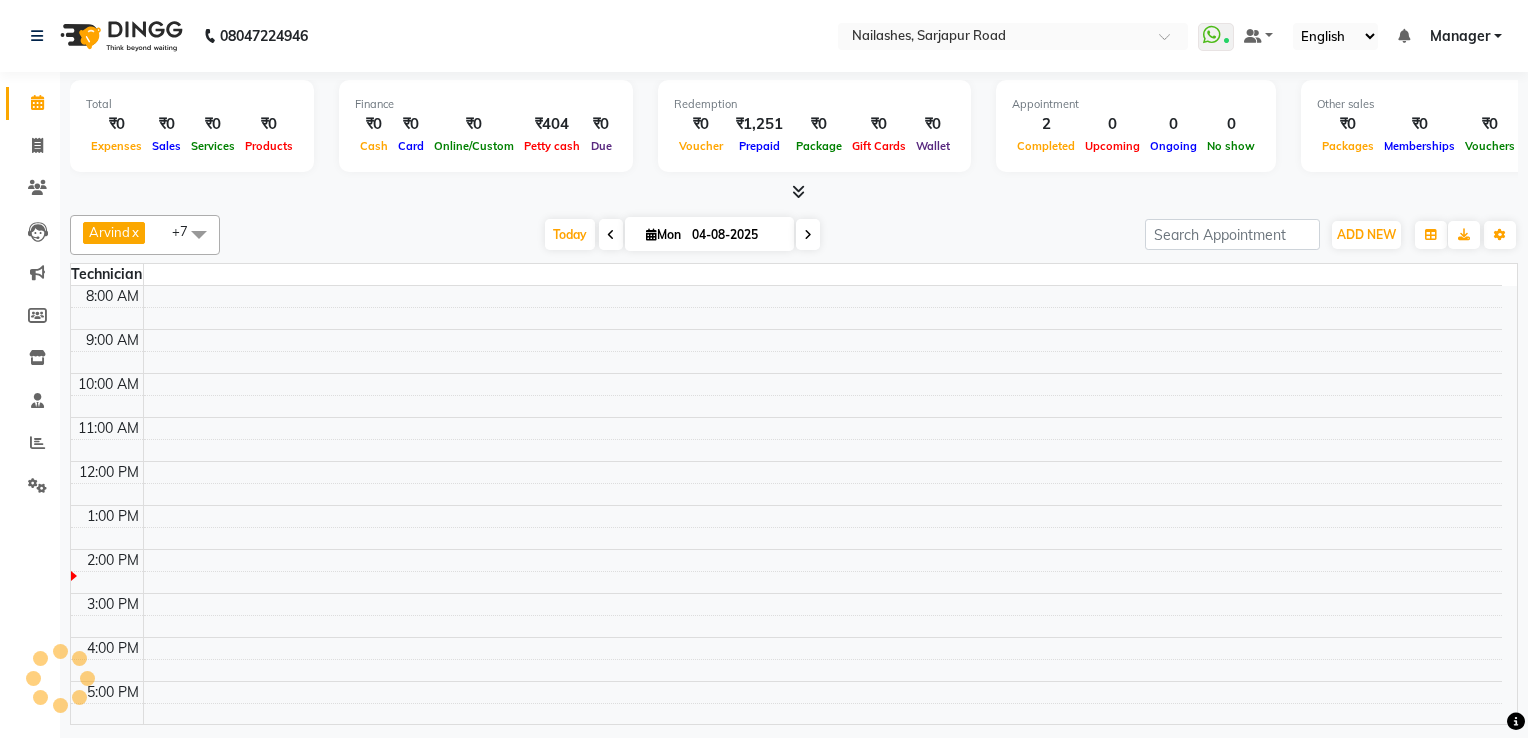 click at bounding box center (794, 192) 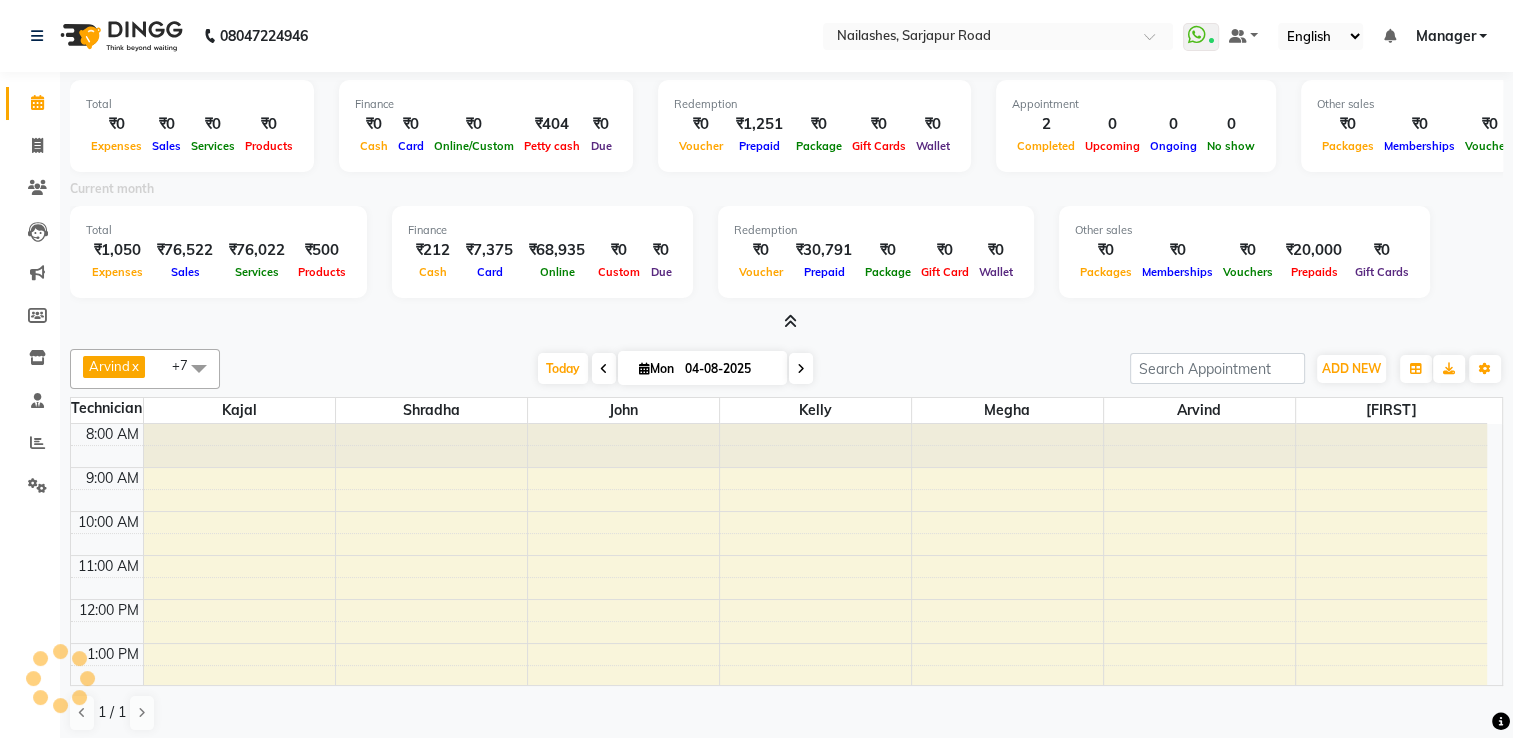 scroll, scrollTop: 0, scrollLeft: 0, axis: both 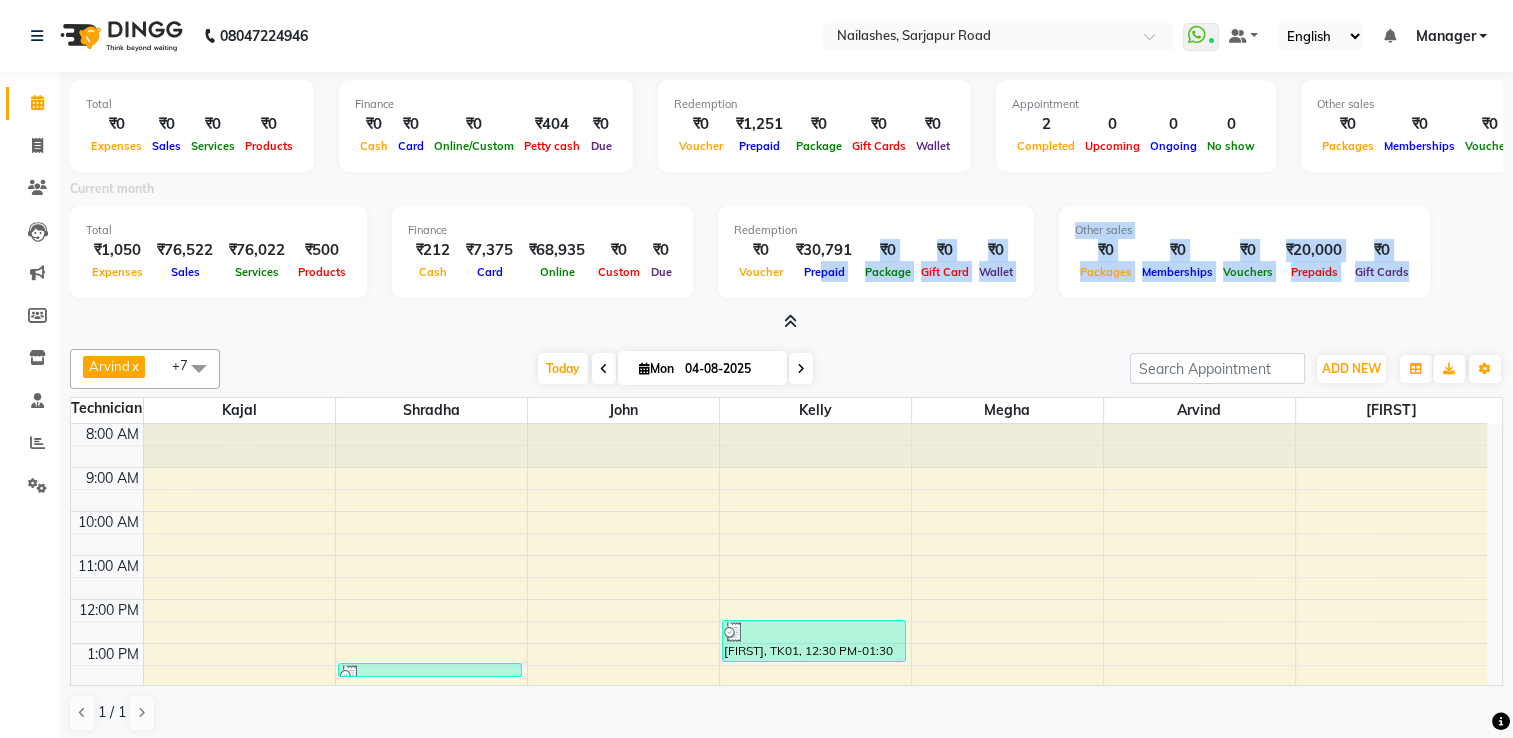 drag, startPoint x: 814, startPoint y: 307, endPoint x: 800, endPoint y: 325, distance: 22.803509 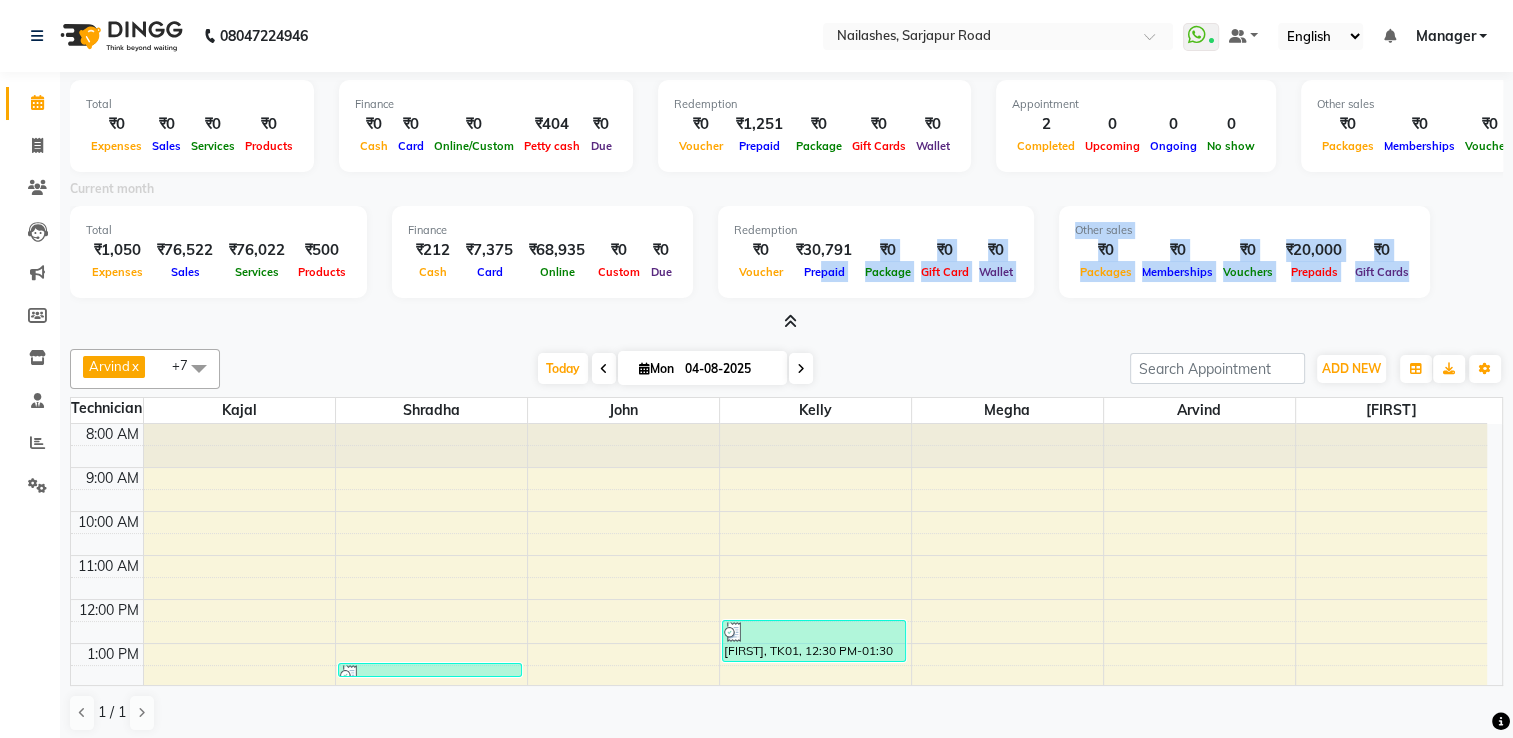 click on "Total  ₹0  Expenses ₹0  Sales ₹0  Services ₹0  Products Finance  ₹0  Cash ₹0  Card ₹0  Online/Custom ₹404 Petty cash ₹0 Due  Redemption  ₹0 Voucher ₹1,251 Prepaid ₹0 Package ₹0  Gift Cards ₹0  Wallet  Appointment  2 Completed 0 Ongoing 0 Ongoing 0 No show  Other sales  ₹0  Packages ₹0  Memberships ₹0  Vouchers ₹0  Prepaids ₹0  Gift Cards Current month Total  ₹1,050  Expenses ₹76,522  Sales ₹76,022 Services ₹500 Products  Finance  ₹212  Cash ₹7,375  Card ₹68,935 Online ₹0 Custom ₹0 Due  Redemption  ₹0 Voucher ₹30,791 Prepaid ₹0 Package ₹0 Gift Card ₹0 Wallet Other sales  ₹0  Packages ₹0  Memberships ₹0  Vouchers ₹20,000  Prepaids ₹0  Gift Cards" at bounding box center [786, 202] 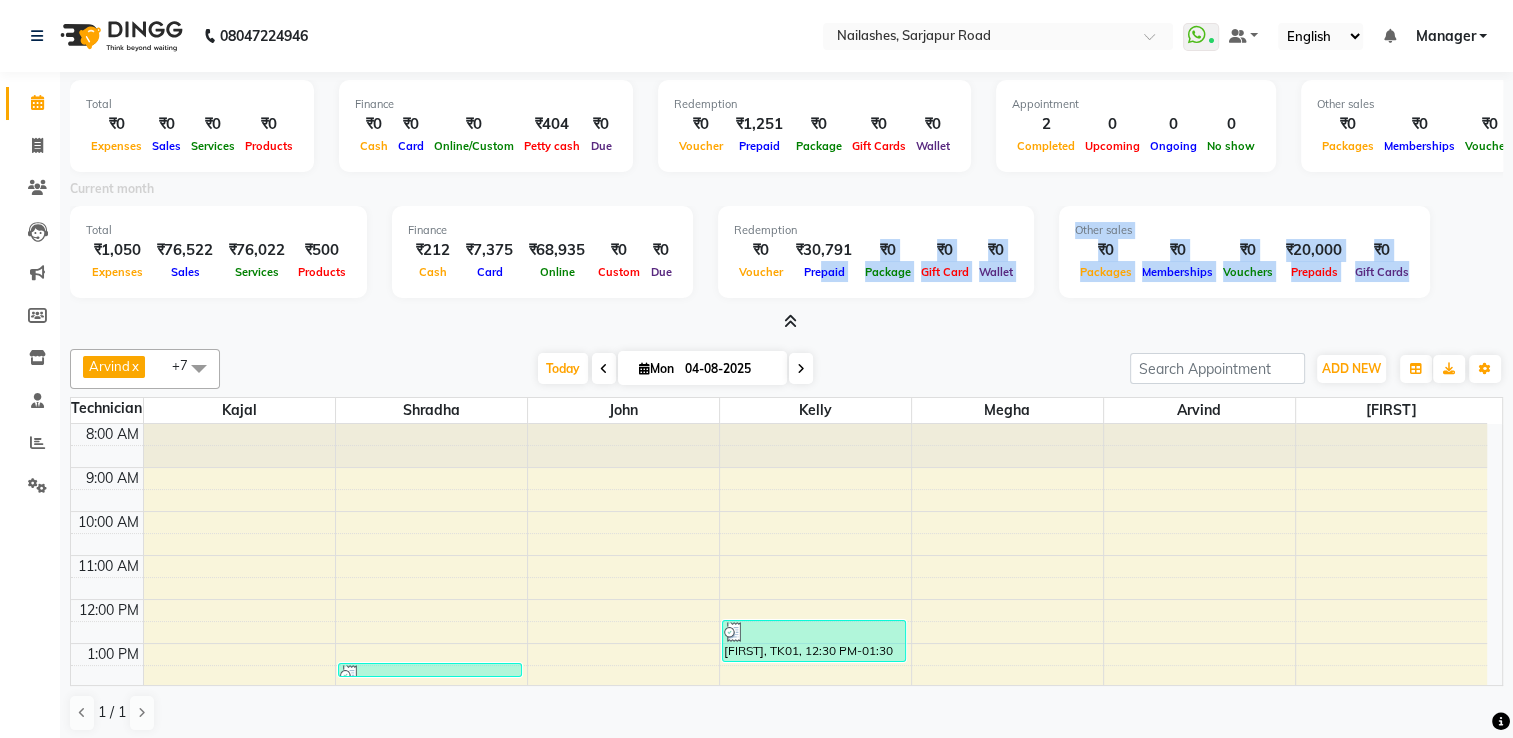 scroll, scrollTop: 4, scrollLeft: 0, axis: vertical 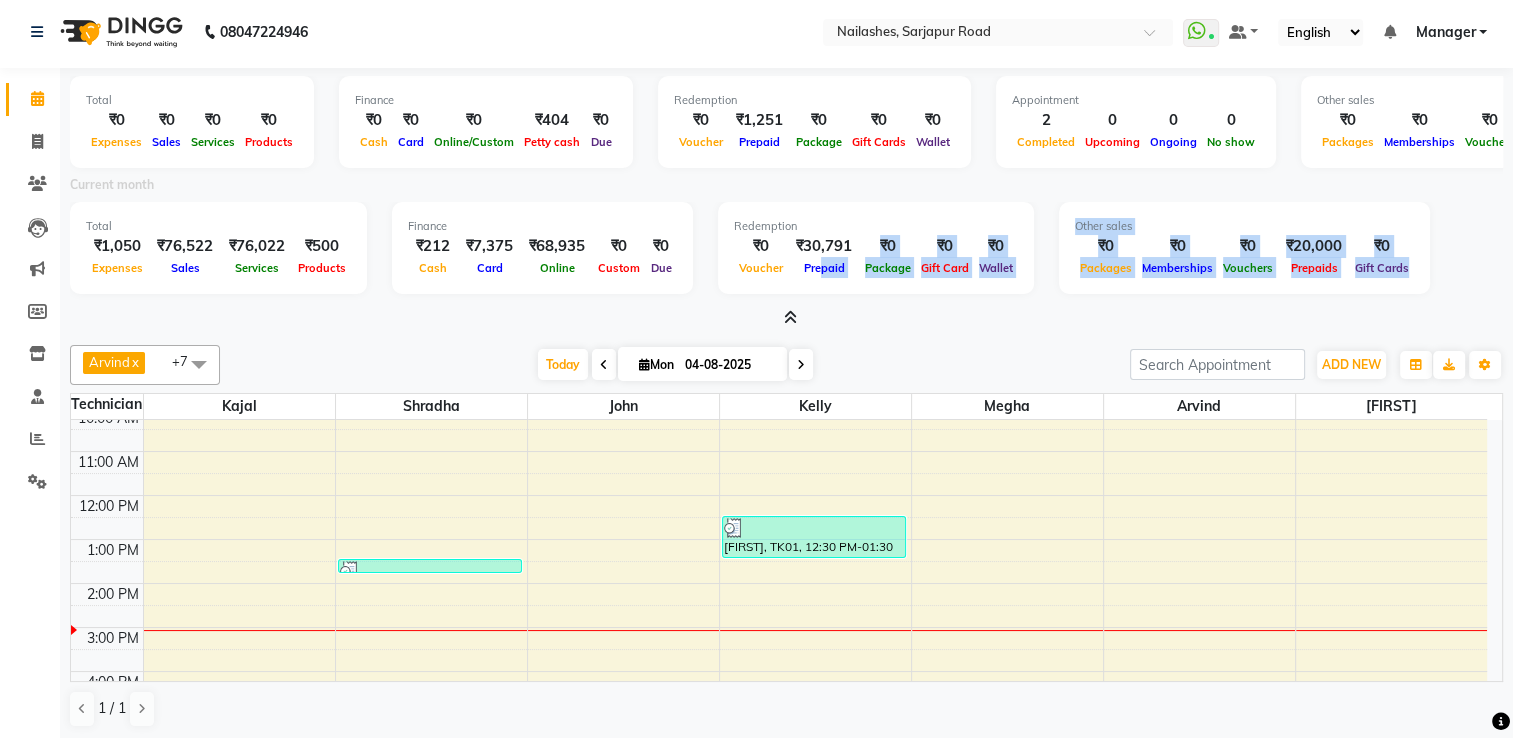 click at bounding box center [790, 317] 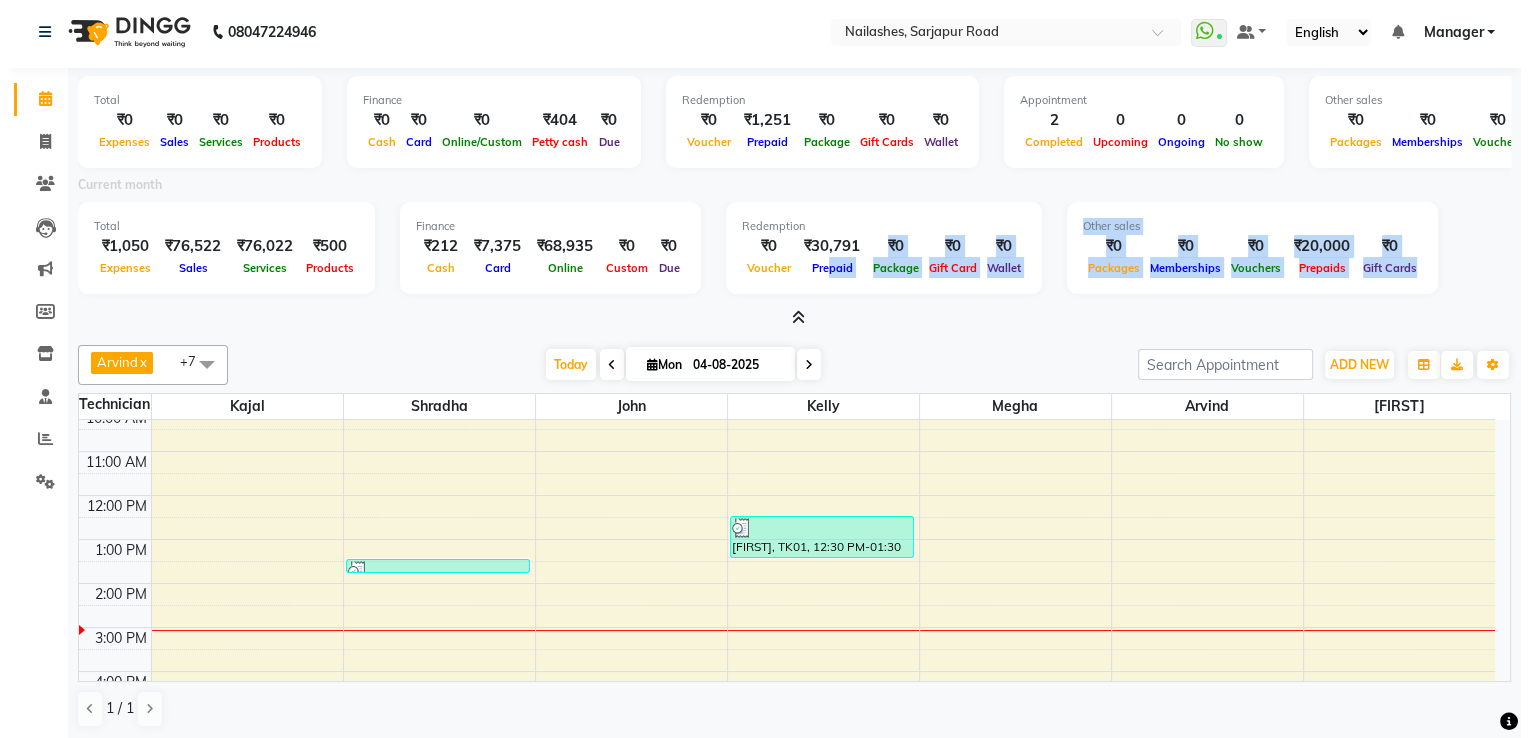 scroll, scrollTop: 0, scrollLeft: 0, axis: both 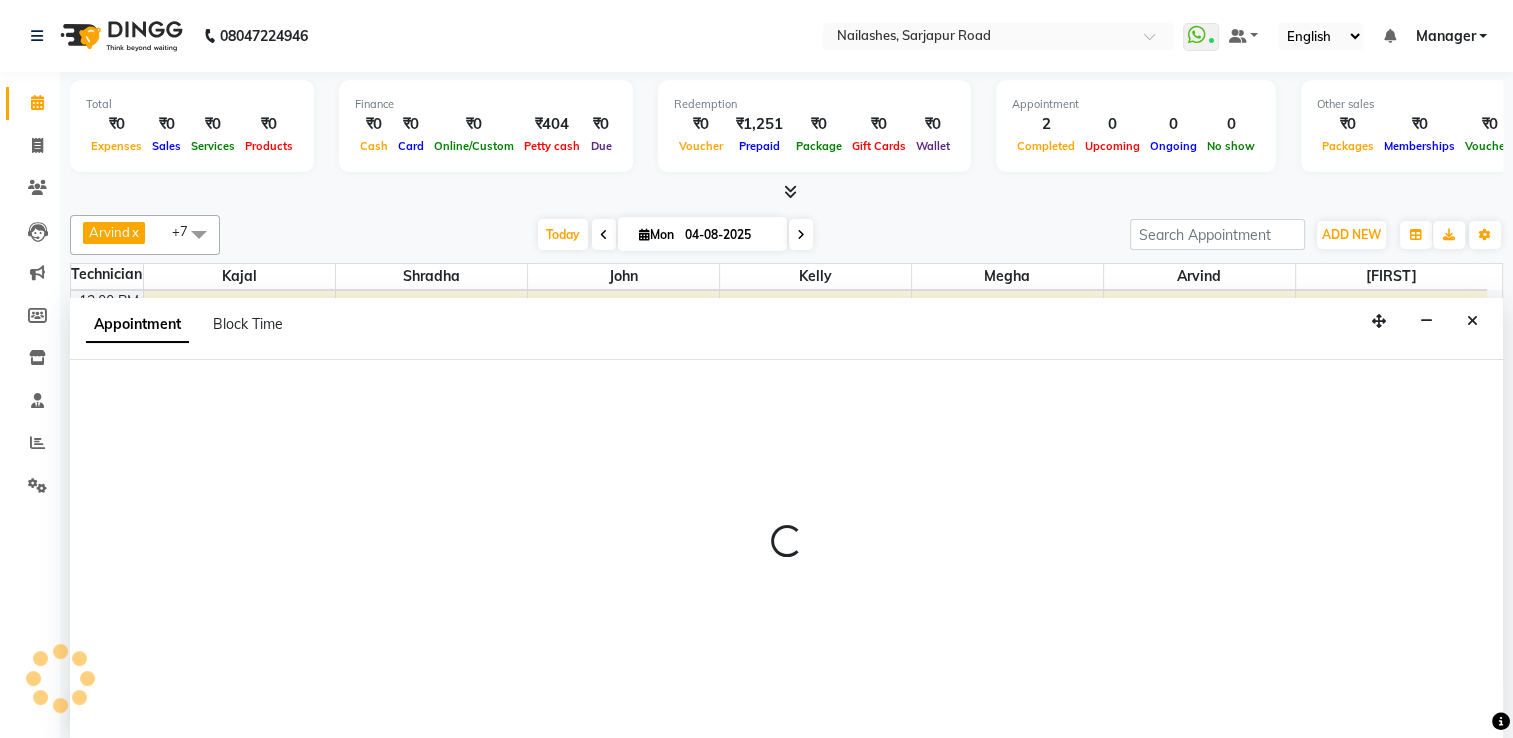 select on "79265" 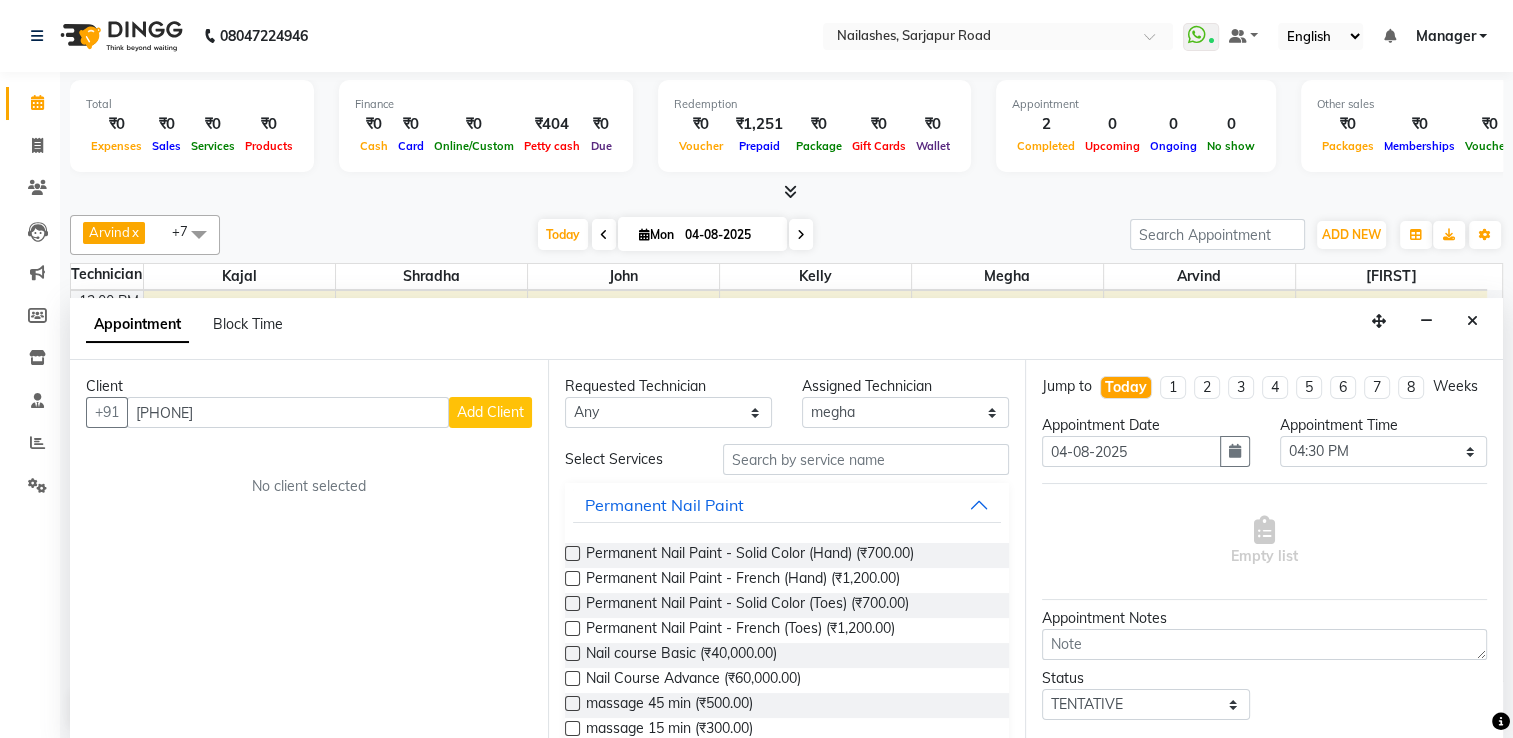 type on "[PHONE]" 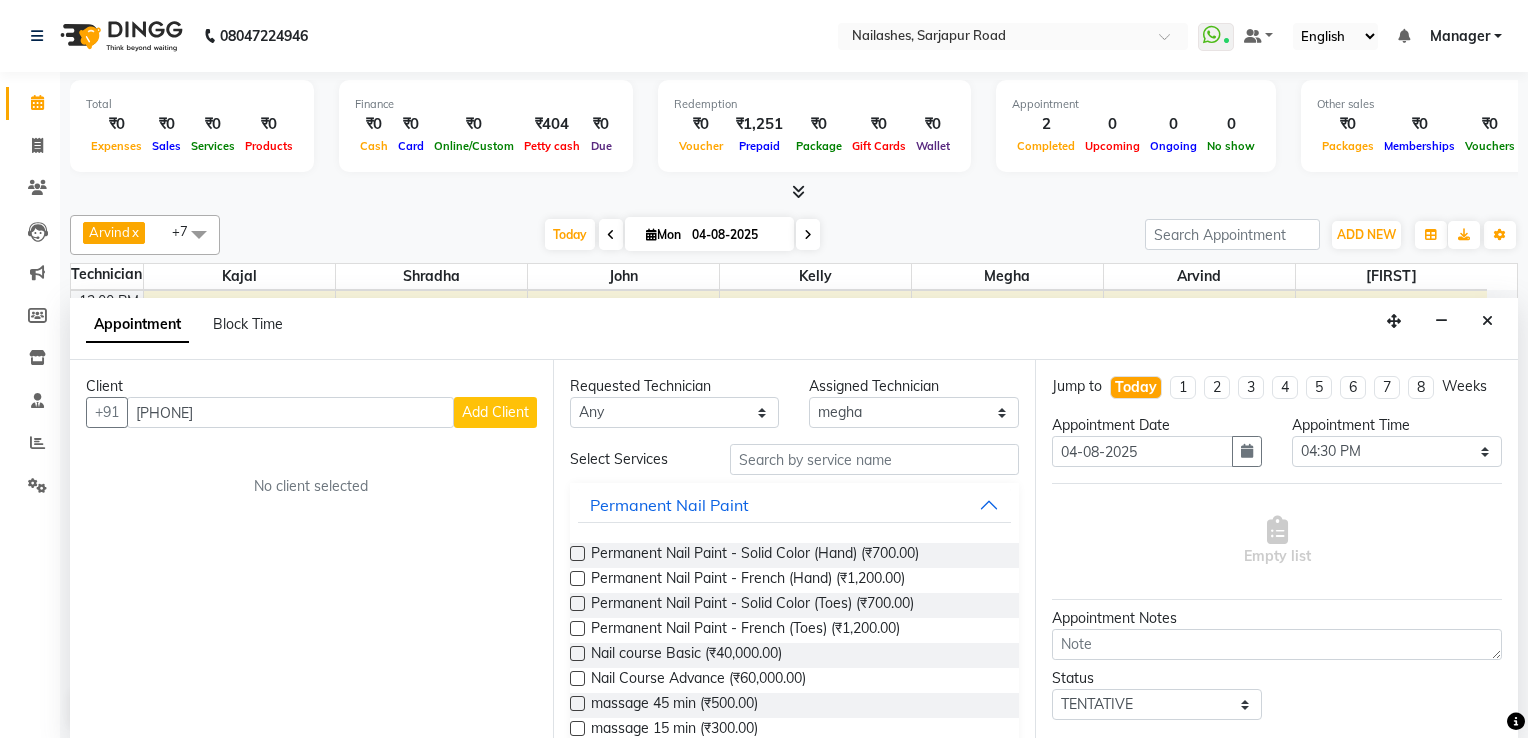 select on "21" 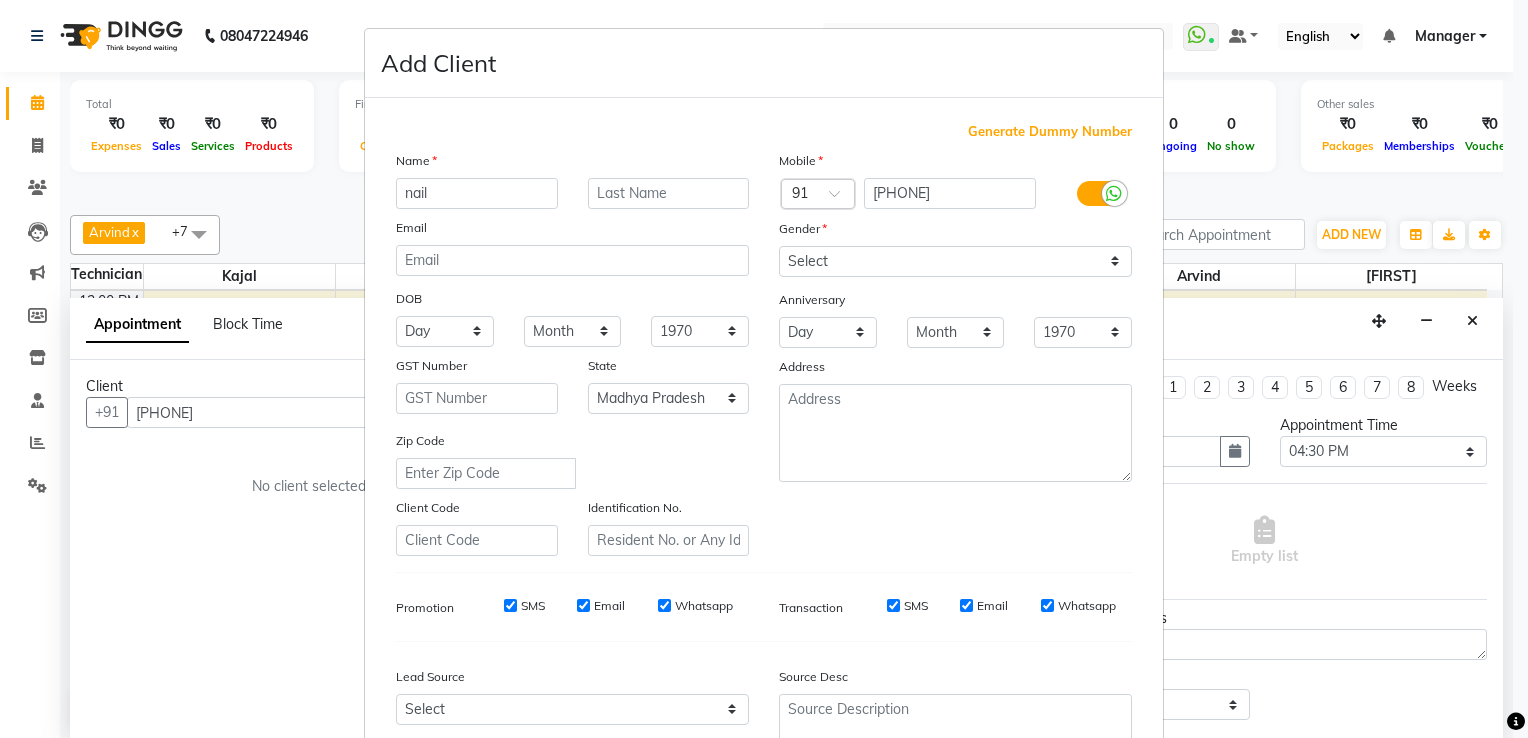 type on "nail" 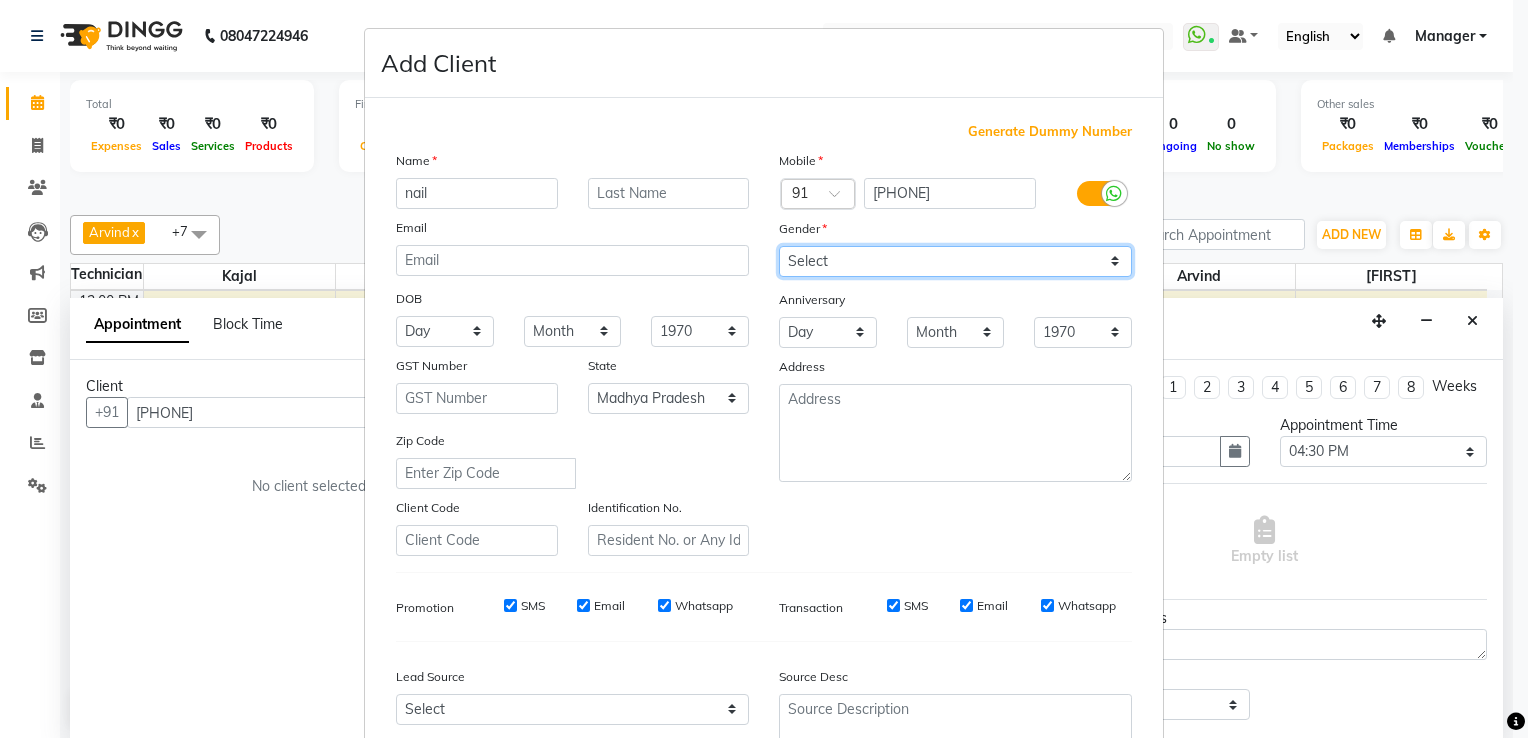 click on "Select Male Female Other Prefer Not To Say" at bounding box center [955, 261] 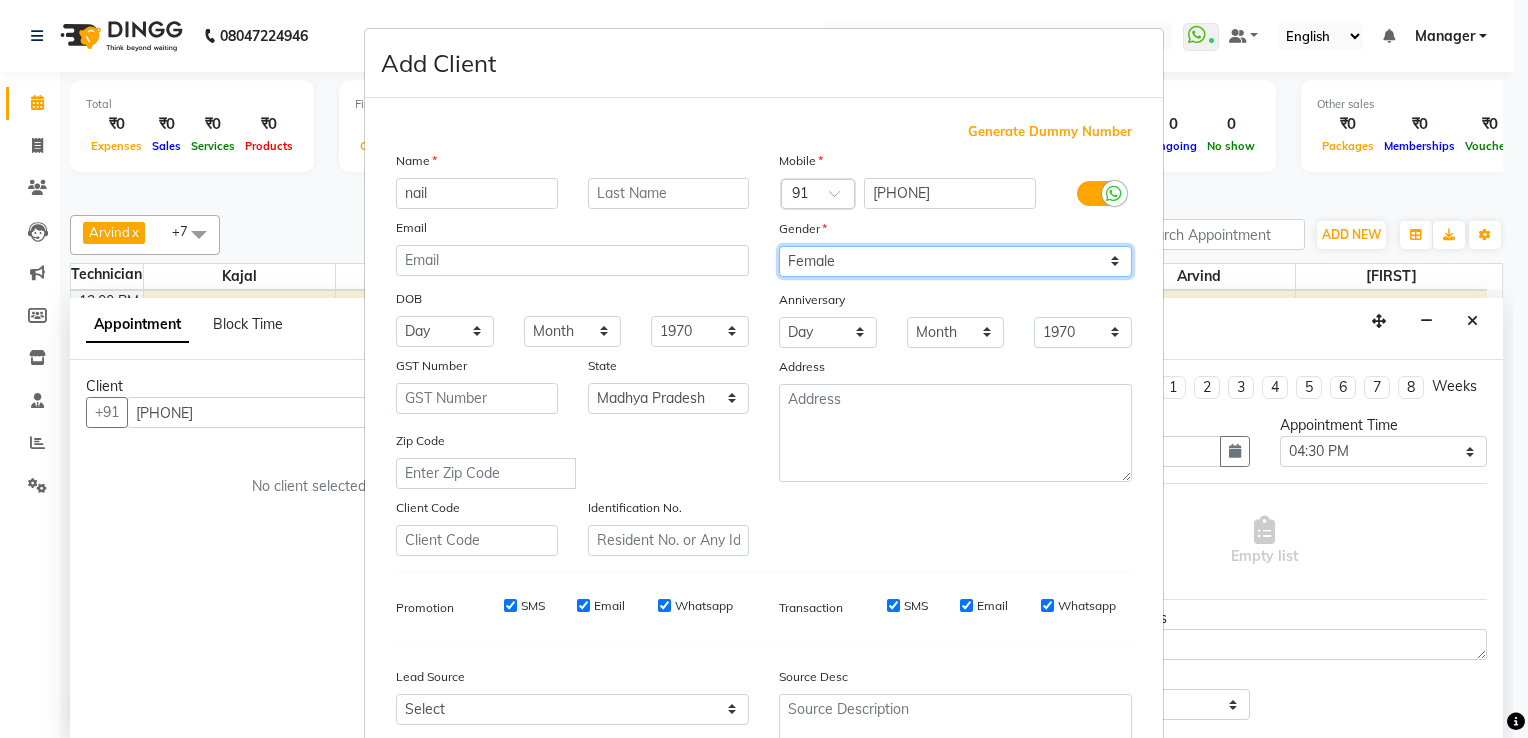 click on "Select Male Female Other Prefer Not To Say" at bounding box center (955, 261) 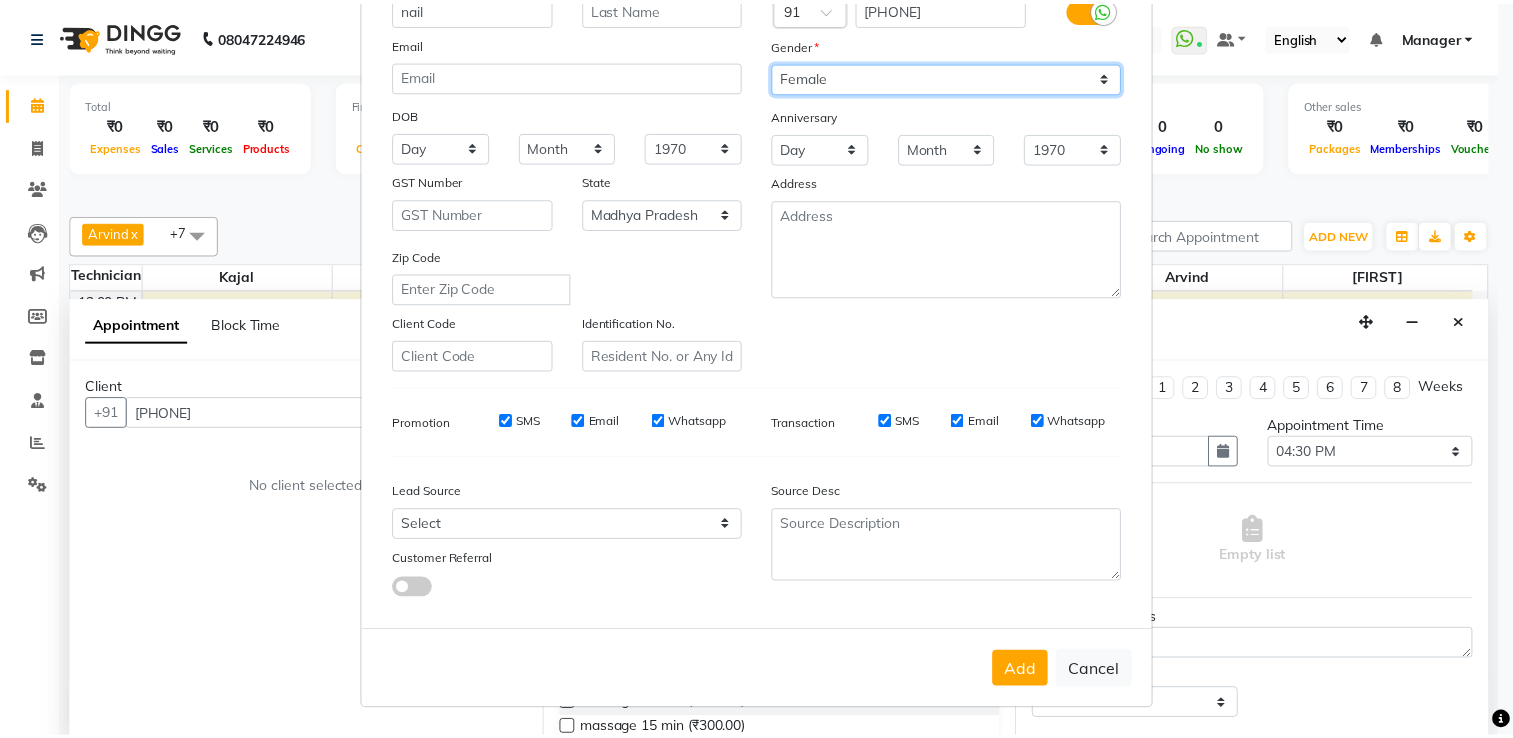scroll, scrollTop: 194, scrollLeft: 0, axis: vertical 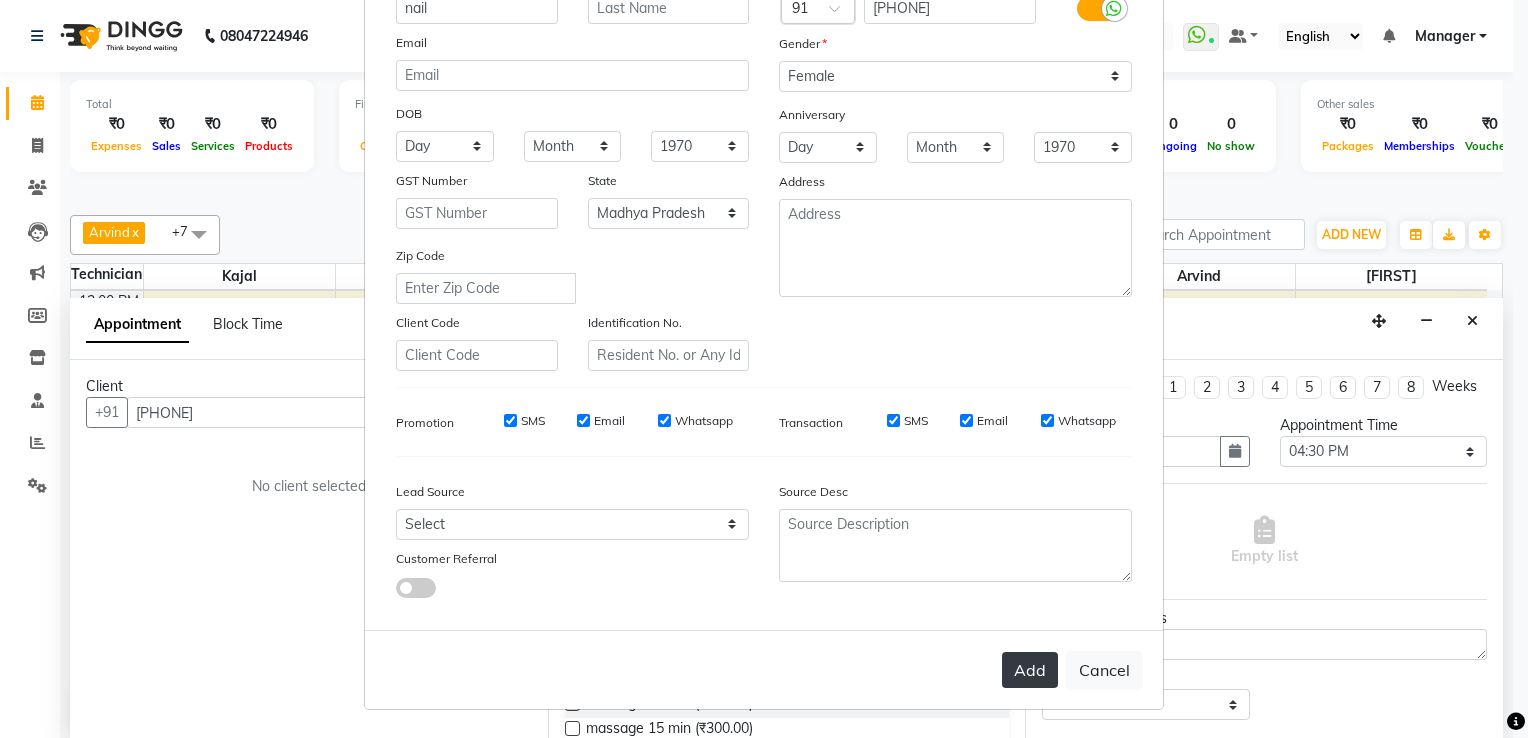 click on "Add" at bounding box center (1030, 670) 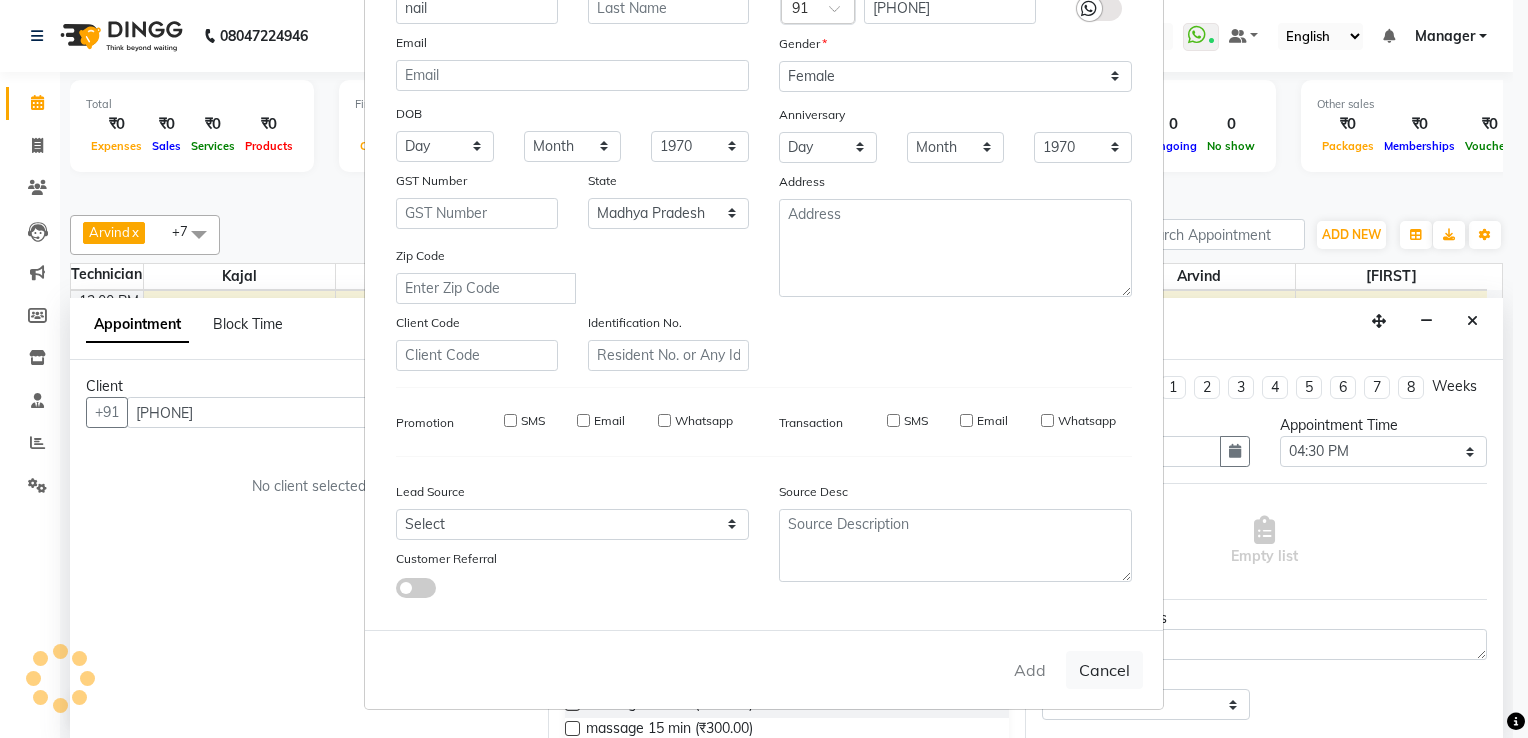 type on "99******90" 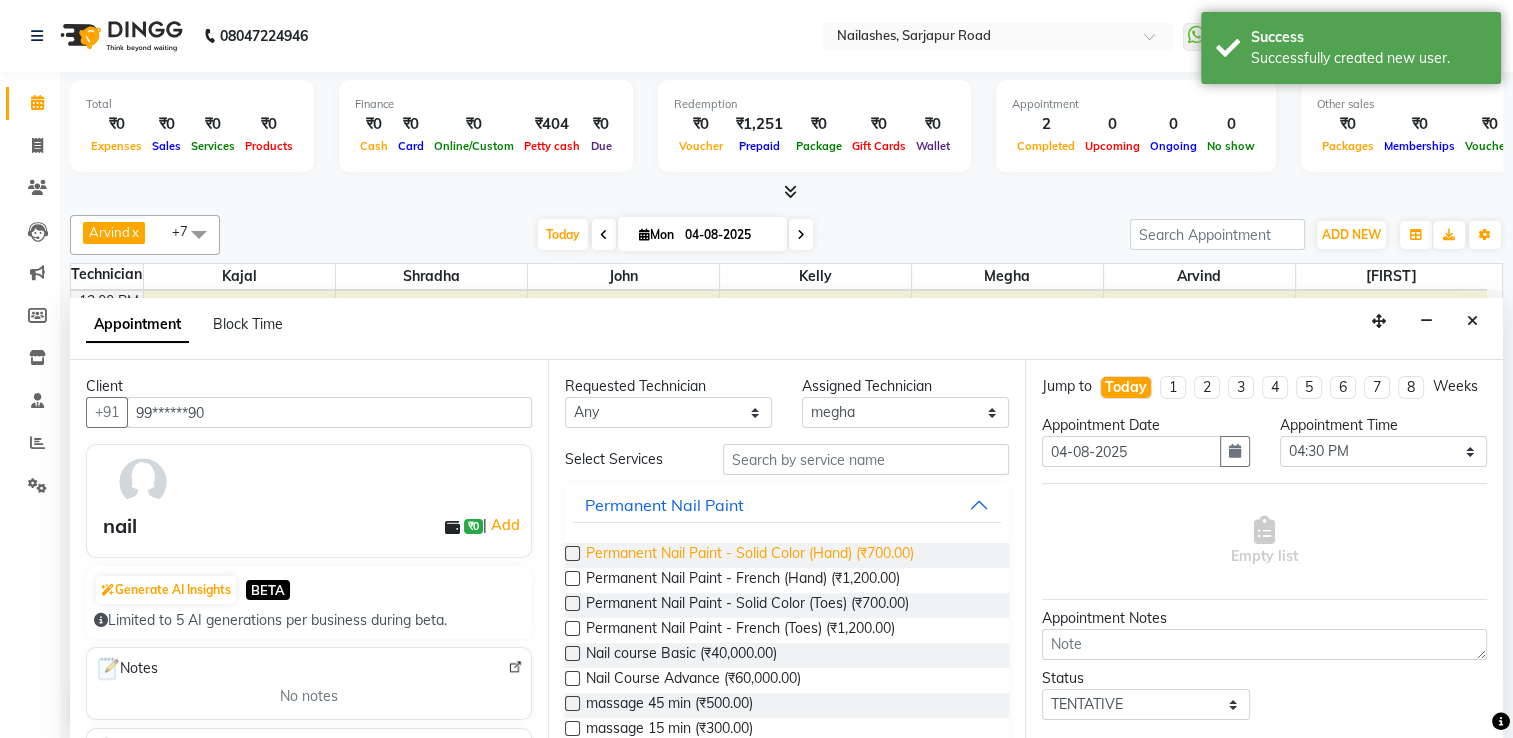 click on "Permanent Nail Paint - Solid Color (Hand) (₹700.00)" at bounding box center (750, 555) 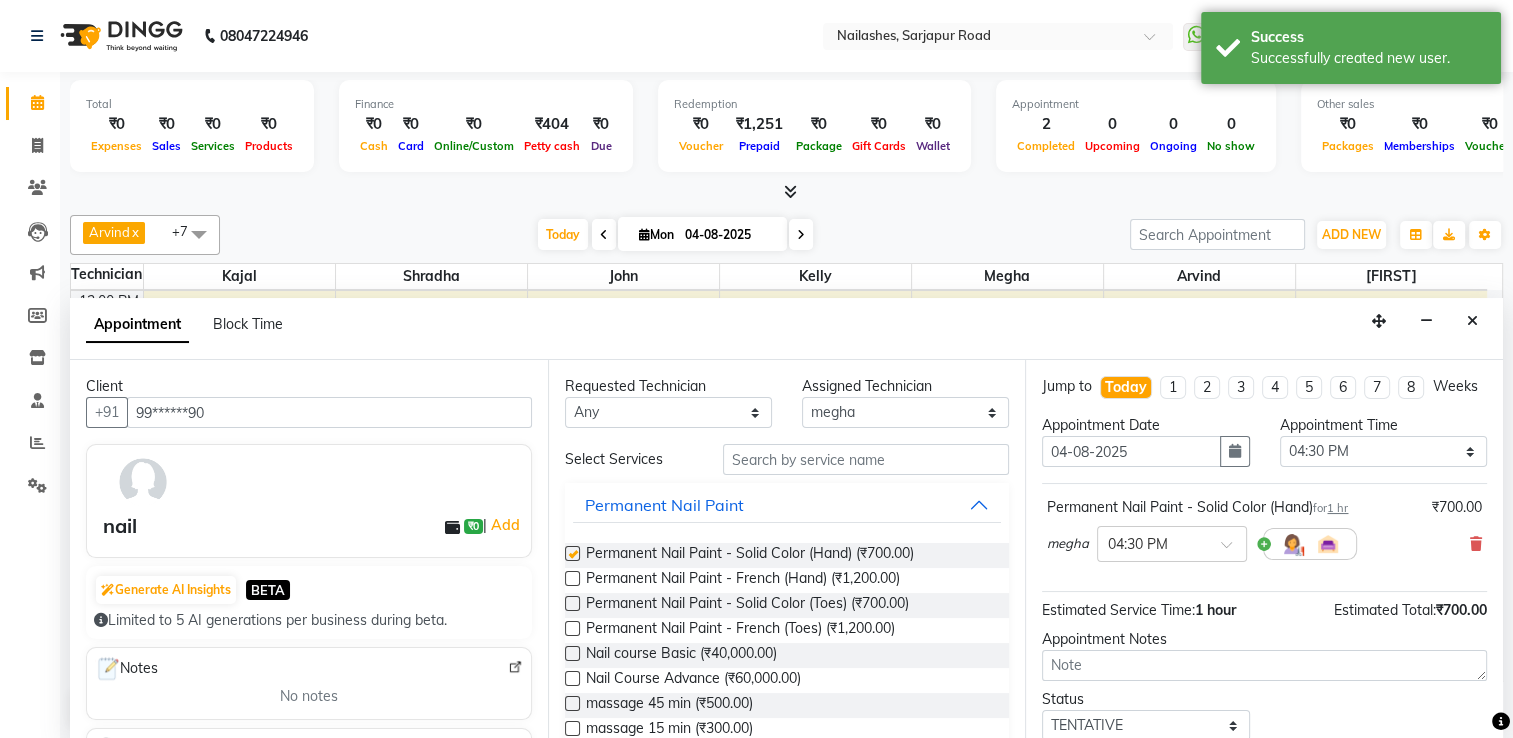 checkbox on "false" 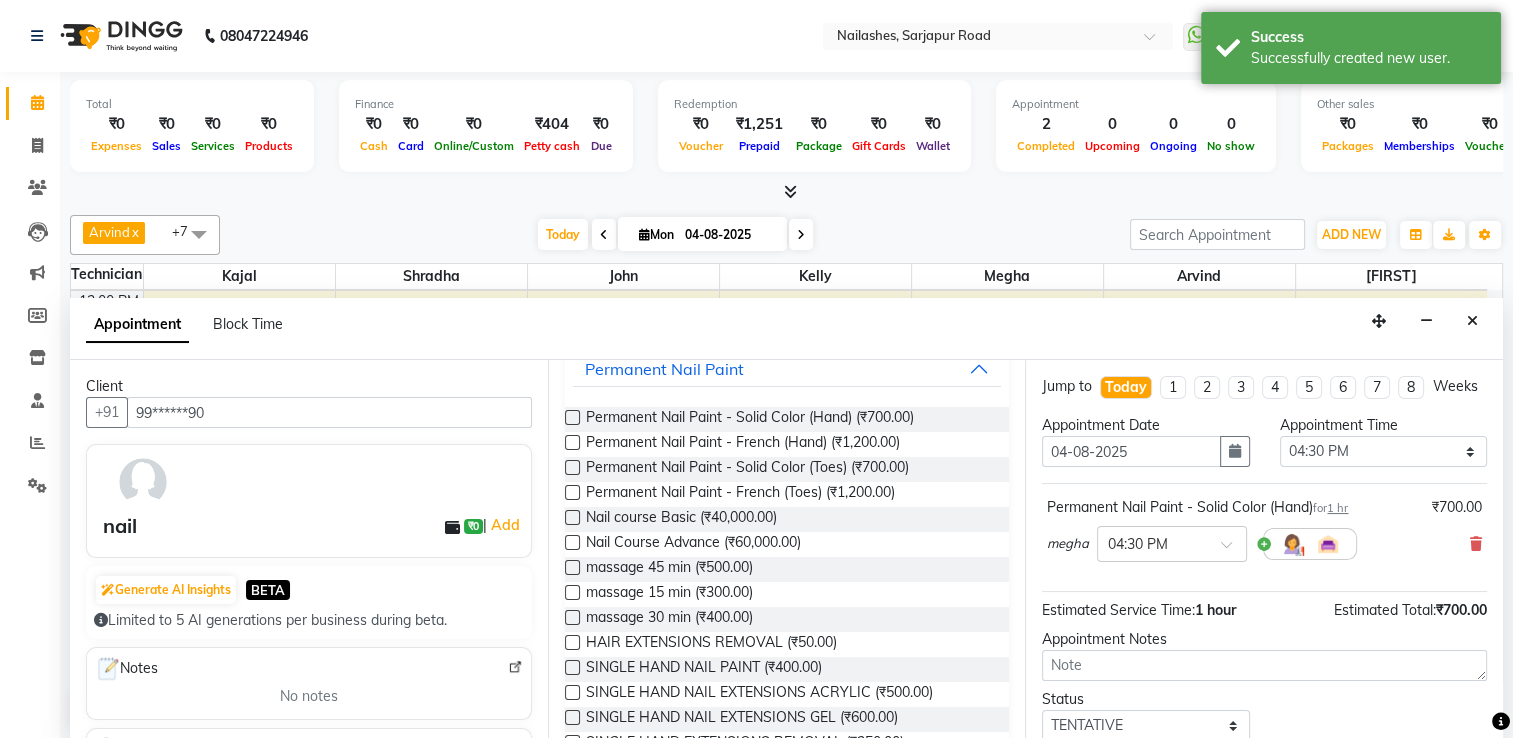 scroll, scrollTop: 300, scrollLeft: 0, axis: vertical 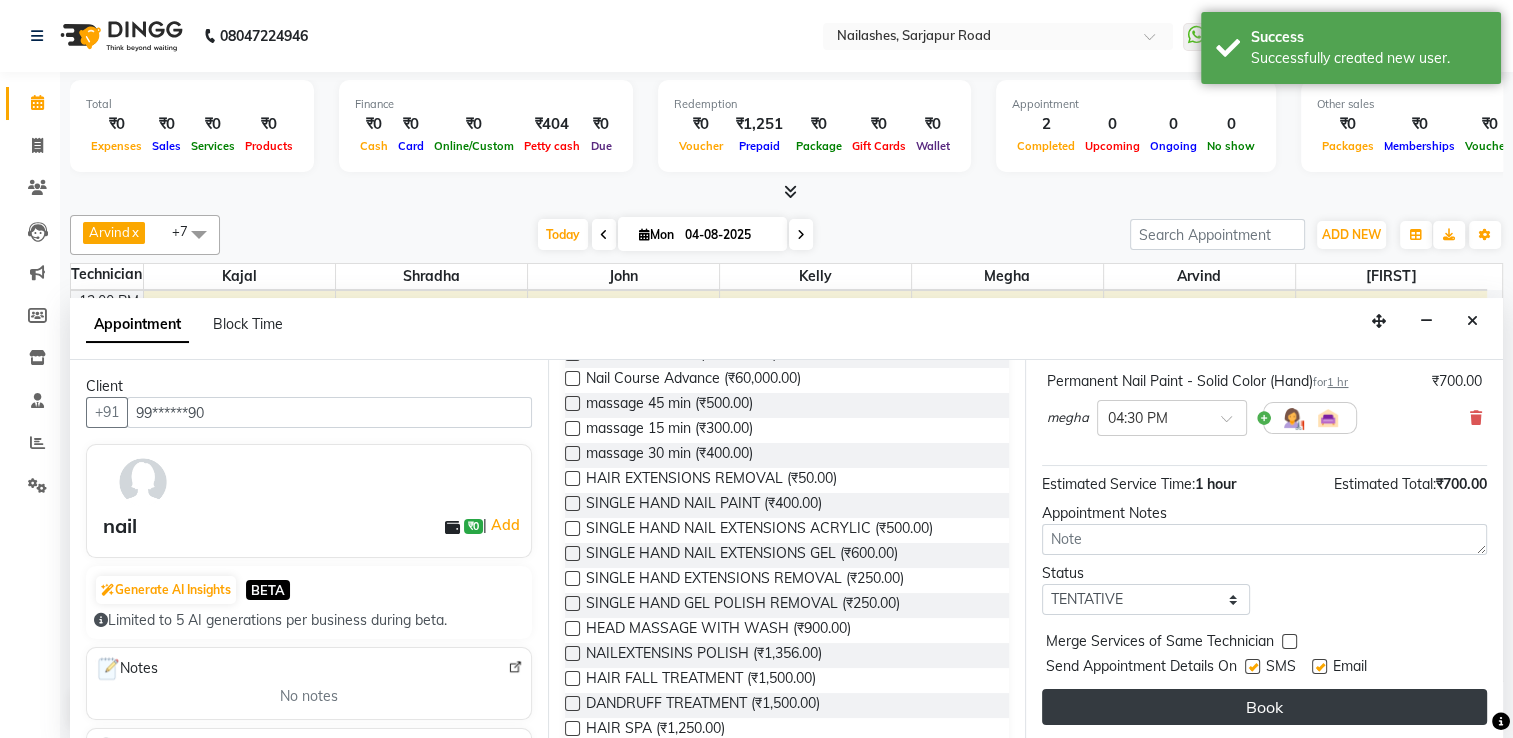 click on "Book" at bounding box center [1264, 707] 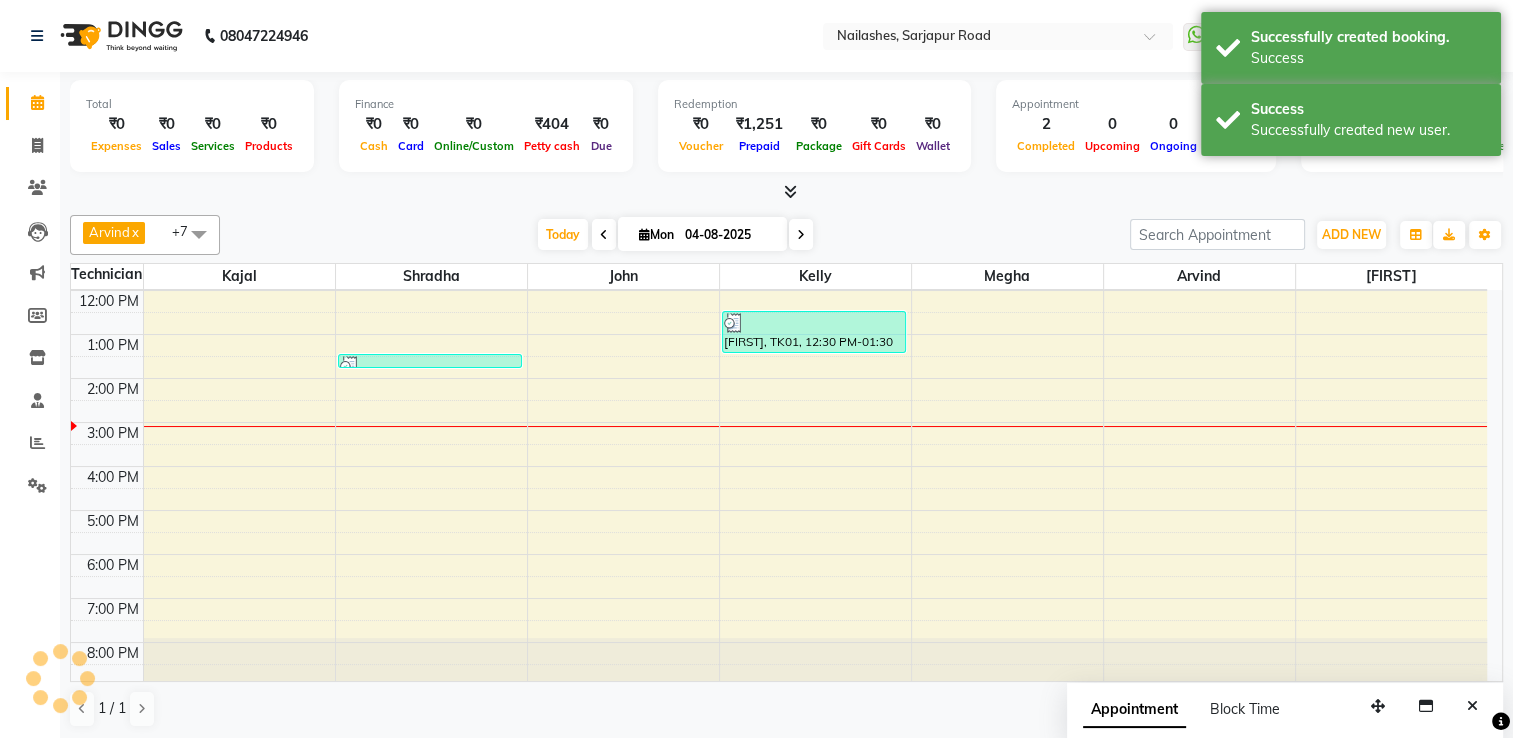 scroll, scrollTop: 0, scrollLeft: 0, axis: both 